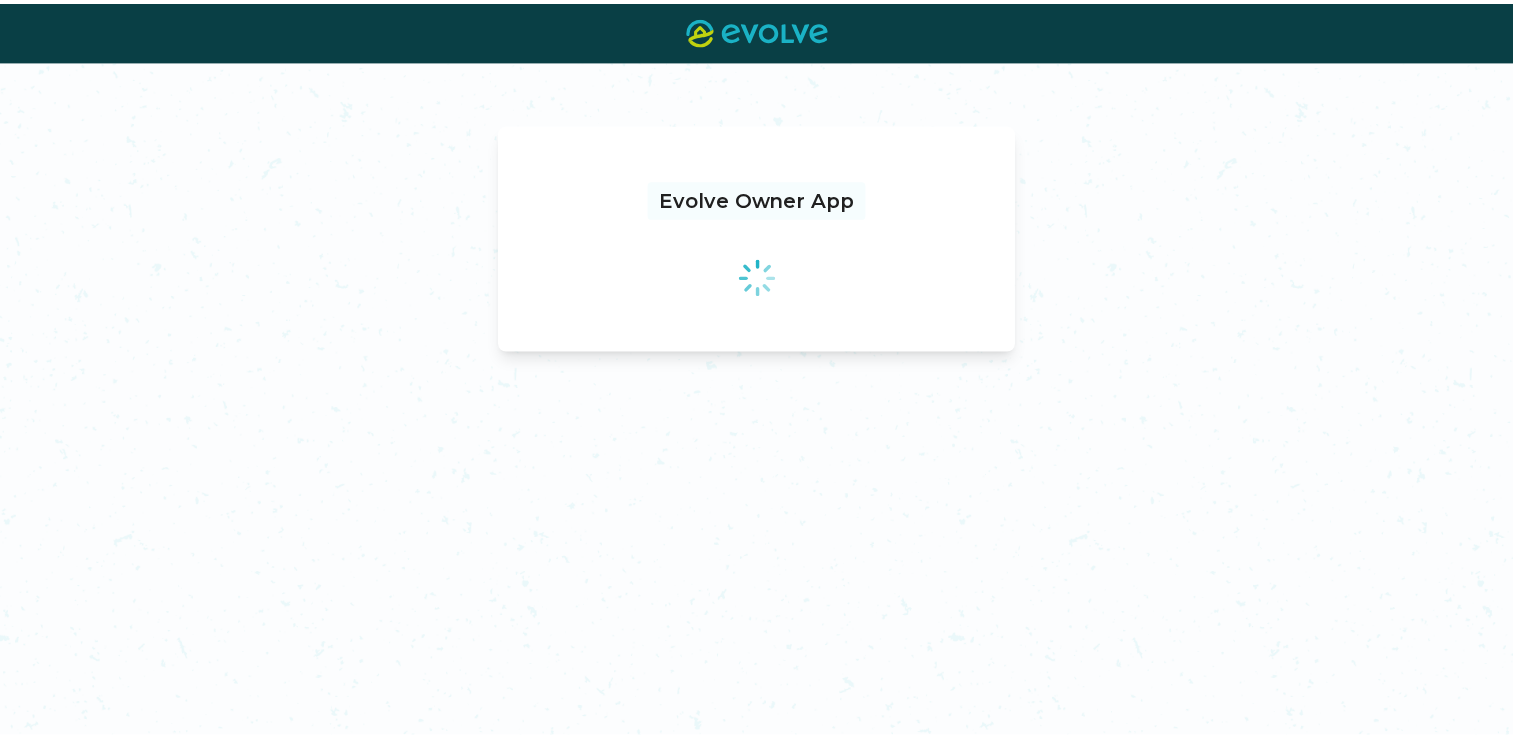 scroll, scrollTop: 0, scrollLeft: 0, axis: both 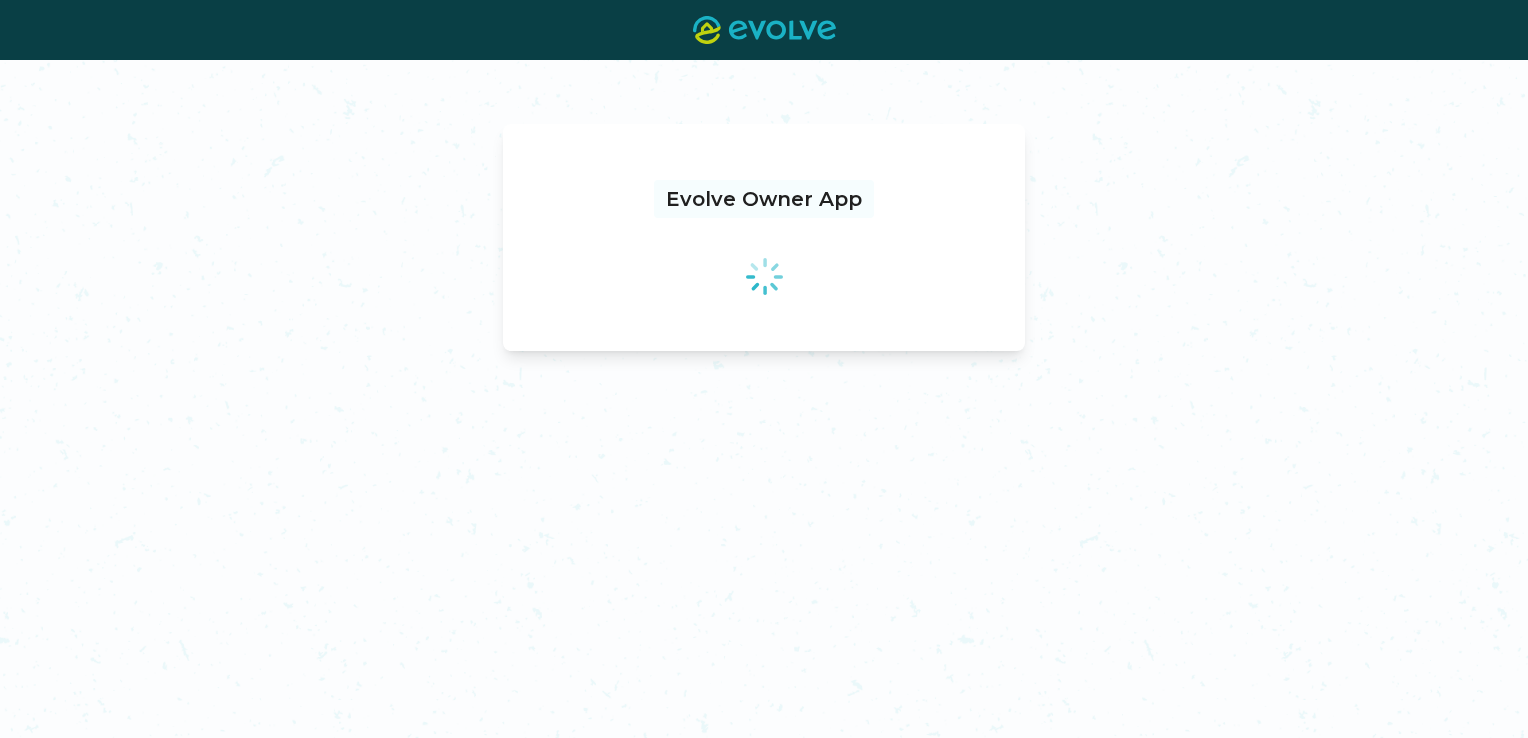 click on "Evolve Owner App" at bounding box center [764, 399] 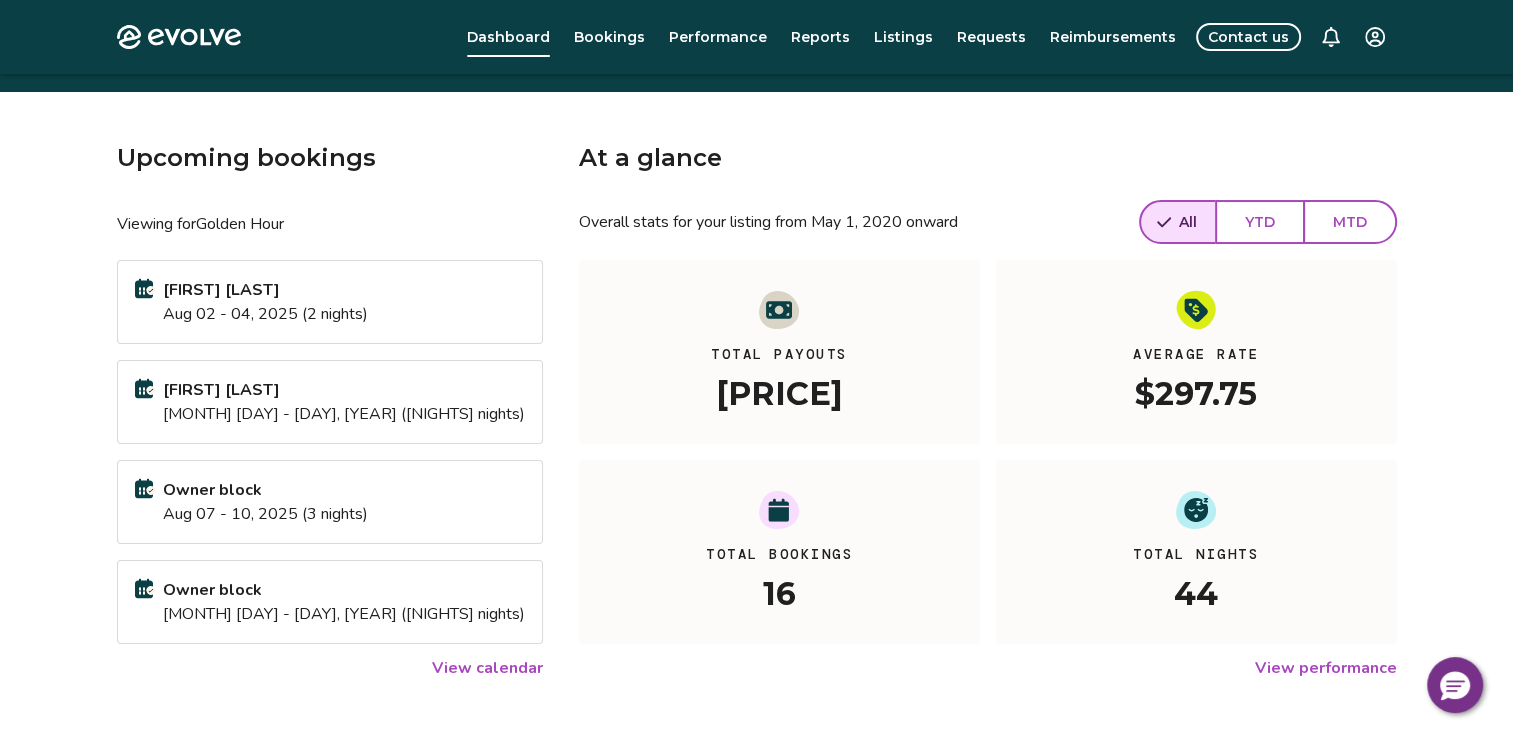 scroll, scrollTop: 44, scrollLeft: 0, axis: vertical 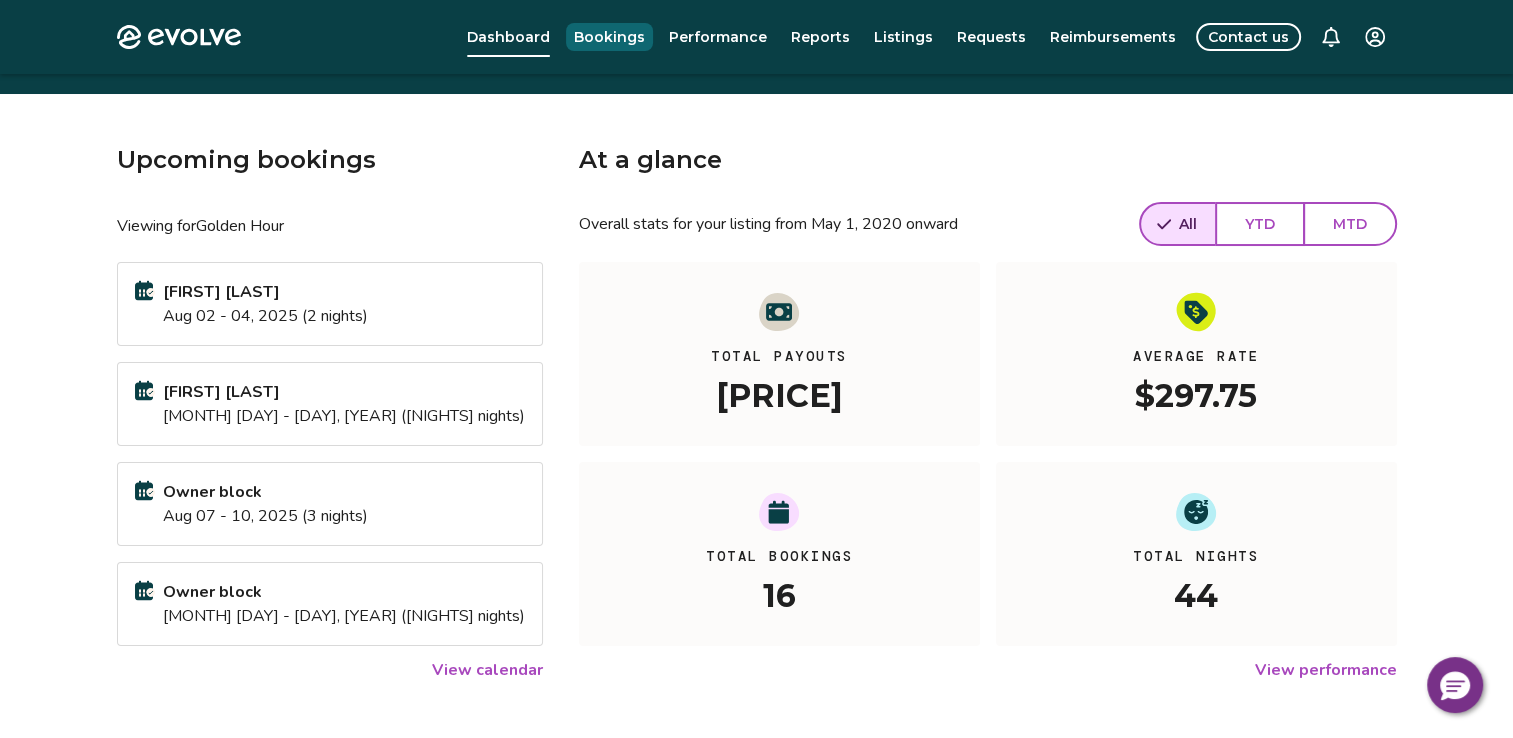 click on "Bookings" at bounding box center [609, 37] 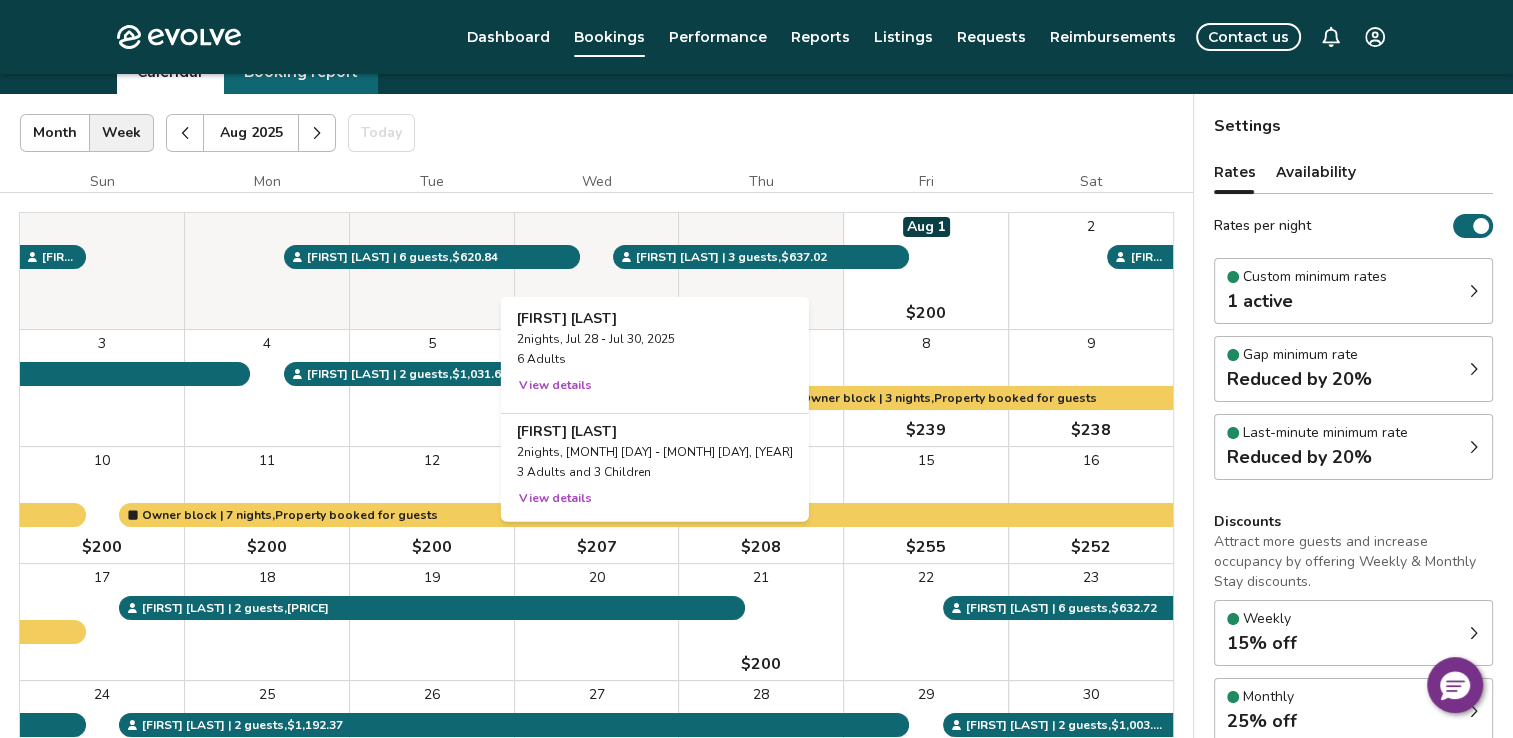 scroll, scrollTop: 0, scrollLeft: 0, axis: both 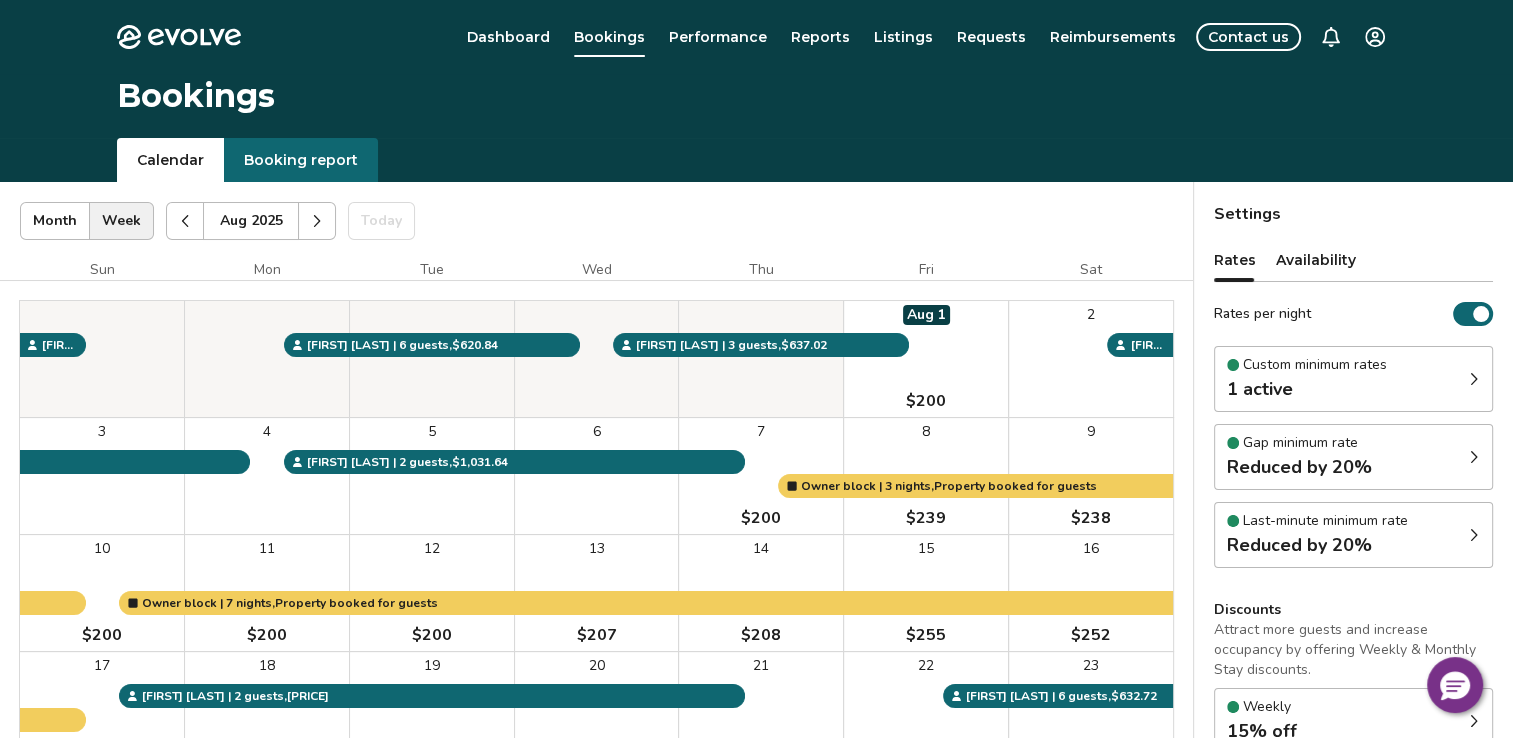 click 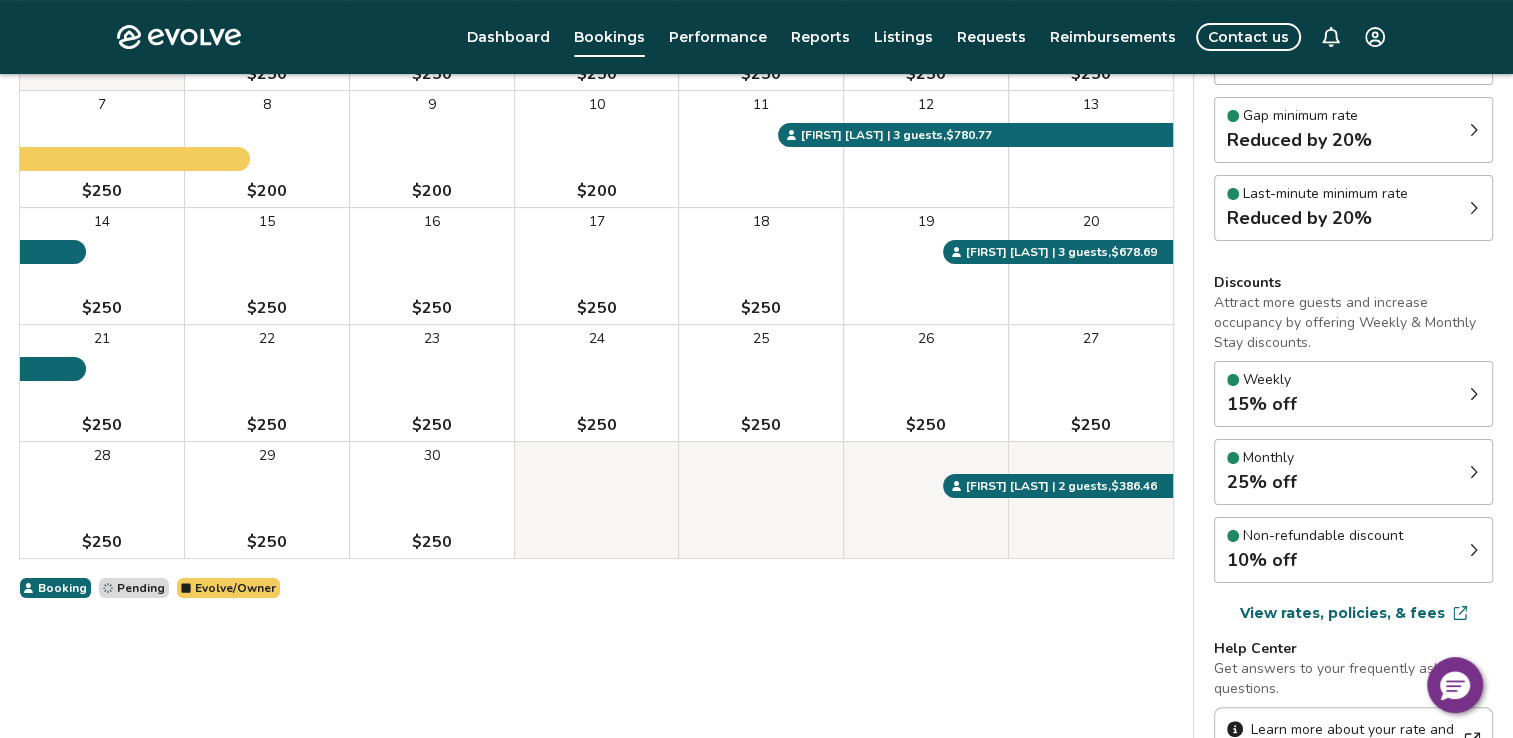 scroll, scrollTop: 283, scrollLeft: 0, axis: vertical 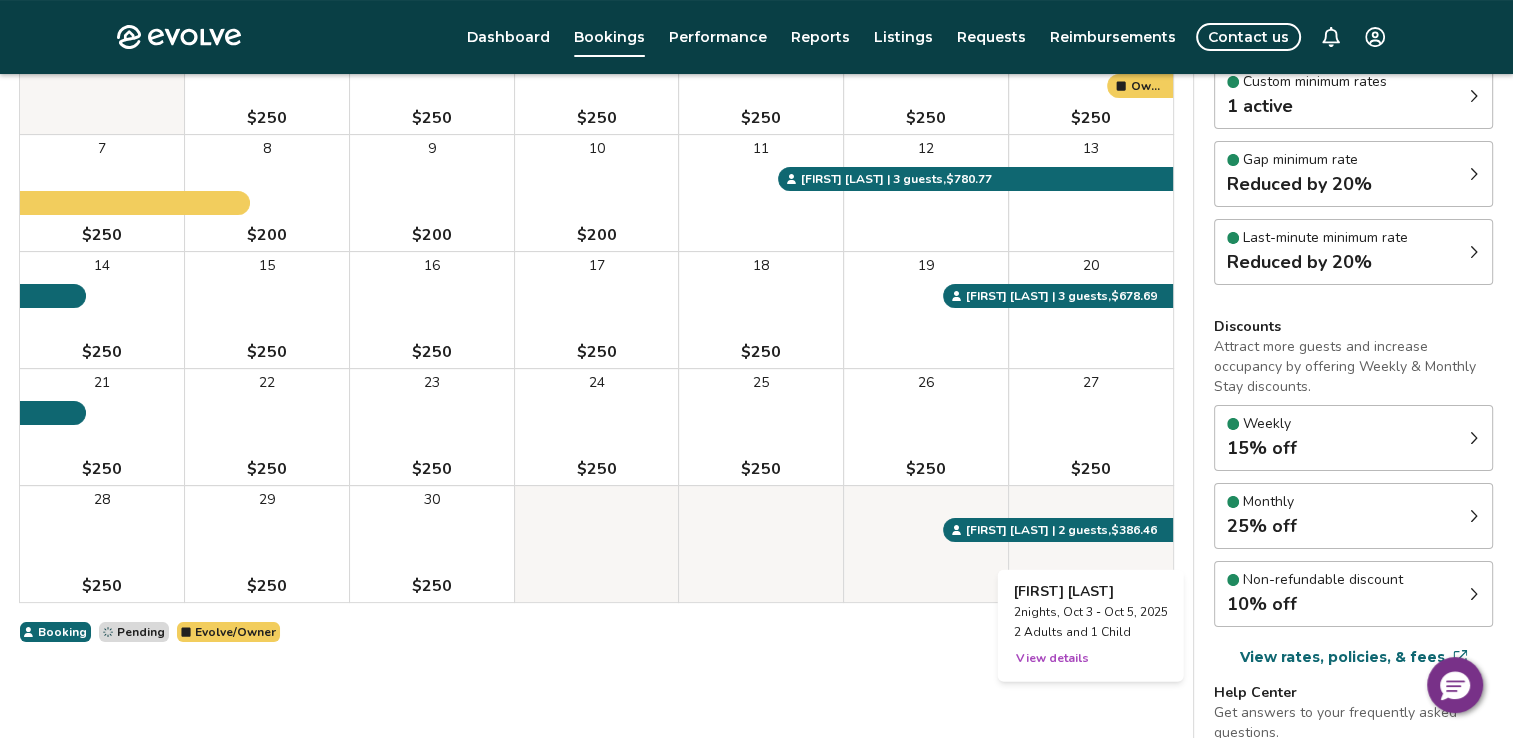 click at bounding box center (1091, 544) 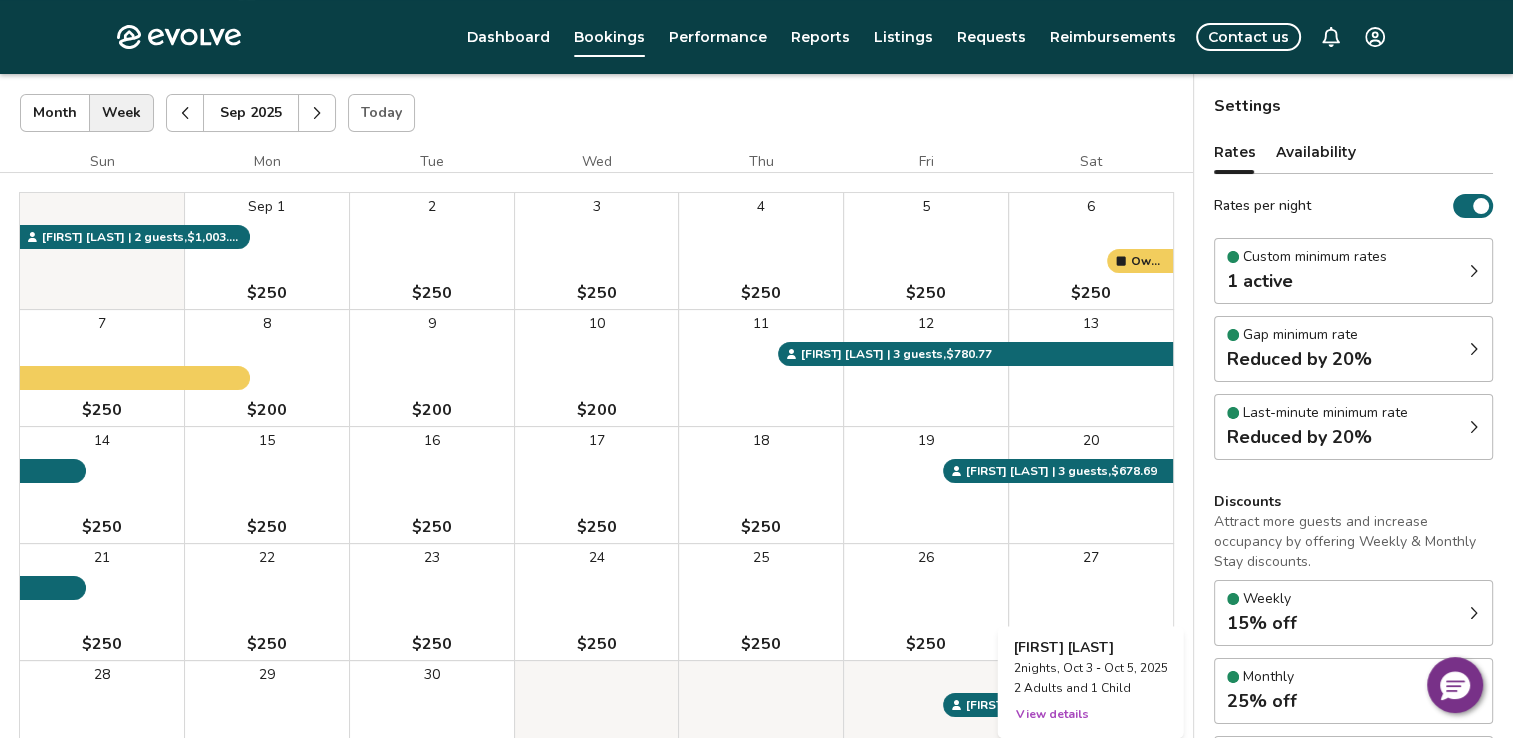 scroll, scrollTop: 4, scrollLeft: 0, axis: vertical 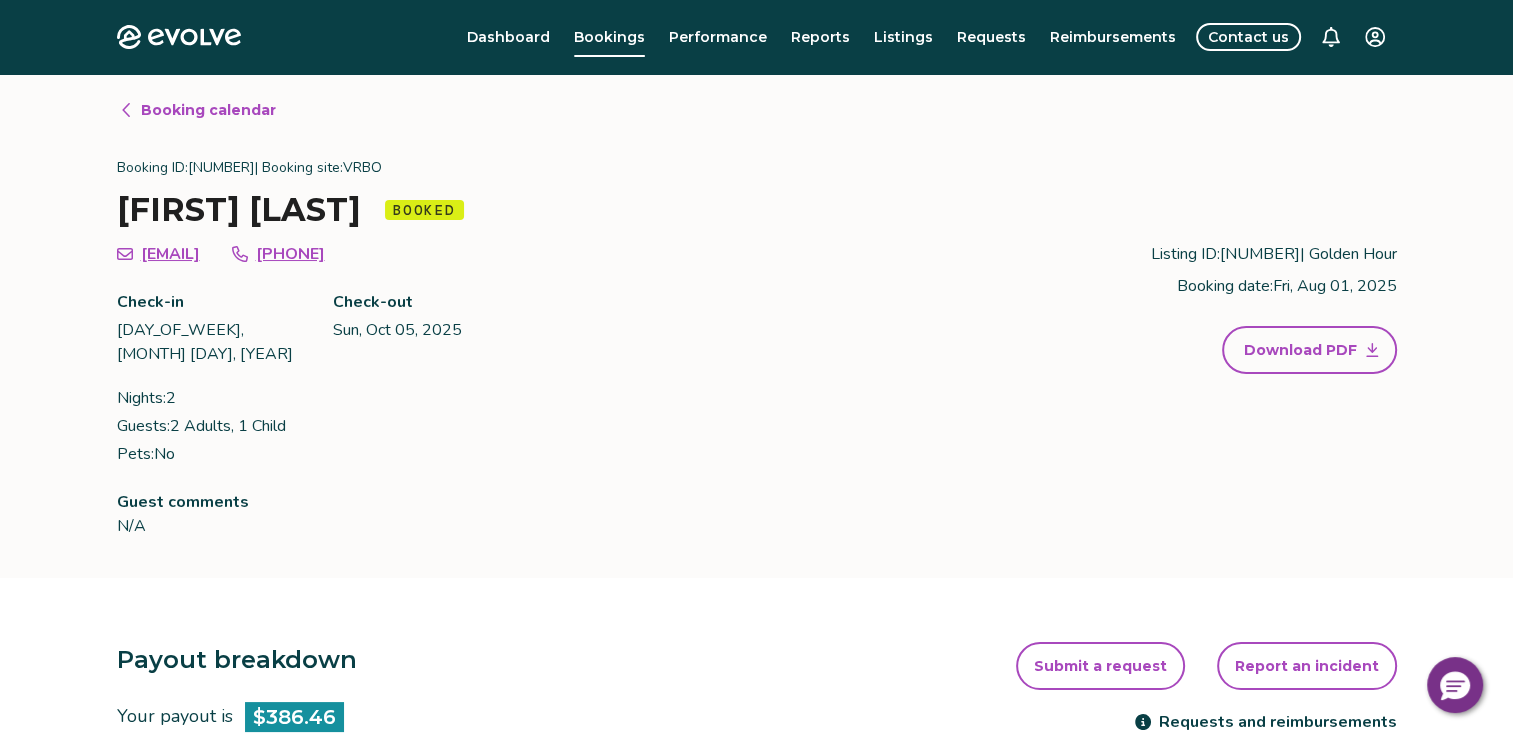 click 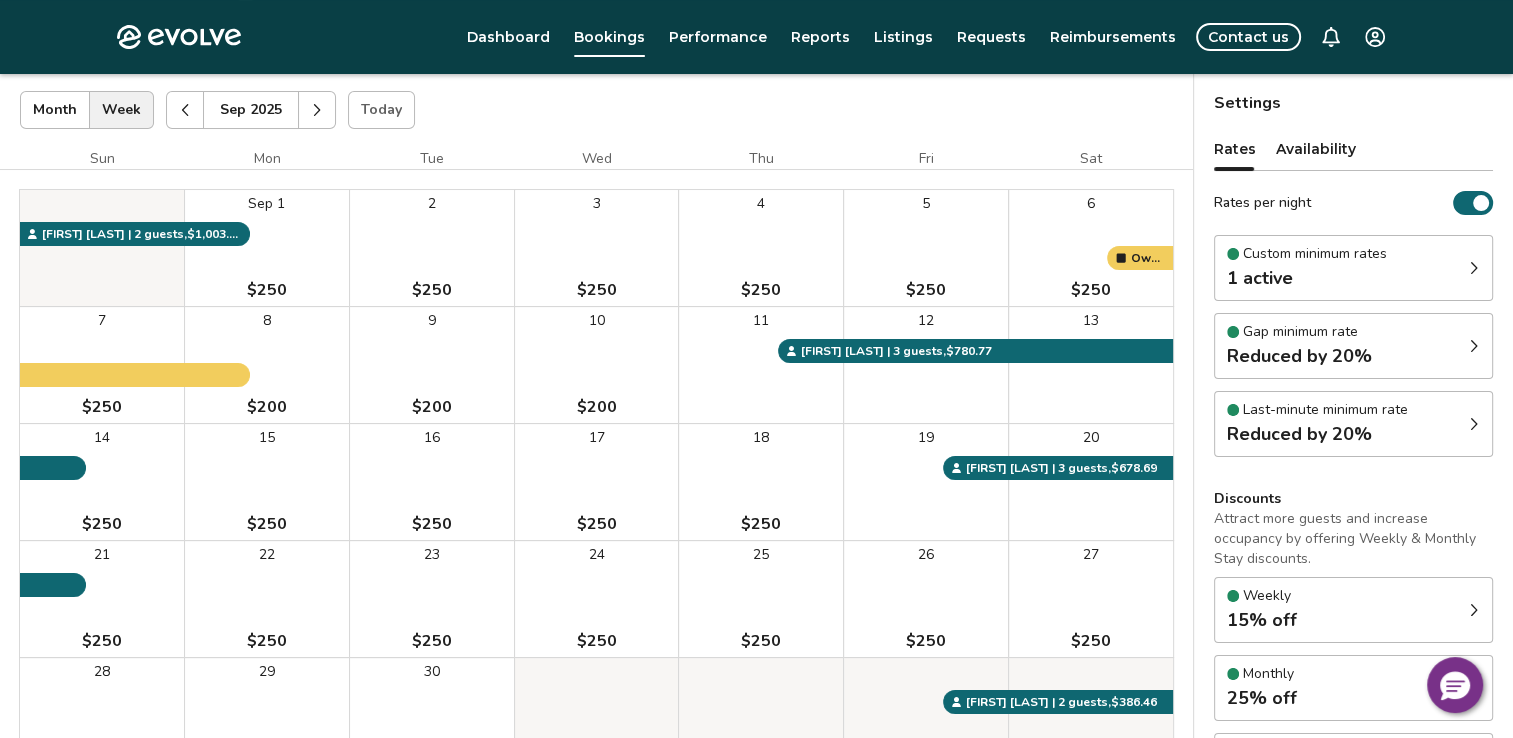 scroll, scrollTop: 112, scrollLeft: 0, axis: vertical 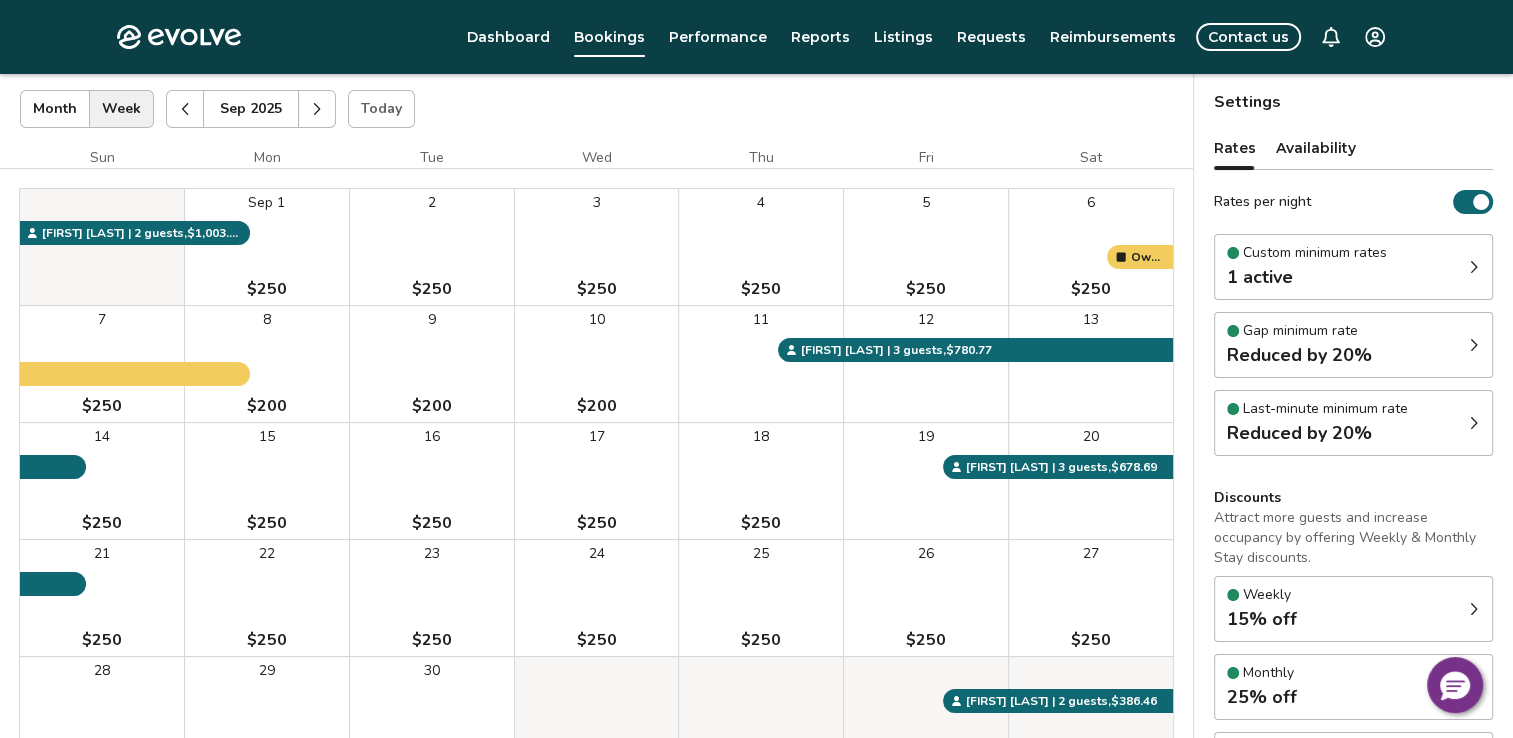 click on "Last-minute minimum rate" at bounding box center [1325, 409] 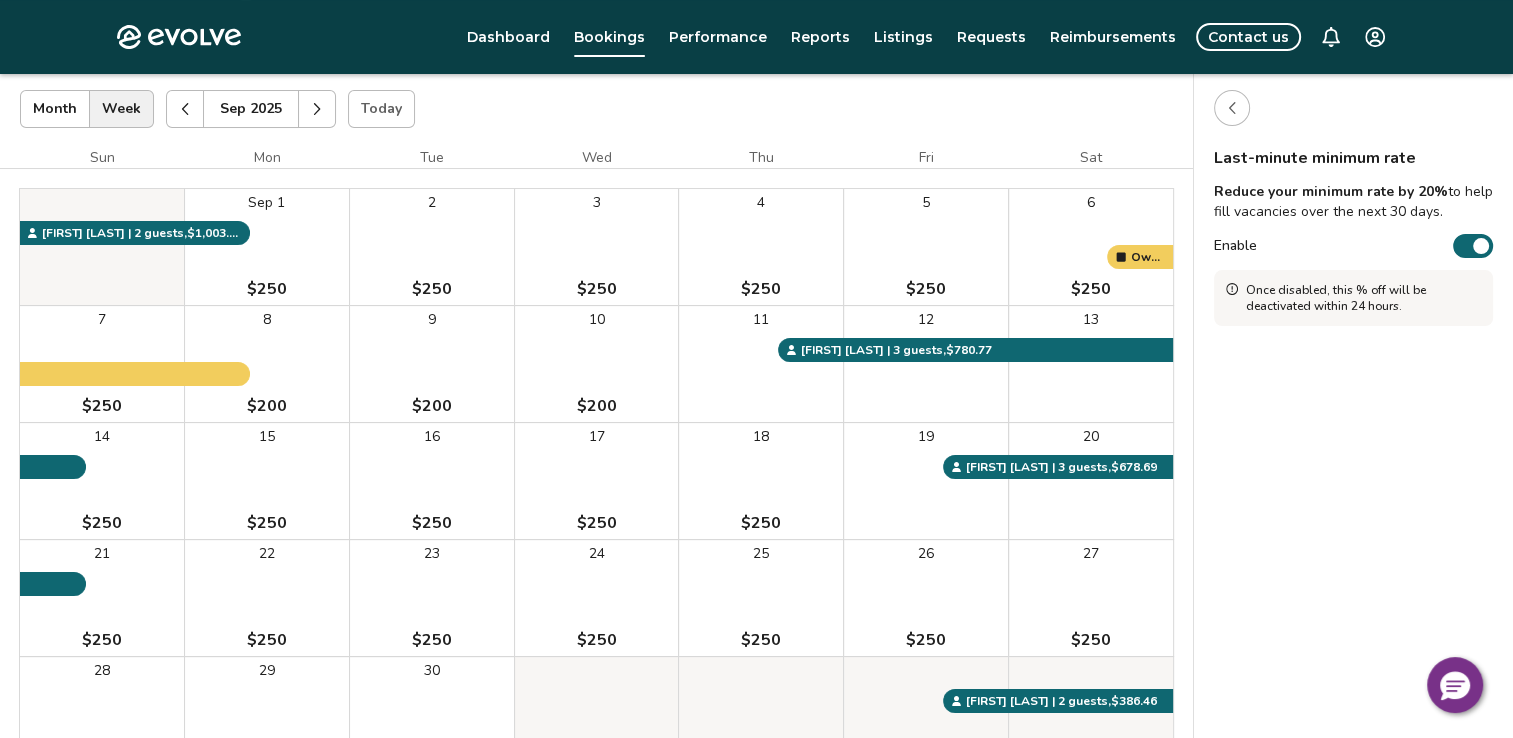 click on "Enable" at bounding box center [1473, 246] 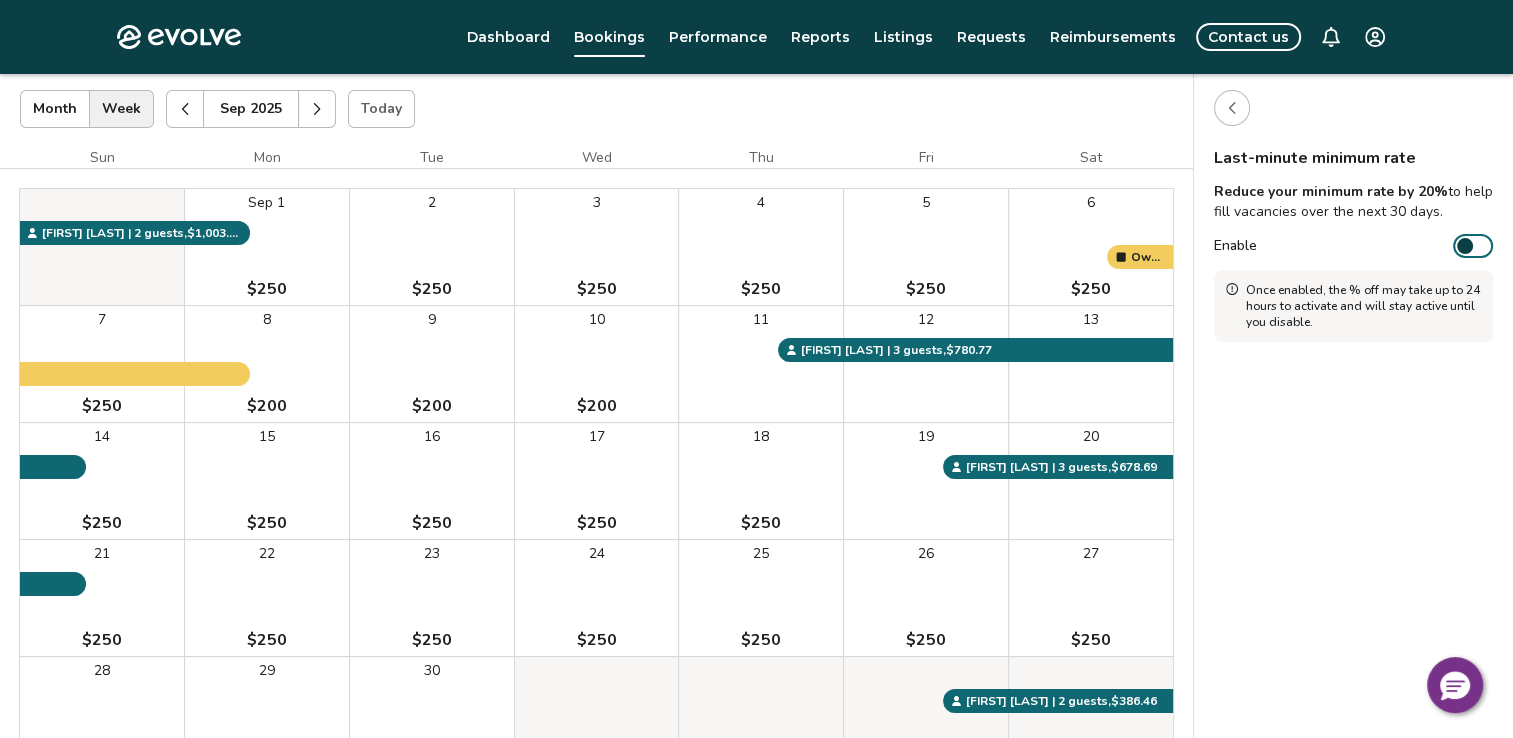 click at bounding box center (1232, 108) 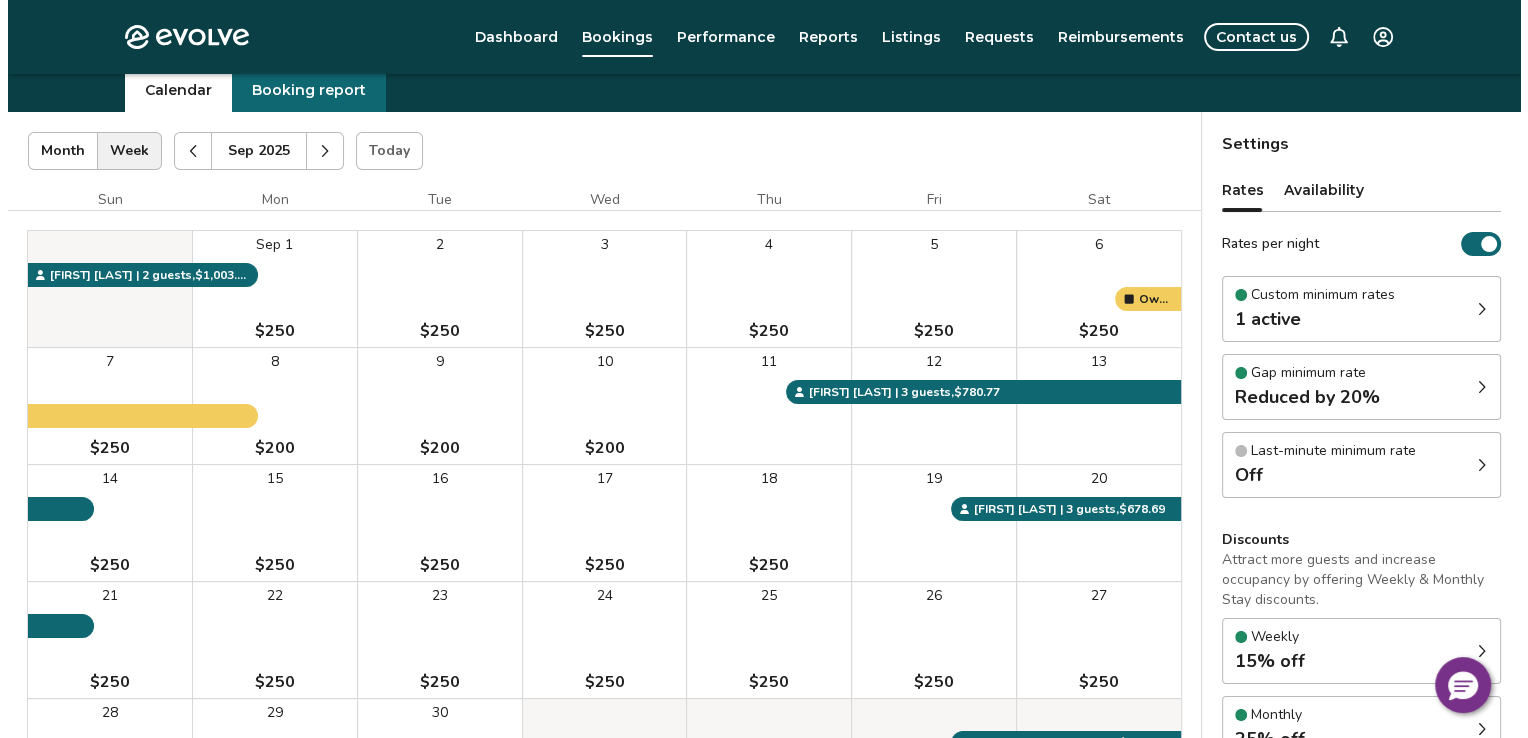 scroll, scrollTop: 71, scrollLeft: 0, axis: vertical 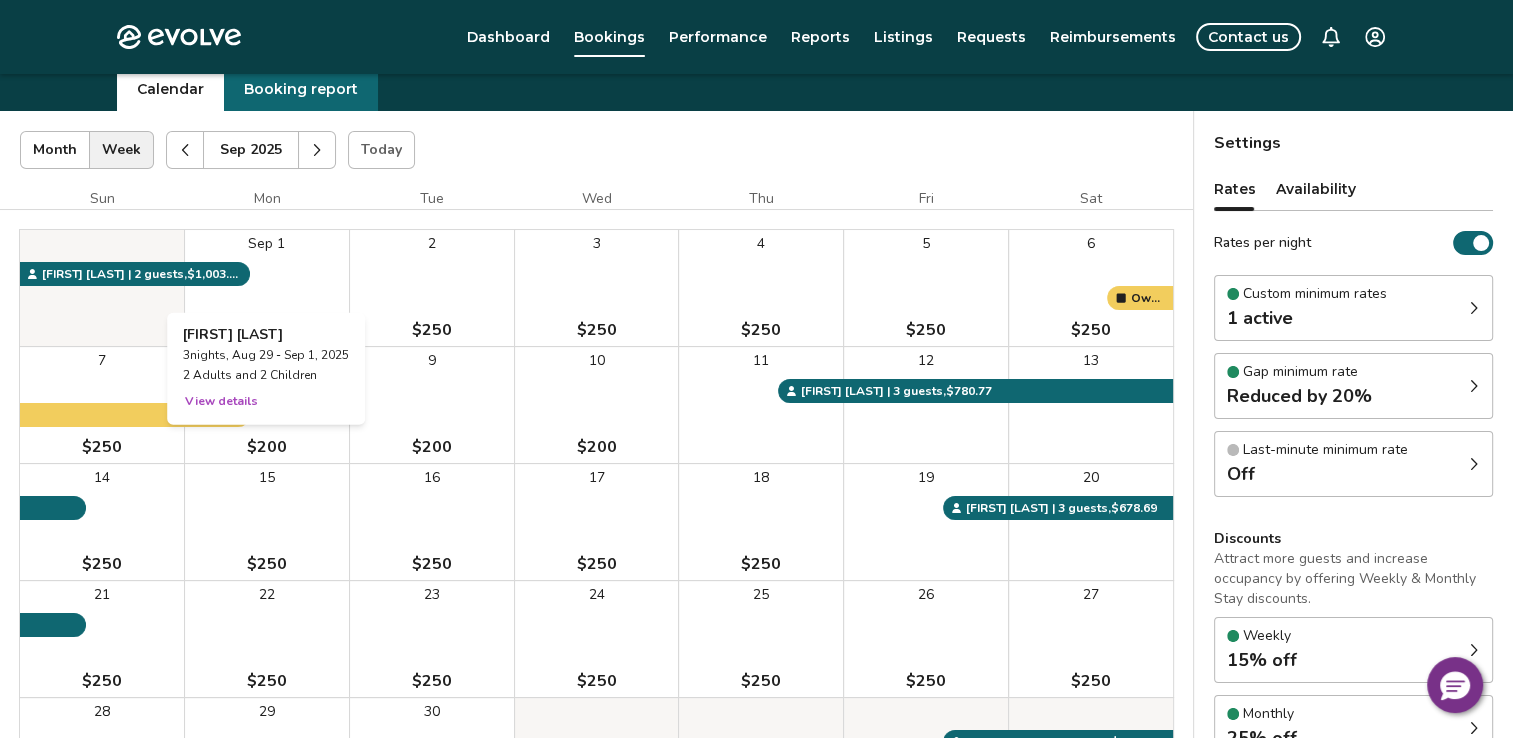 click on "[SEP] 1 [PRICE]" at bounding box center [267, 288] 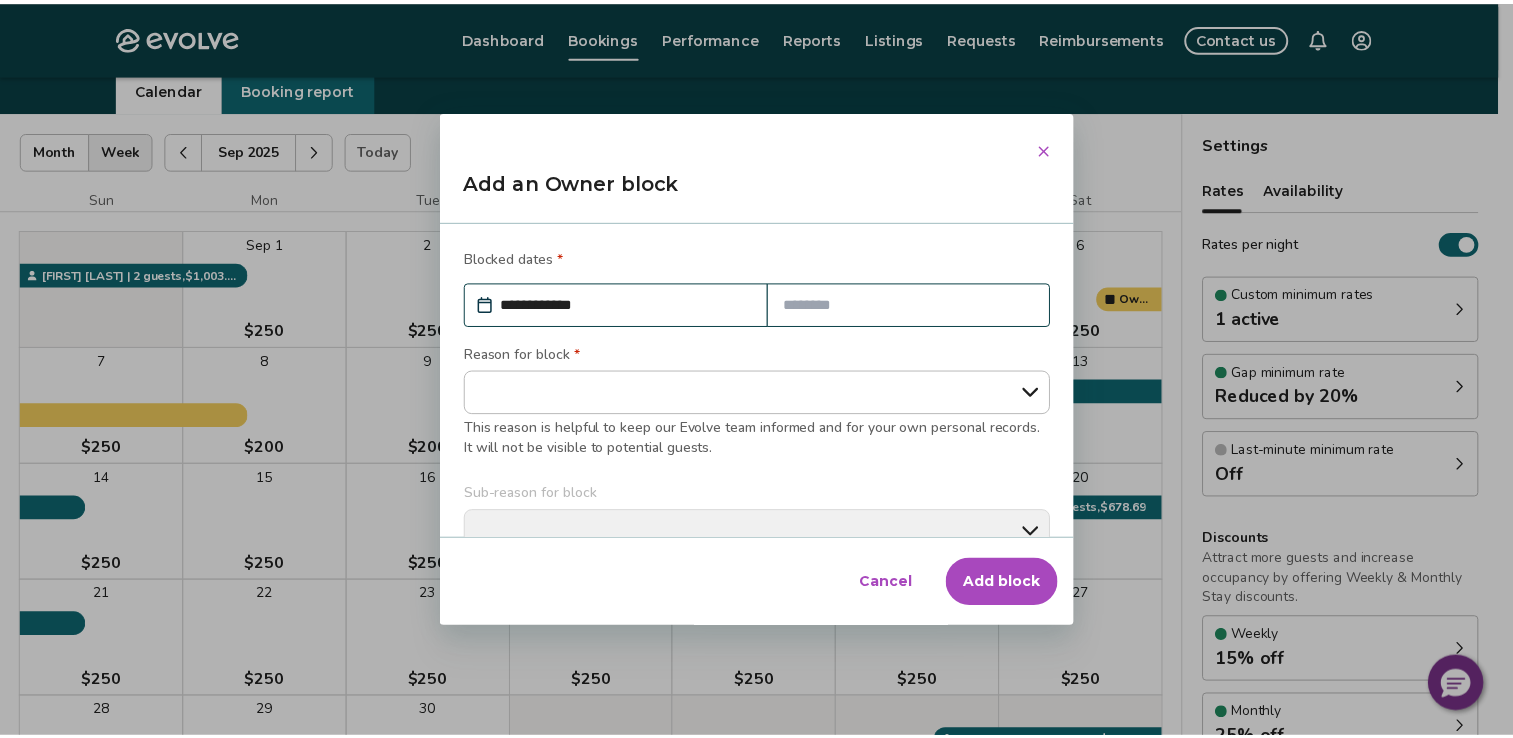 scroll, scrollTop: 155, scrollLeft: 0, axis: vertical 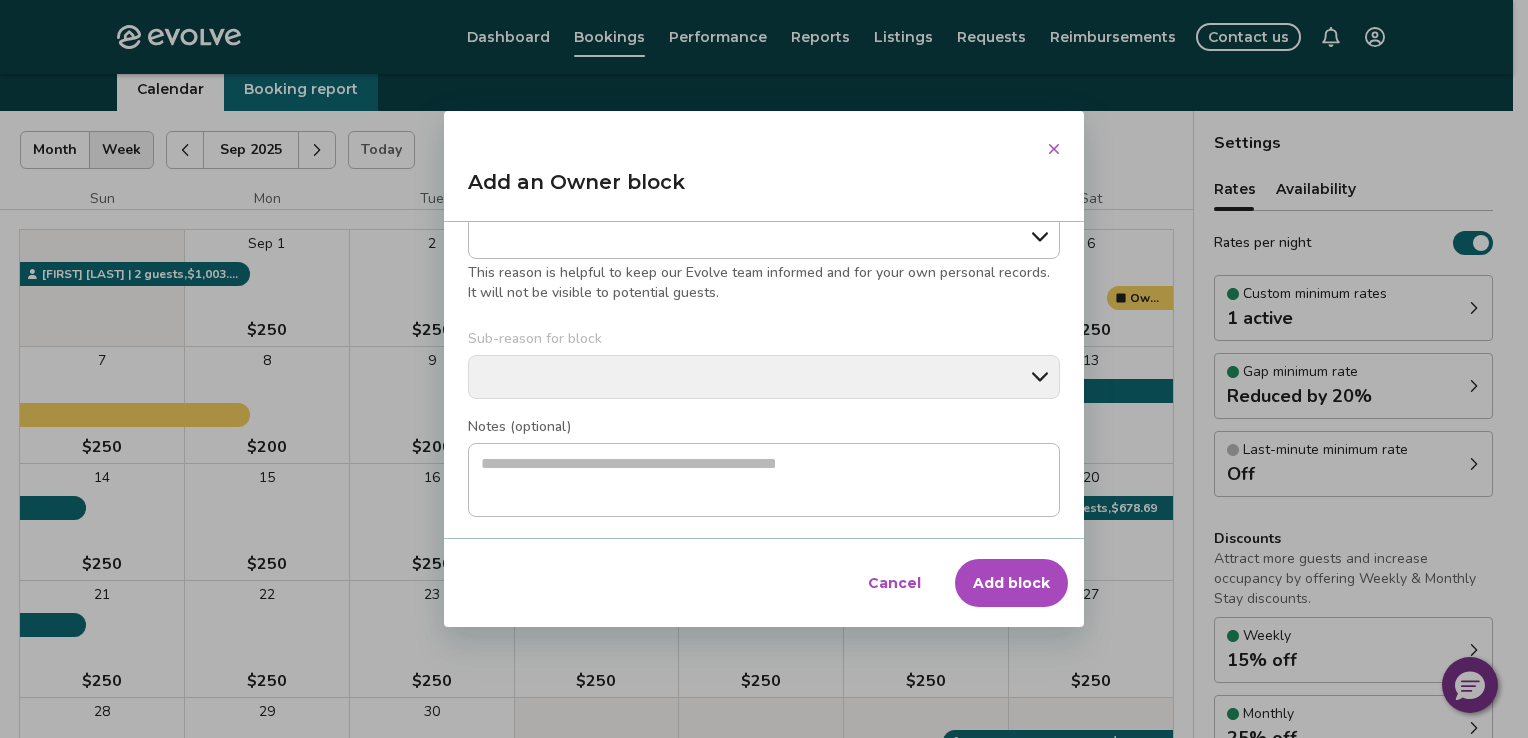 click on "Cancel" at bounding box center (894, 583) 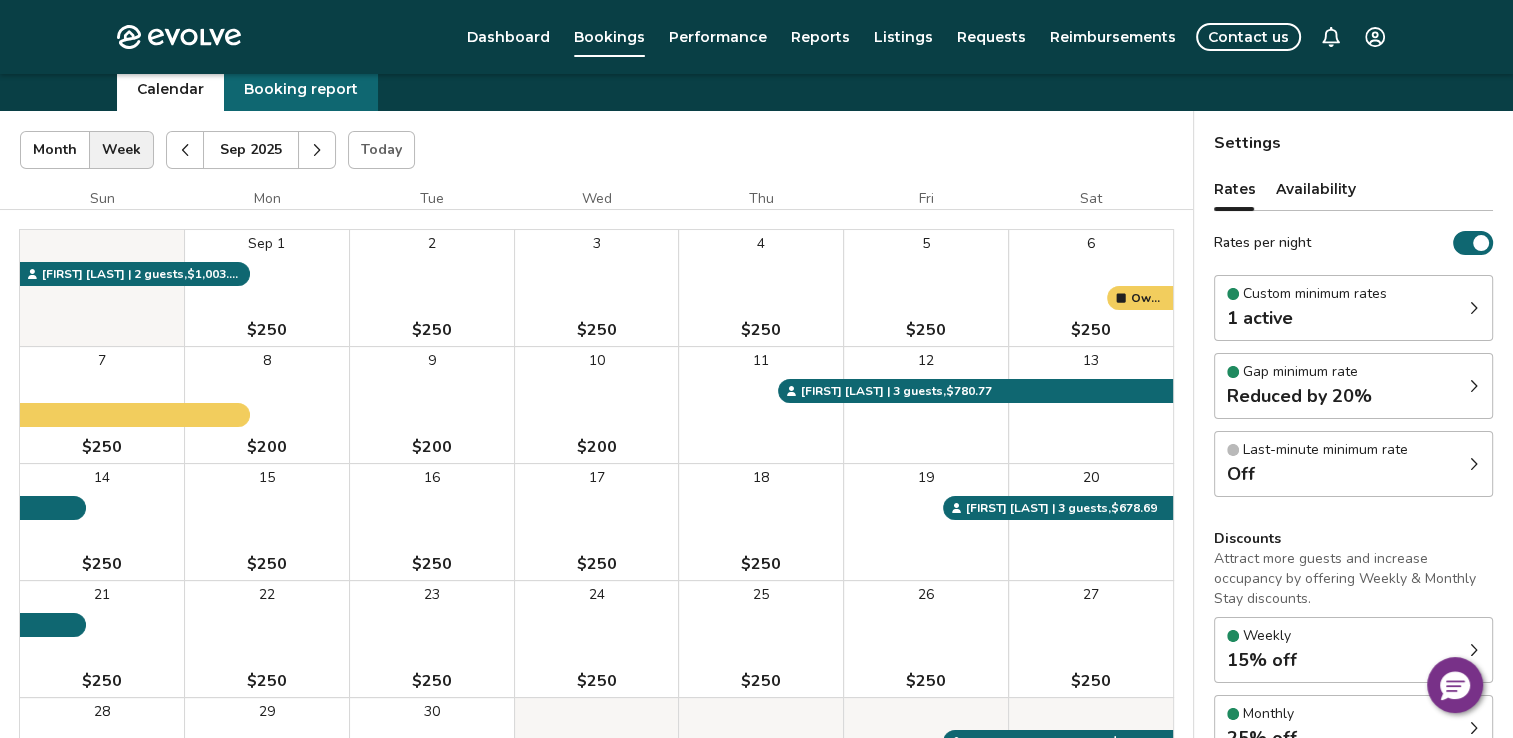 click on "Availability" at bounding box center (1316, 189) 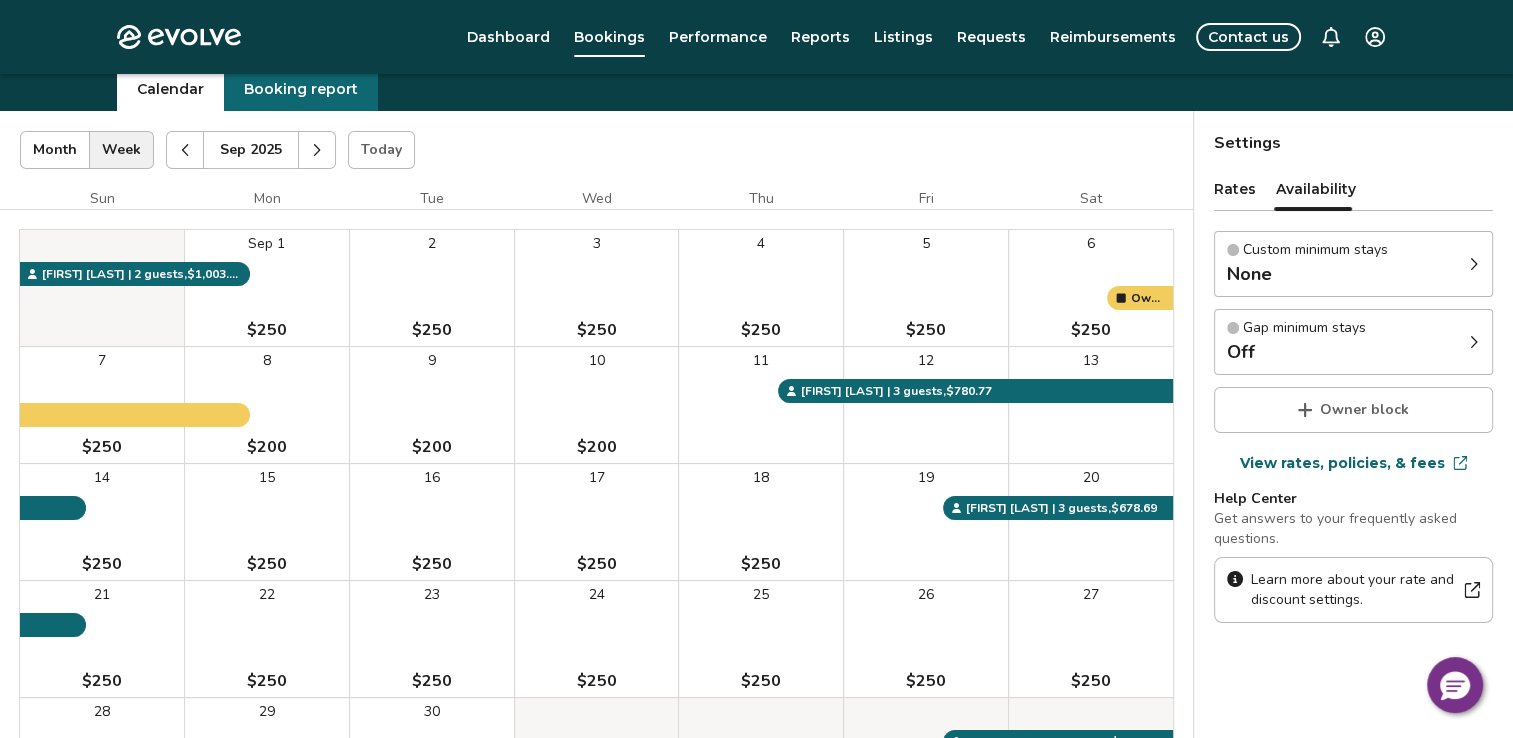 click on "None" at bounding box center (1307, 274) 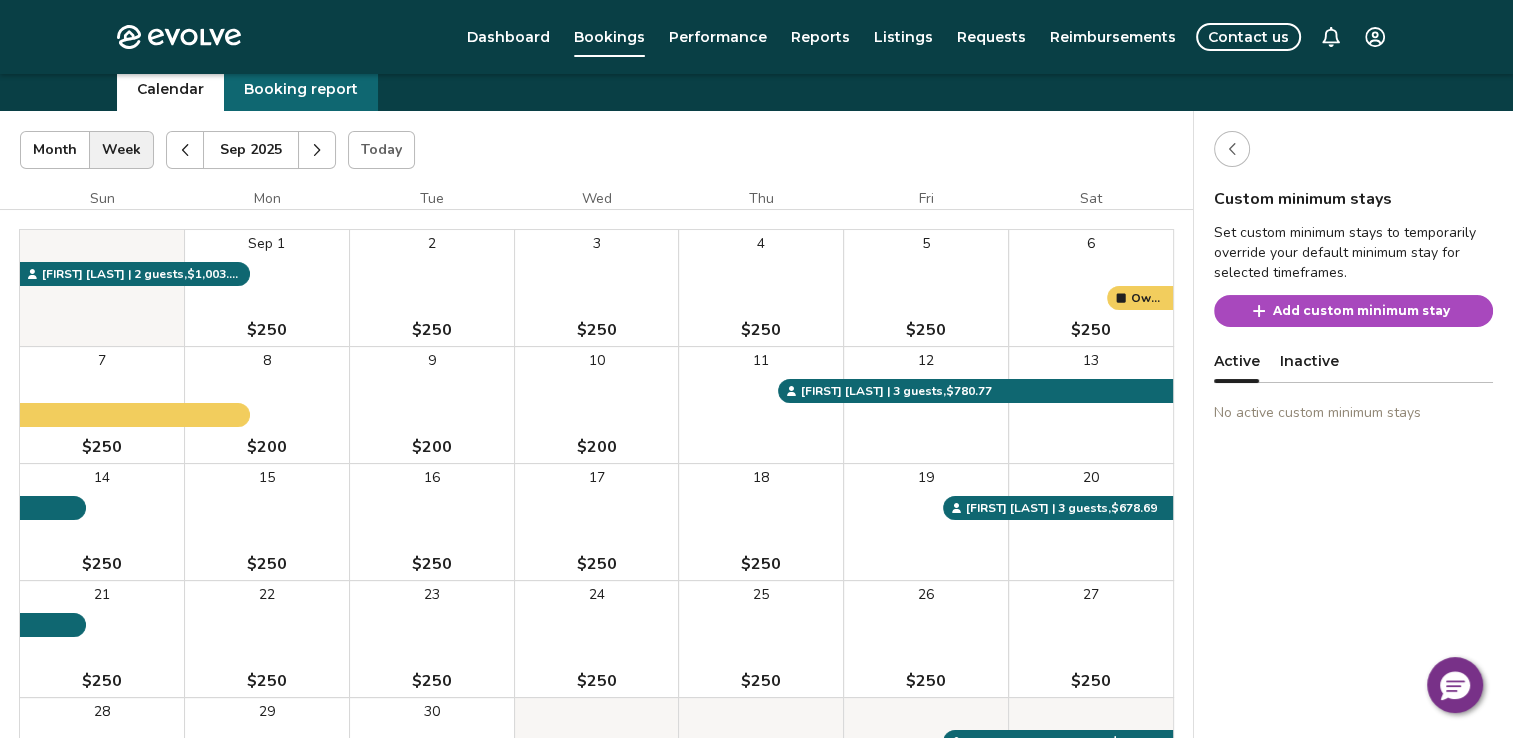 click at bounding box center [1232, 149] 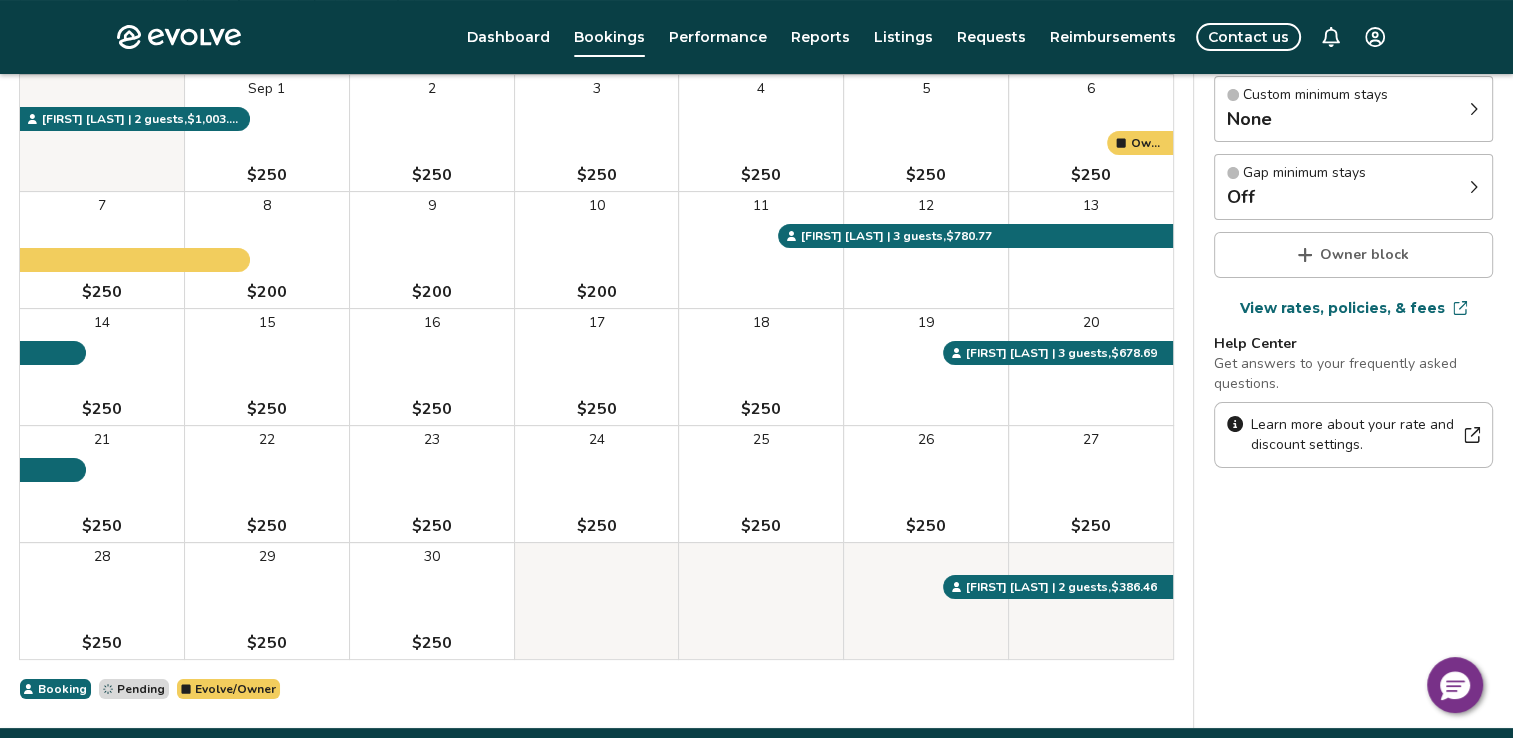scroll, scrollTop: 0, scrollLeft: 0, axis: both 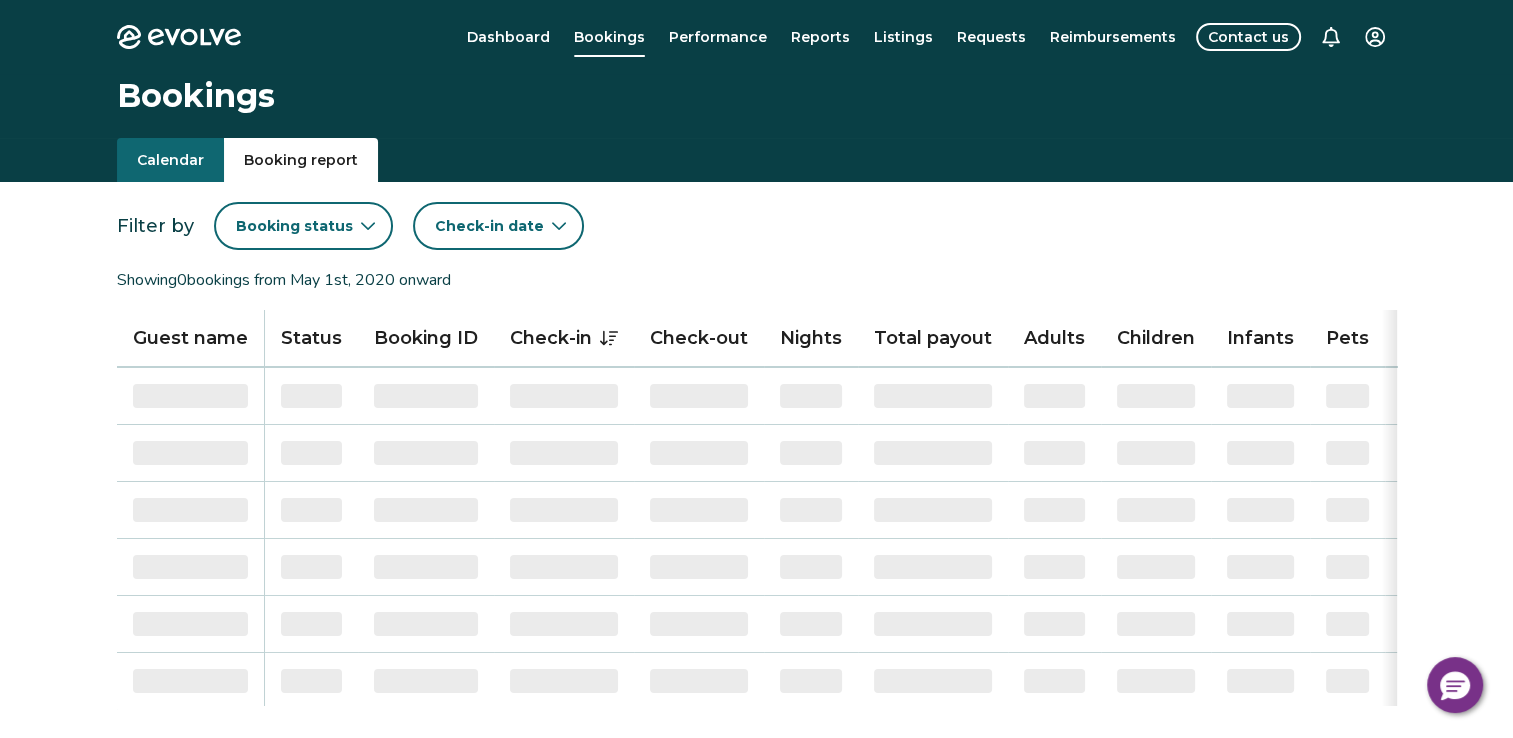 click on "Booking report" at bounding box center (301, 160) 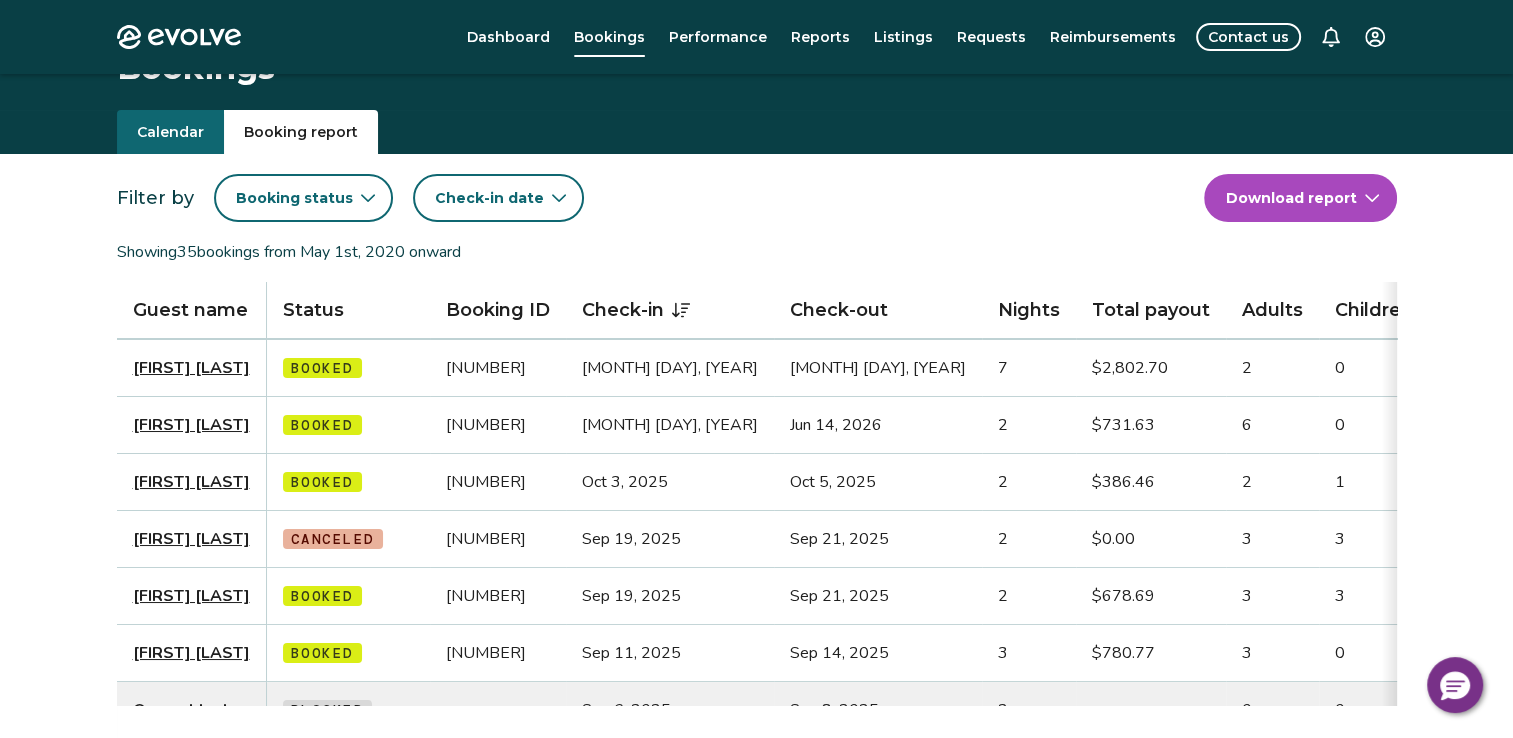 scroll, scrollTop: 0, scrollLeft: 0, axis: both 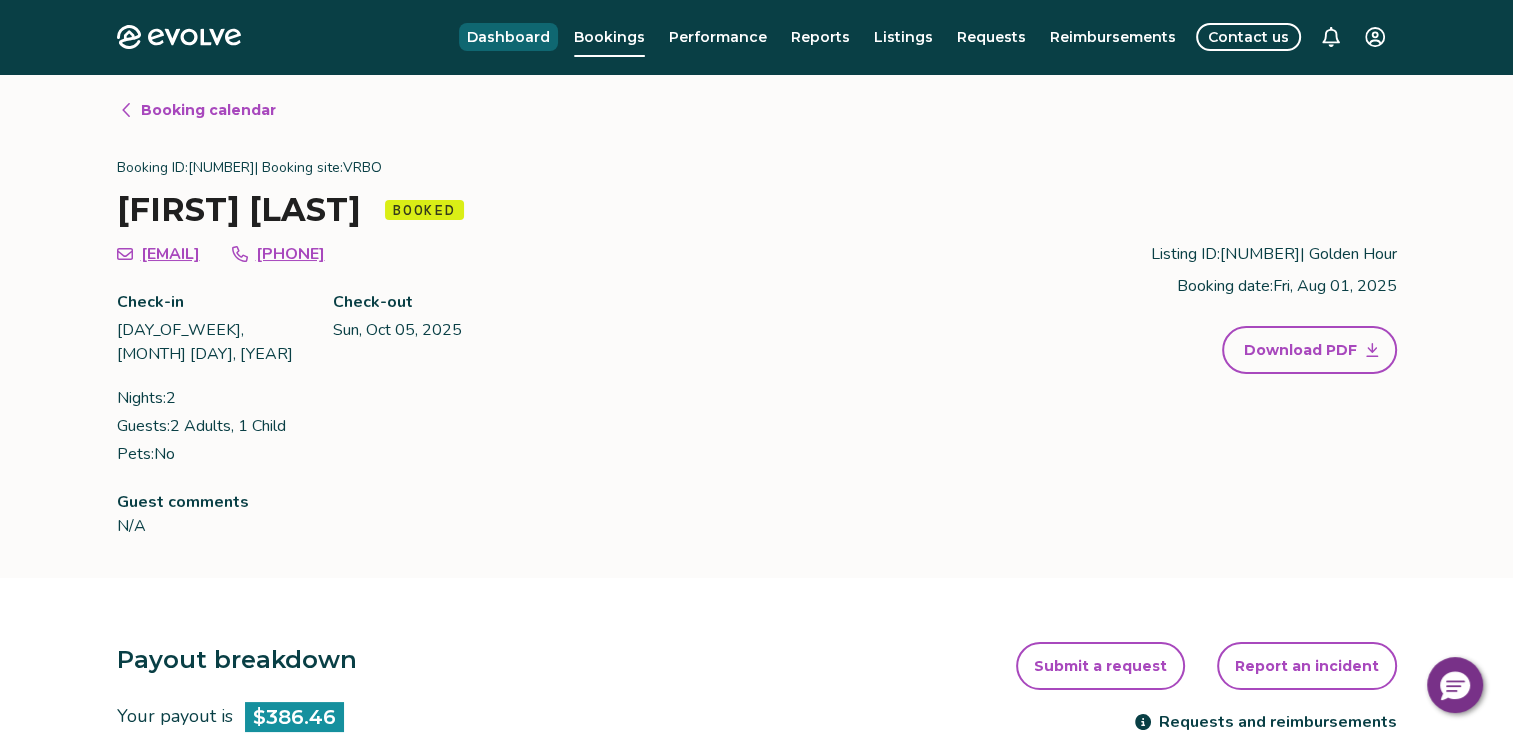 click on "Dashboard" at bounding box center (508, 37) 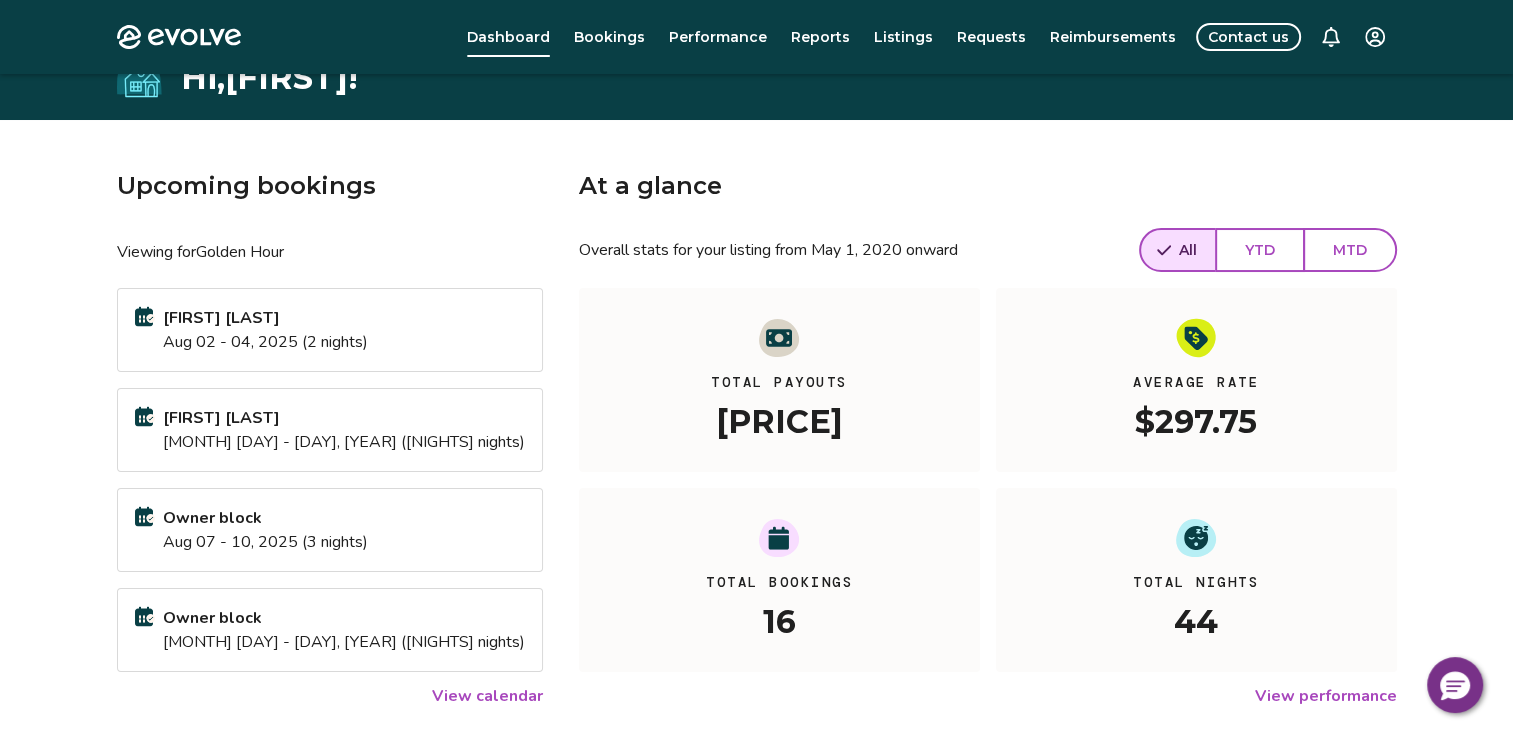 scroll, scrollTop: 296, scrollLeft: 0, axis: vertical 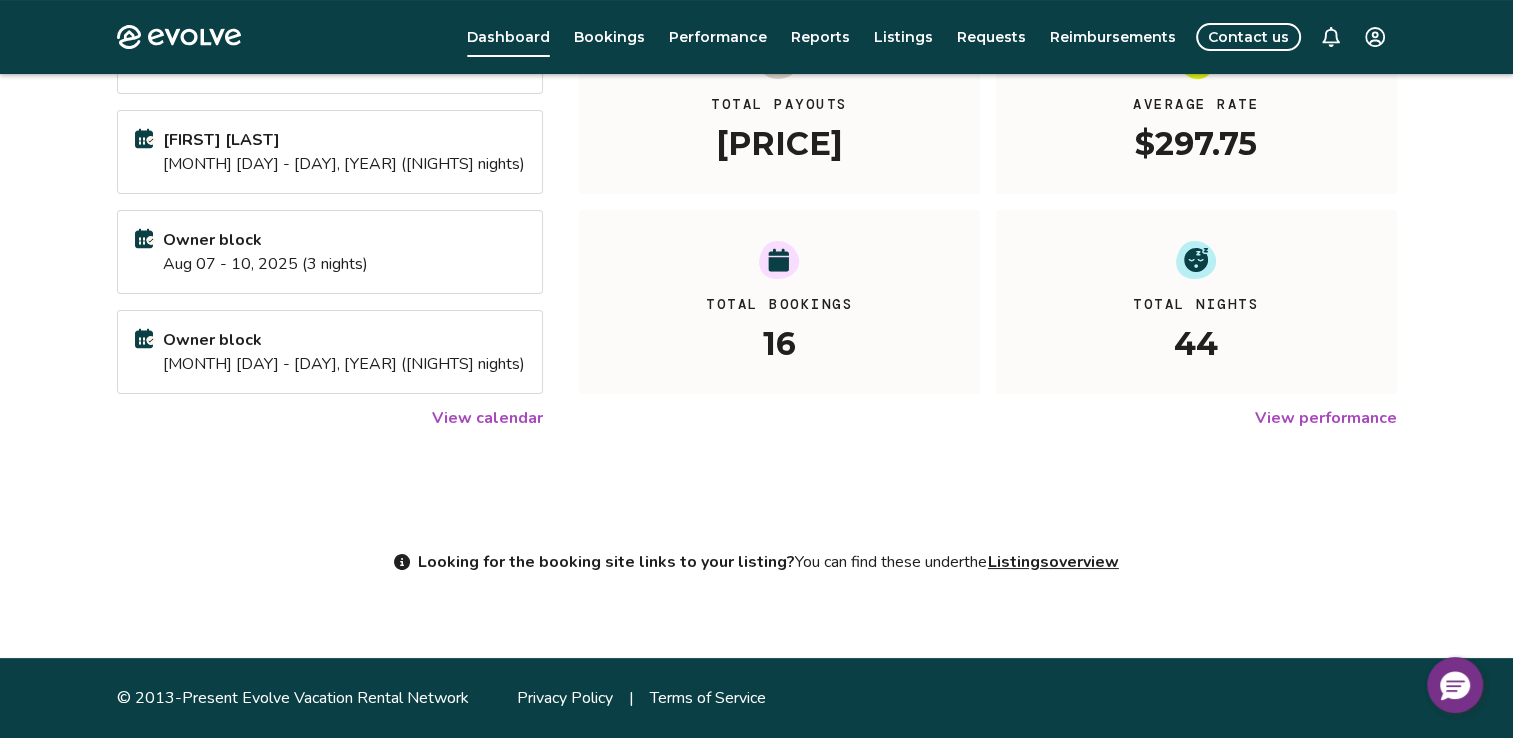 click on "Listings  overview" at bounding box center [1053, 562] 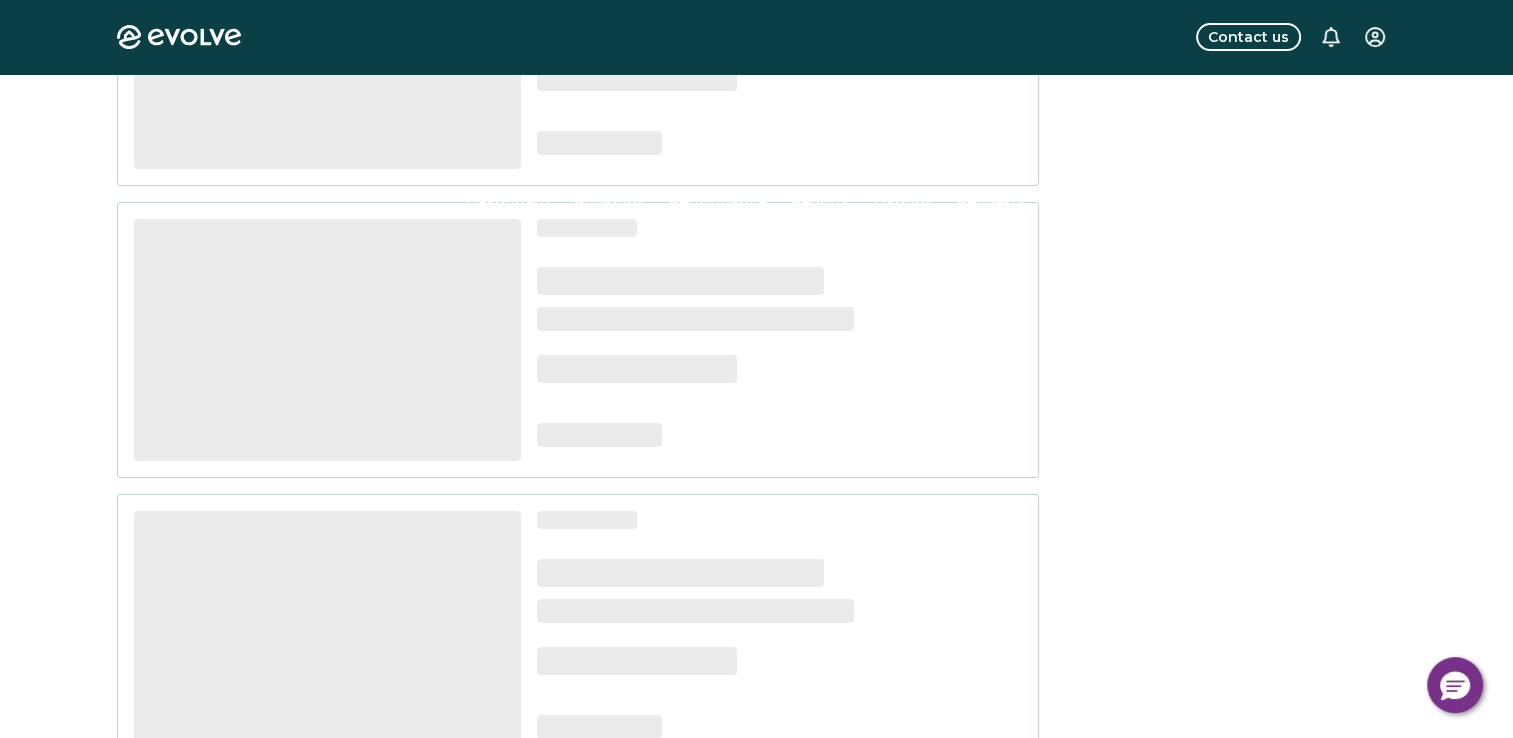 scroll, scrollTop: 0, scrollLeft: 0, axis: both 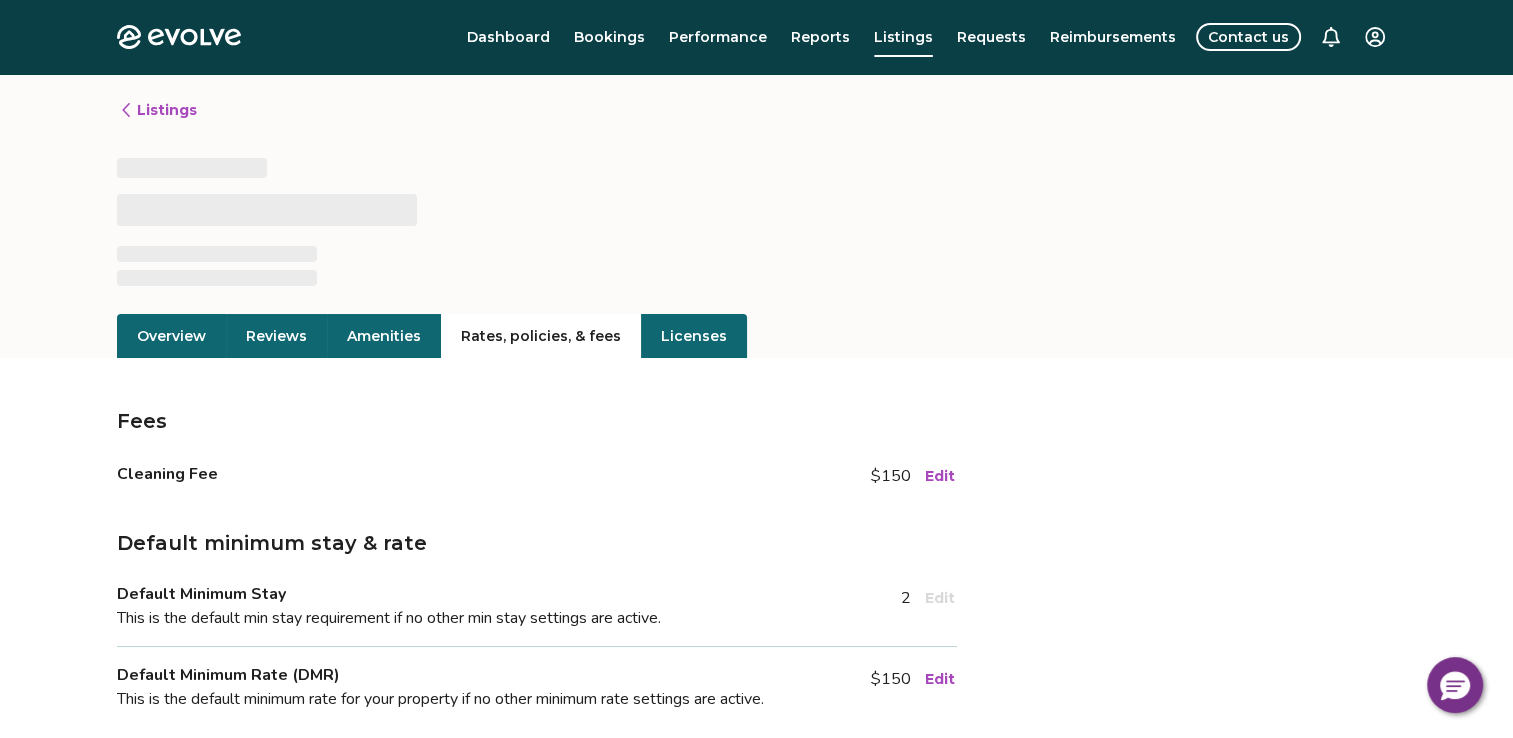 click on "Rates, policies, & fees" at bounding box center (541, 336) 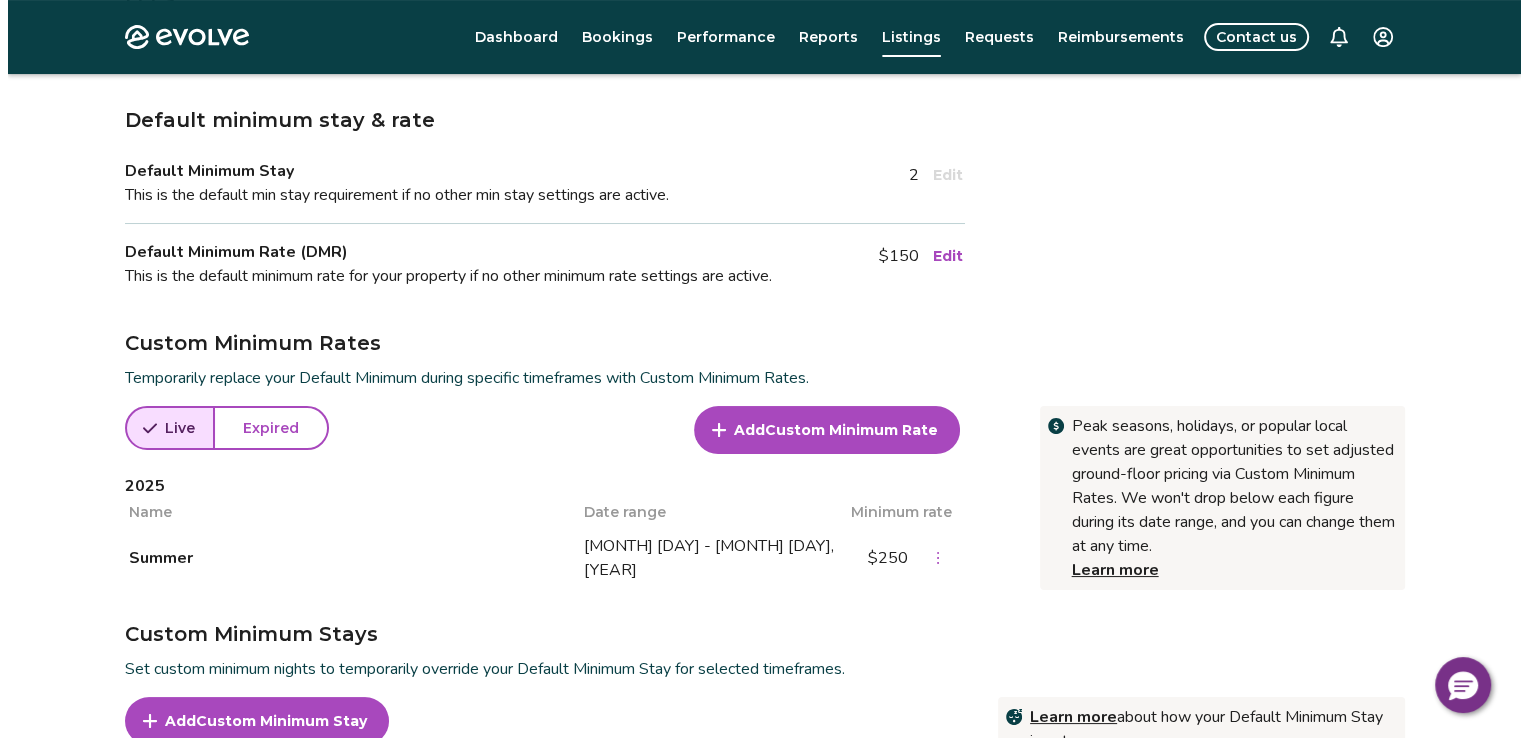 scroll, scrollTop: 424, scrollLeft: 0, axis: vertical 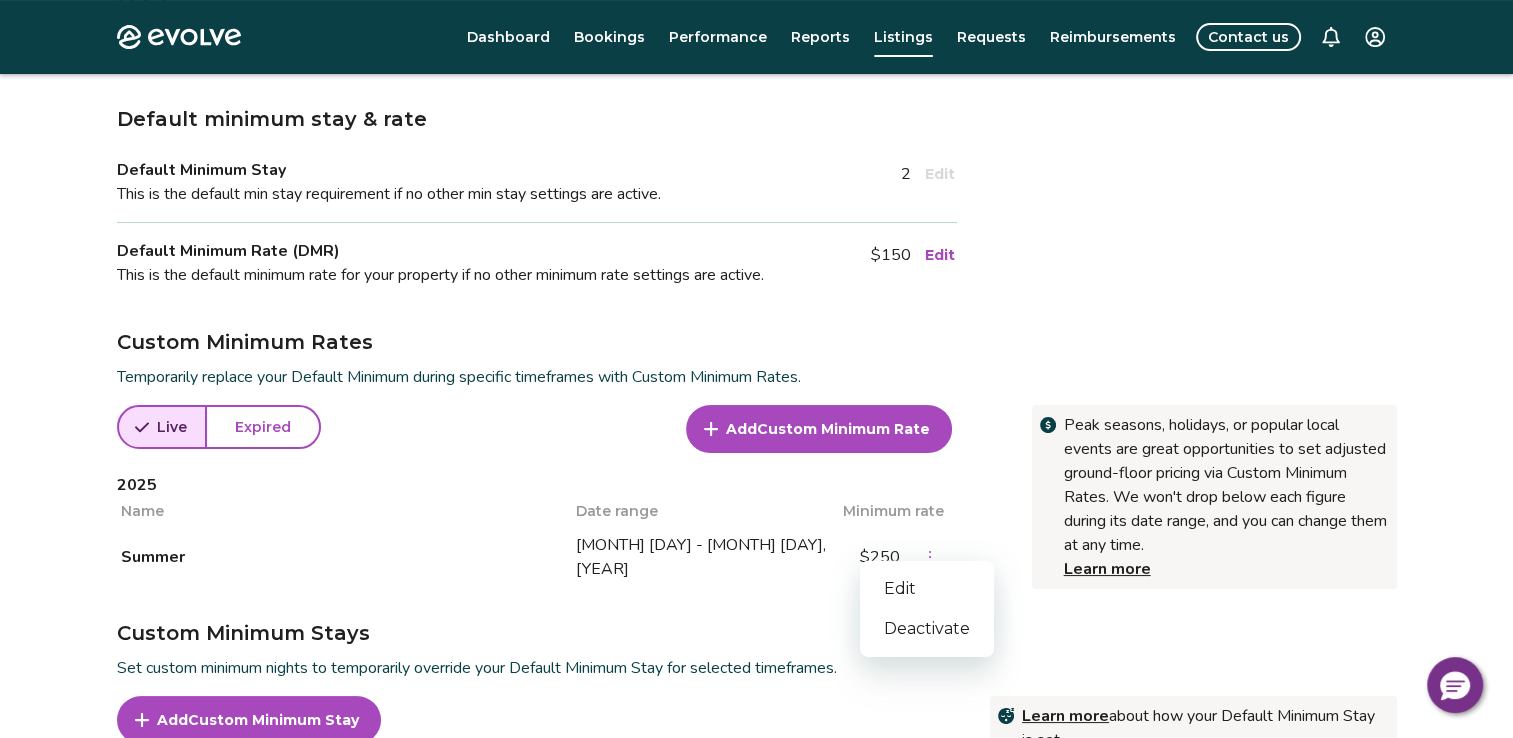 click 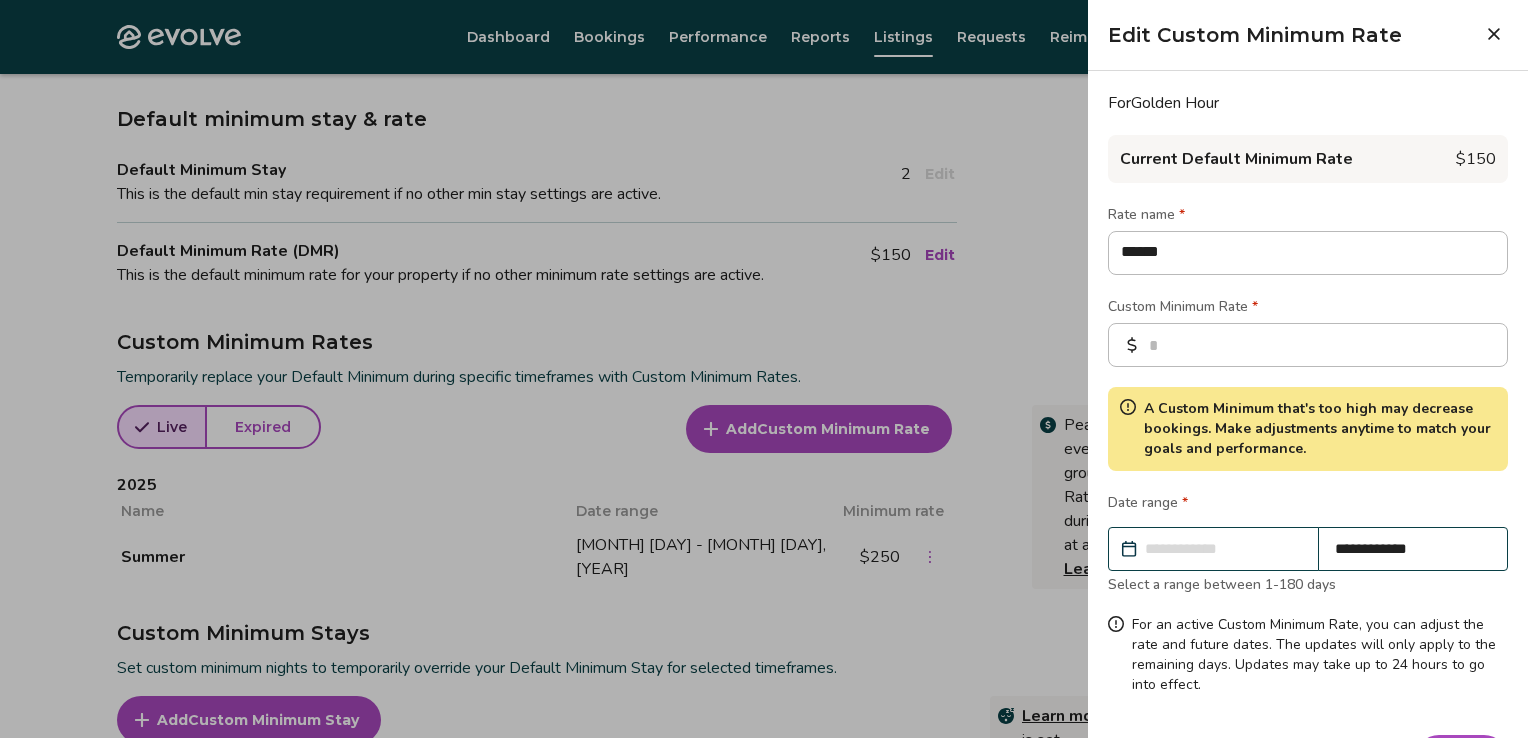 click on "**********" at bounding box center (1413, 549) 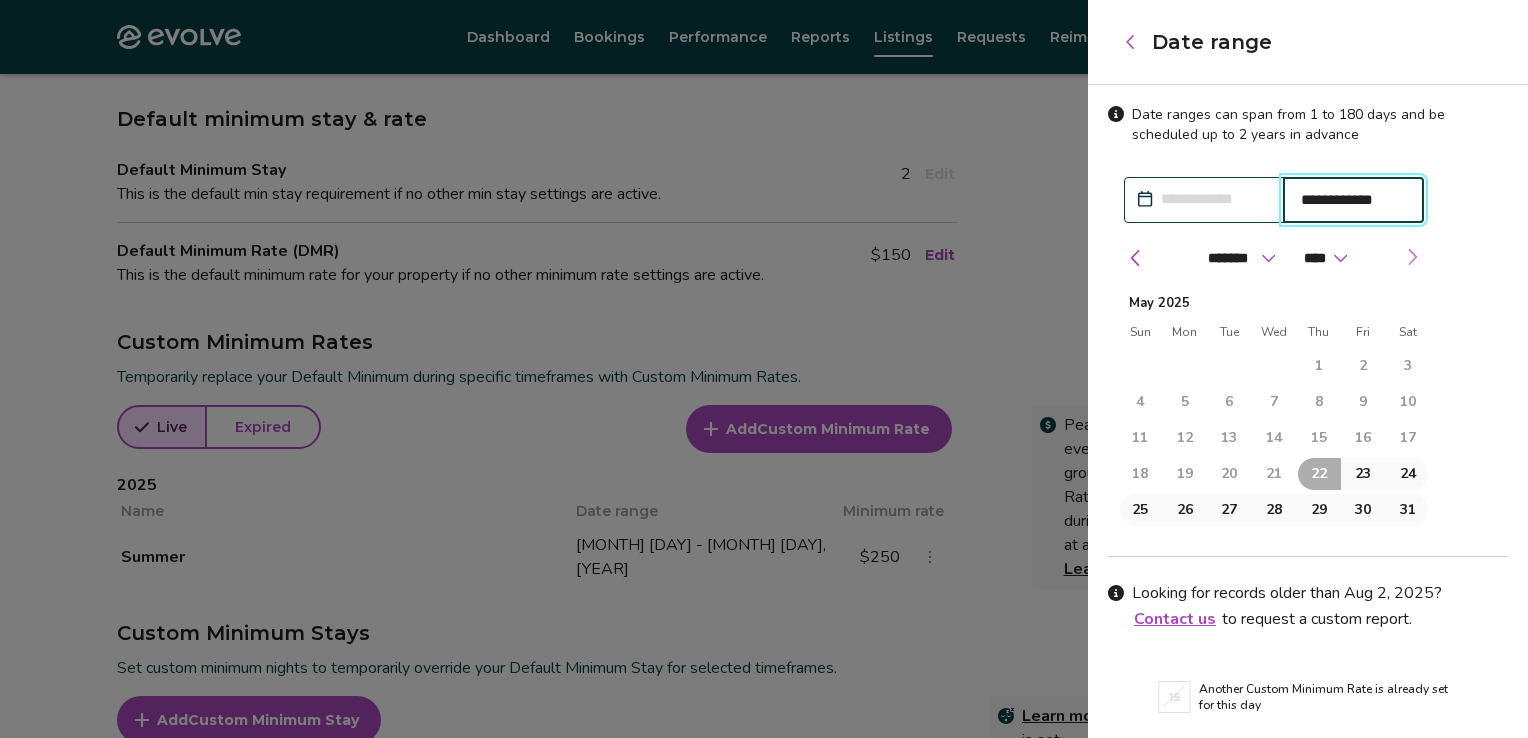 drag, startPoint x: 1434, startPoint y: 558, endPoint x: 1412, endPoint y: 259, distance: 299.80826 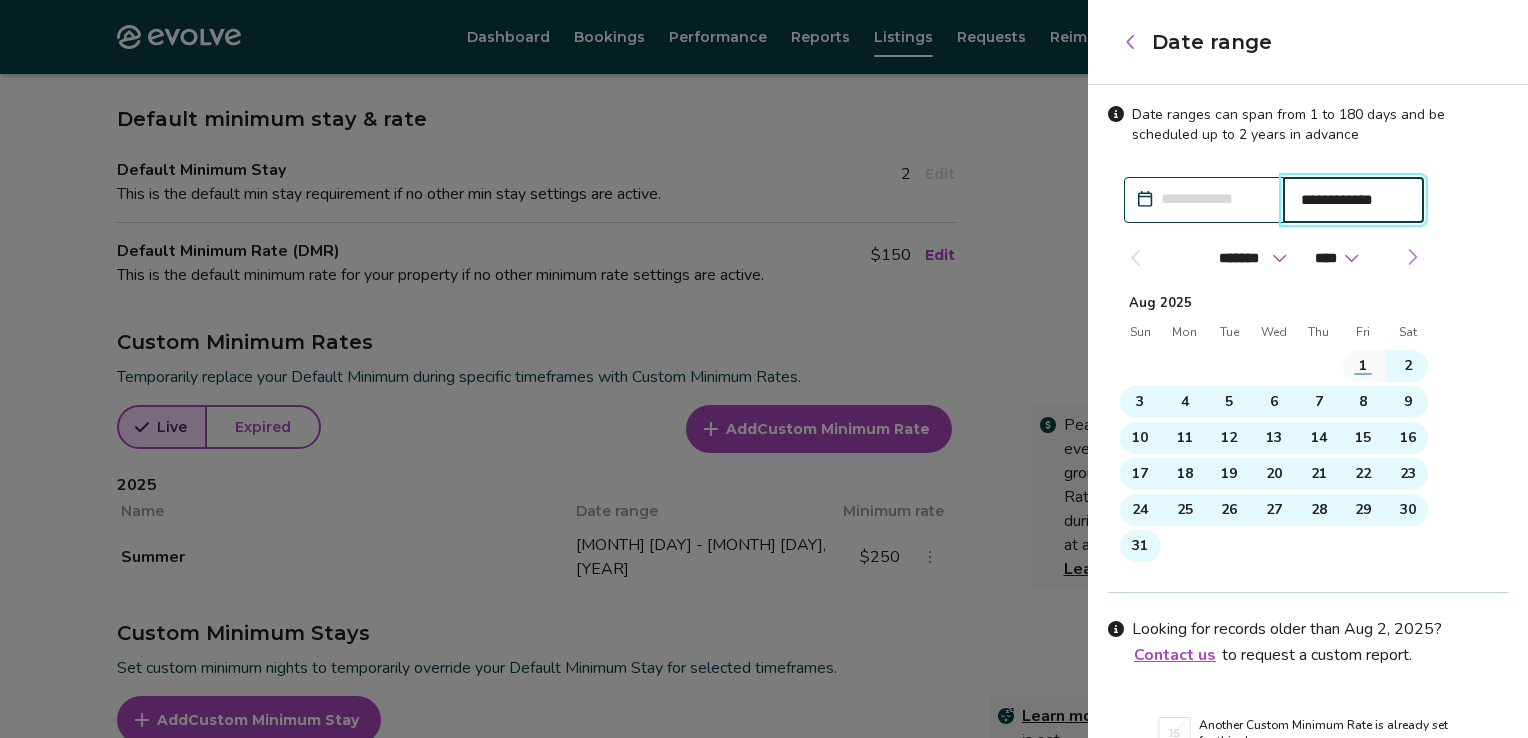 click at bounding box center [1412, 257] 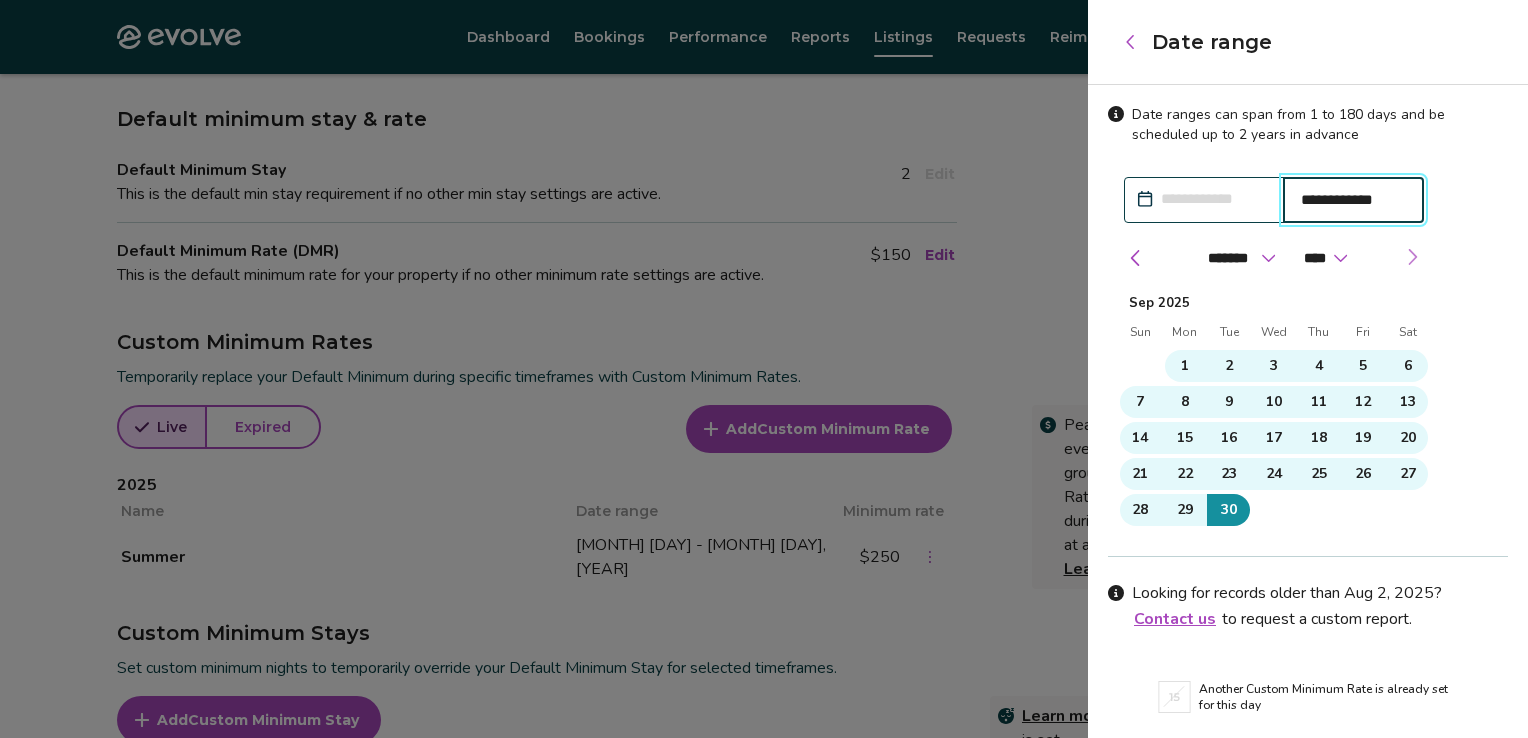 click at bounding box center [1412, 257] 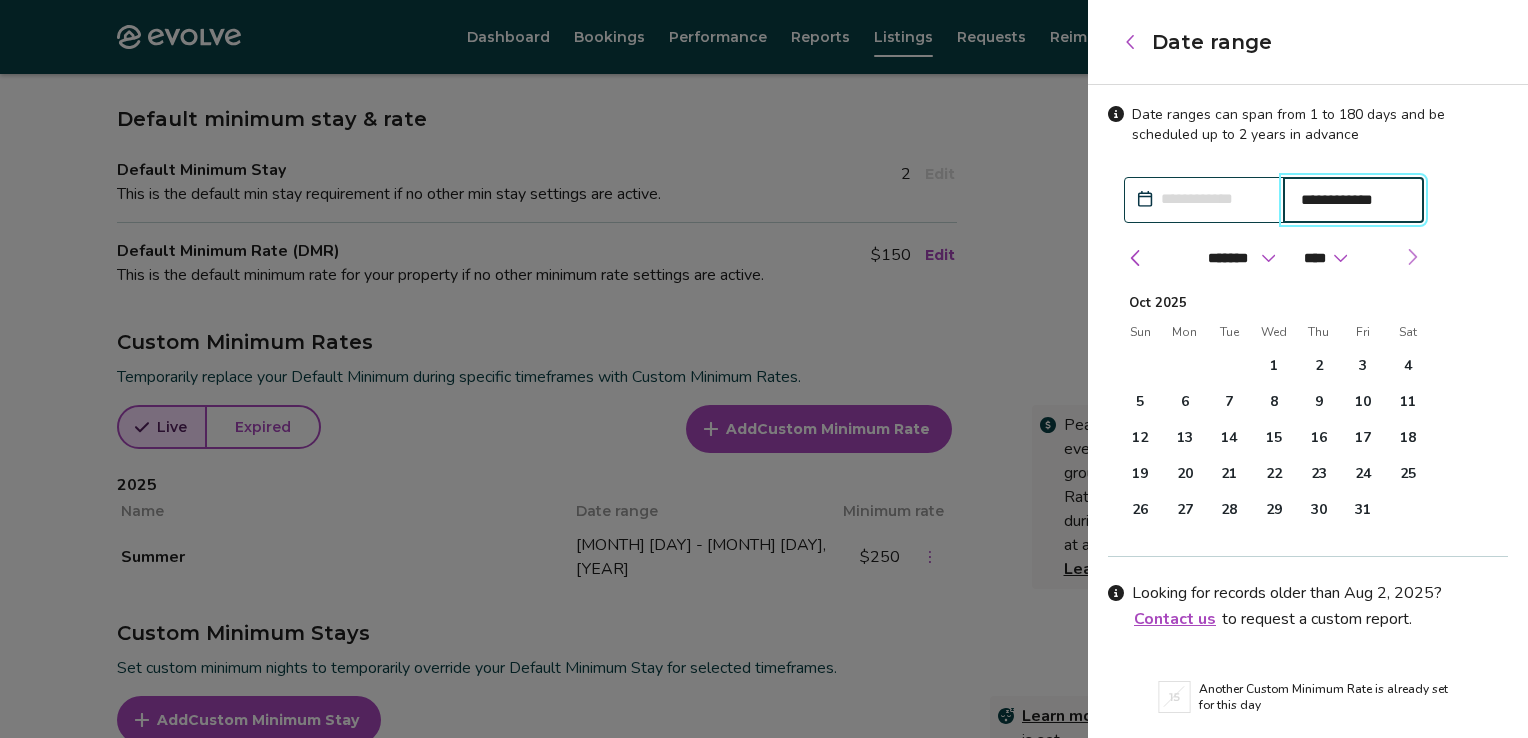 click at bounding box center [1412, 257] 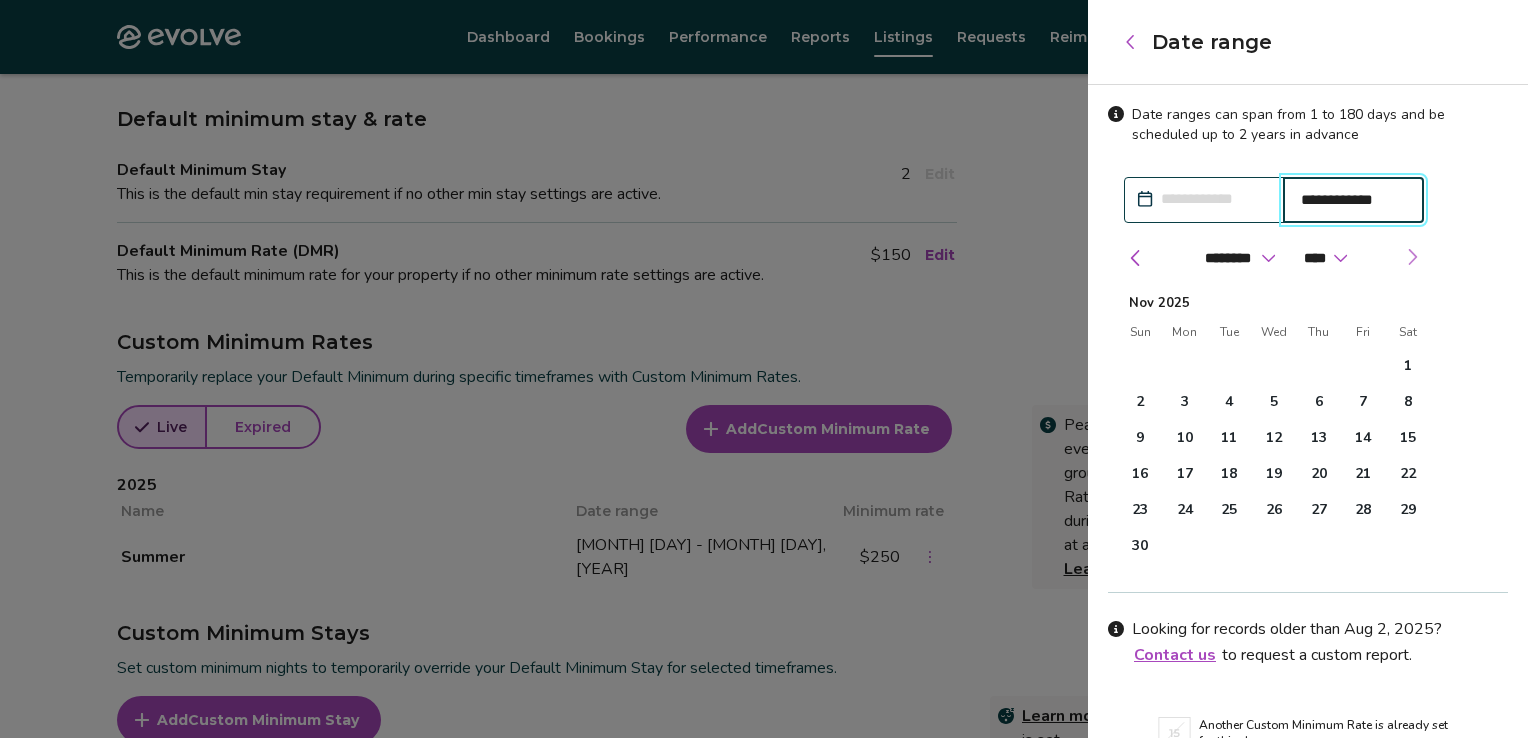 click at bounding box center (1412, 257) 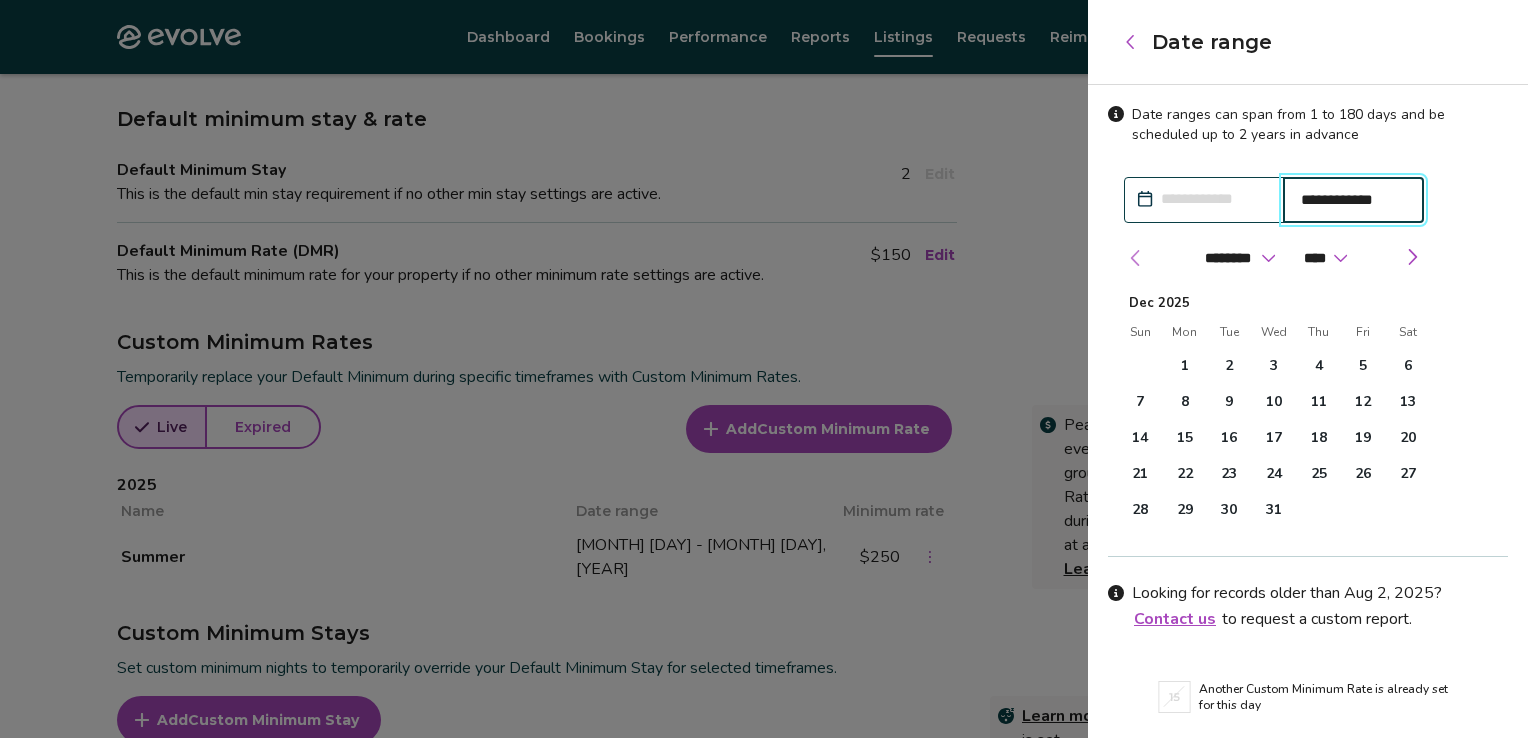 click at bounding box center (1136, 258) 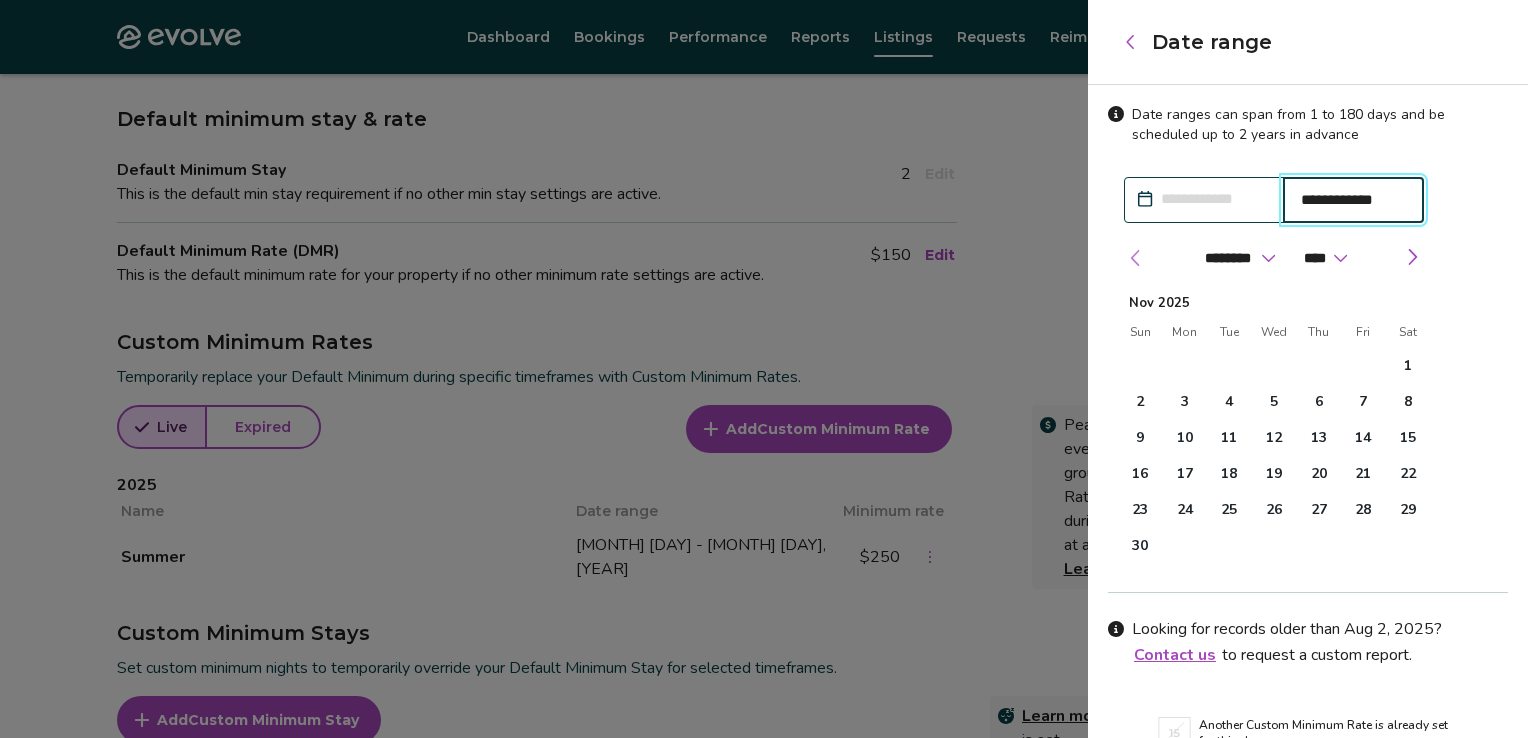 click at bounding box center (1136, 258) 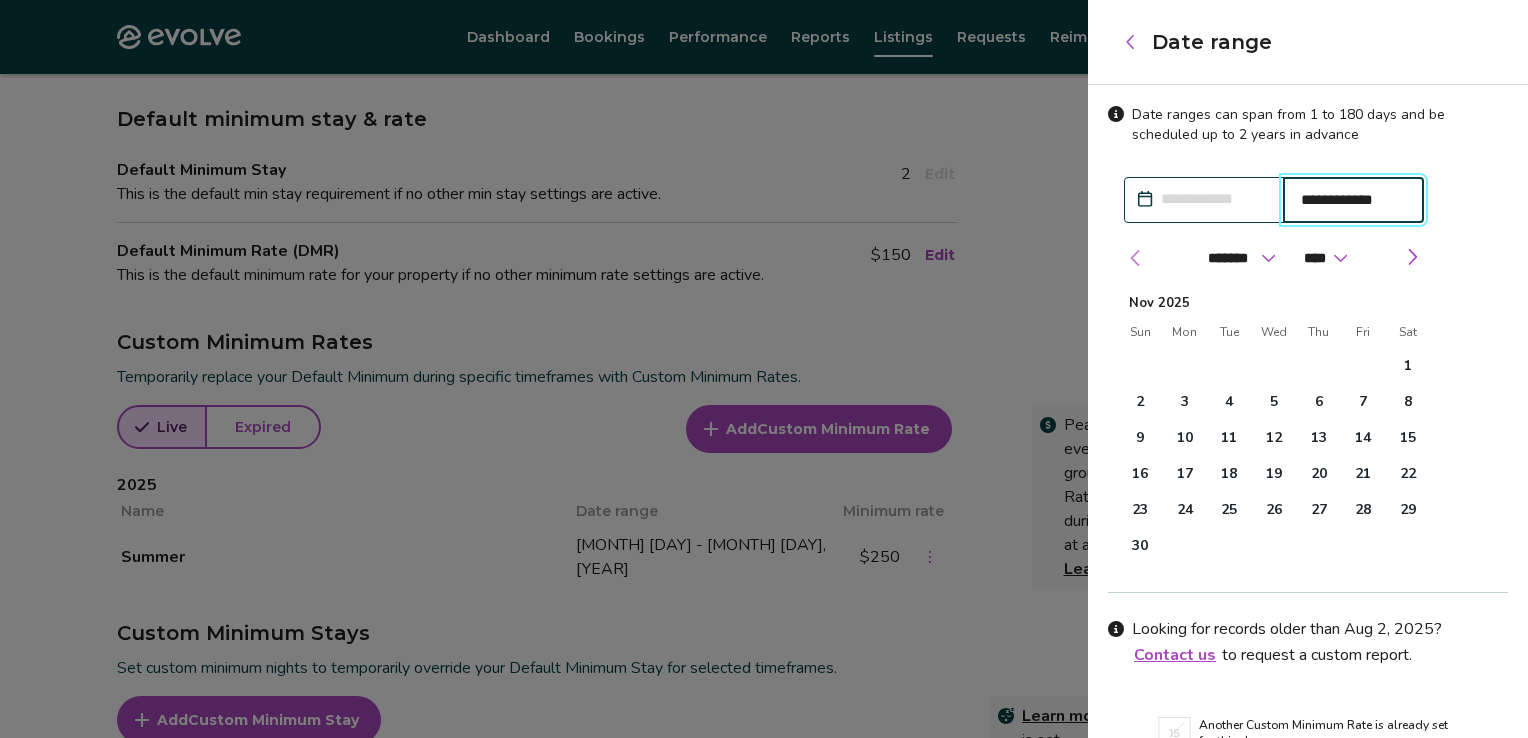 click at bounding box center [1136, 258] 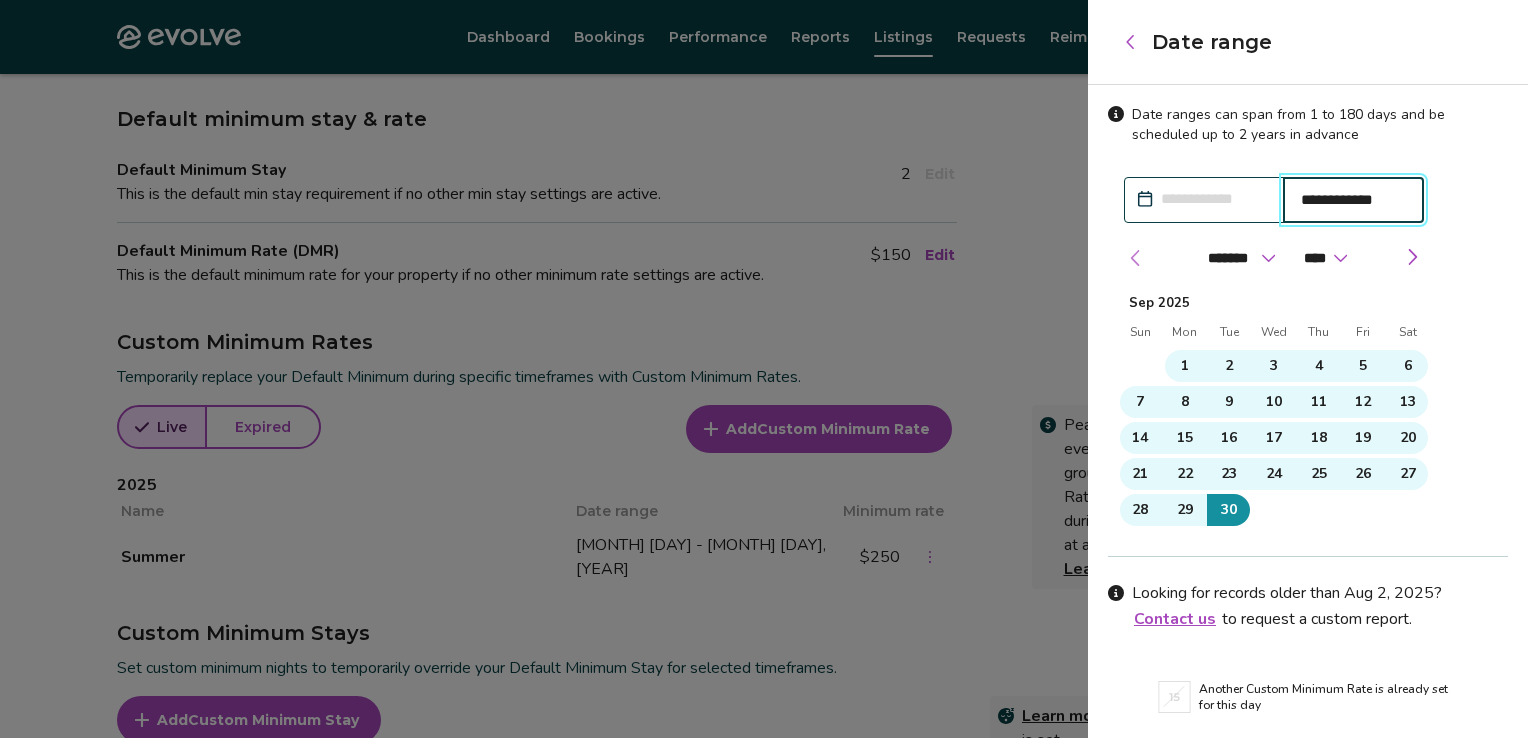 click at bounding box center [1136, 258] 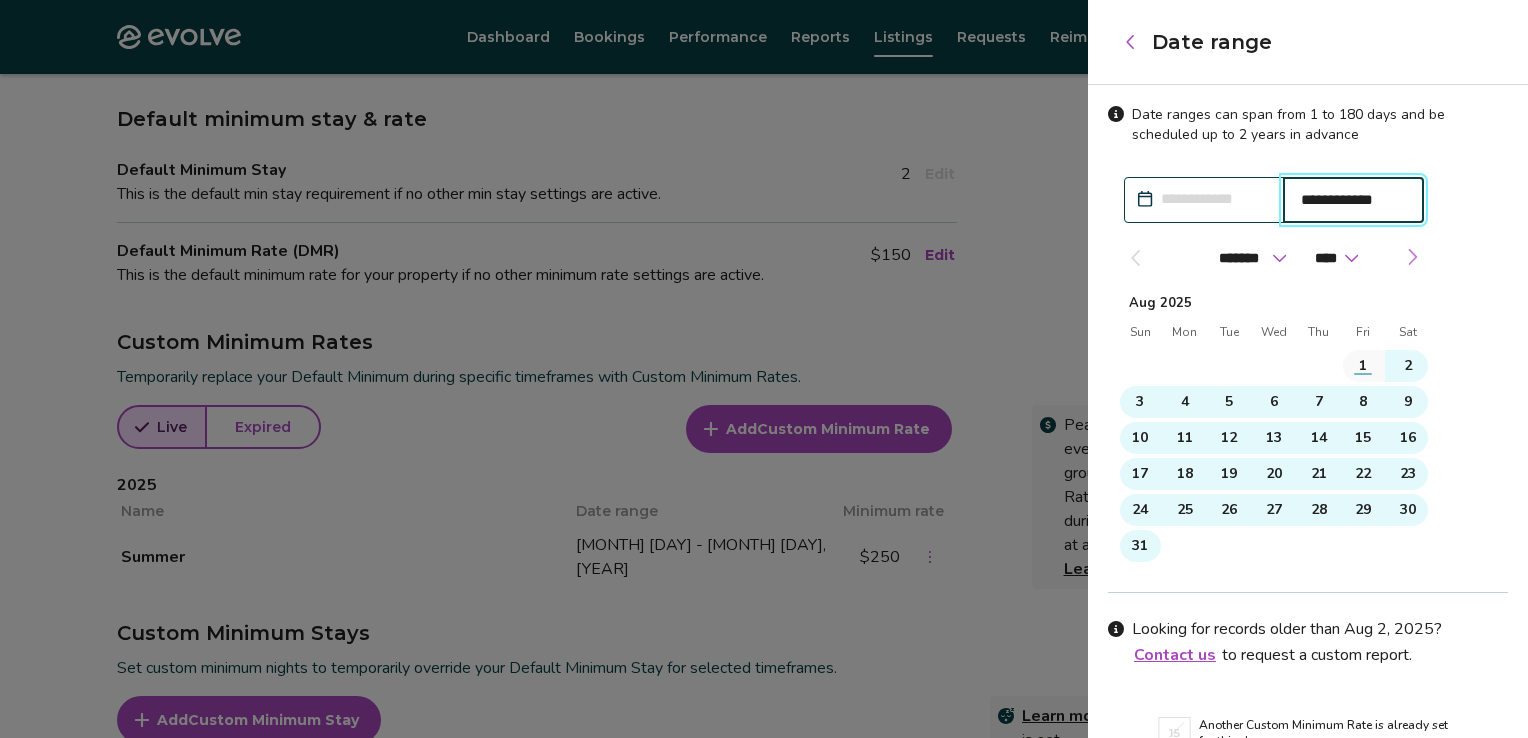click at bounding box center (1412, 257) 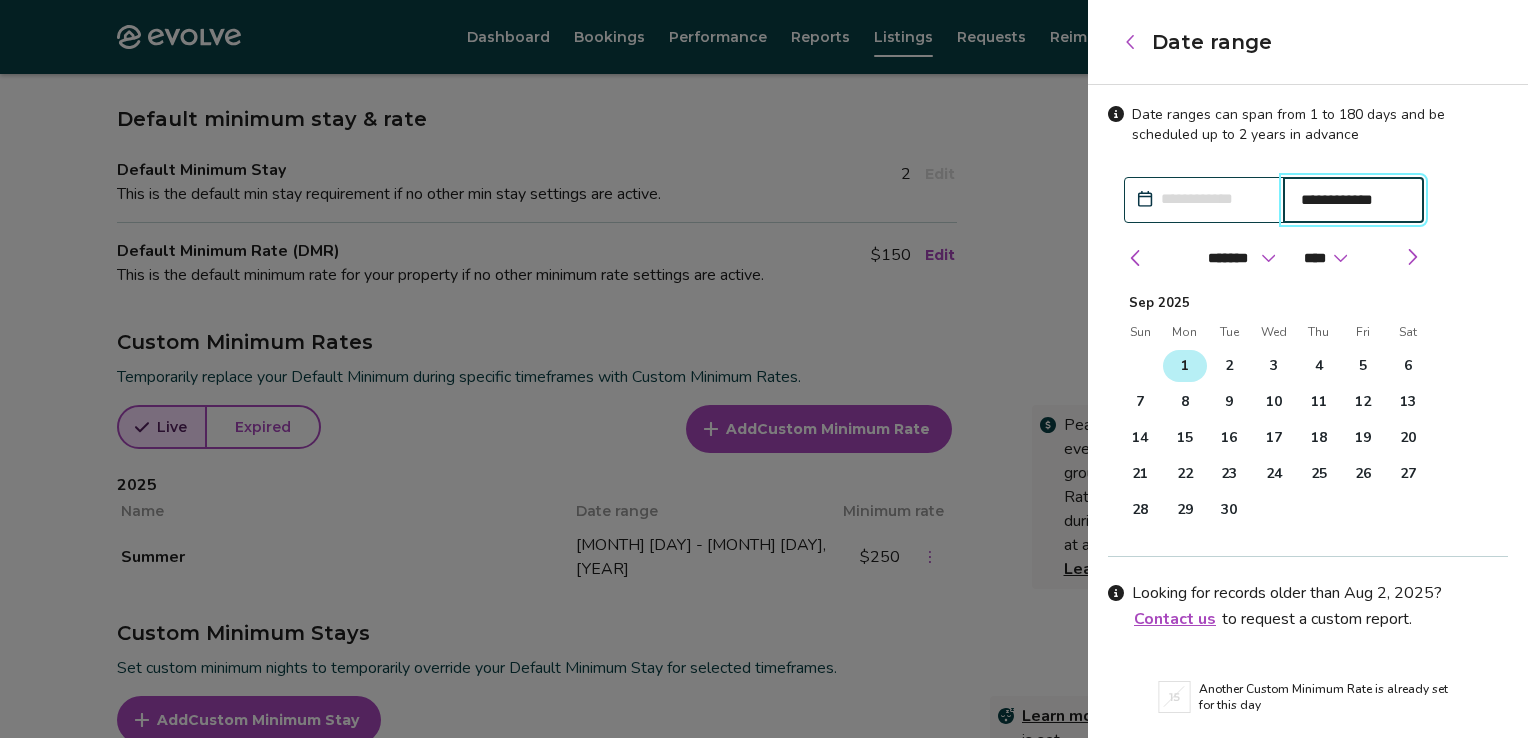 click on "1" at bounding box center (1185, 366) 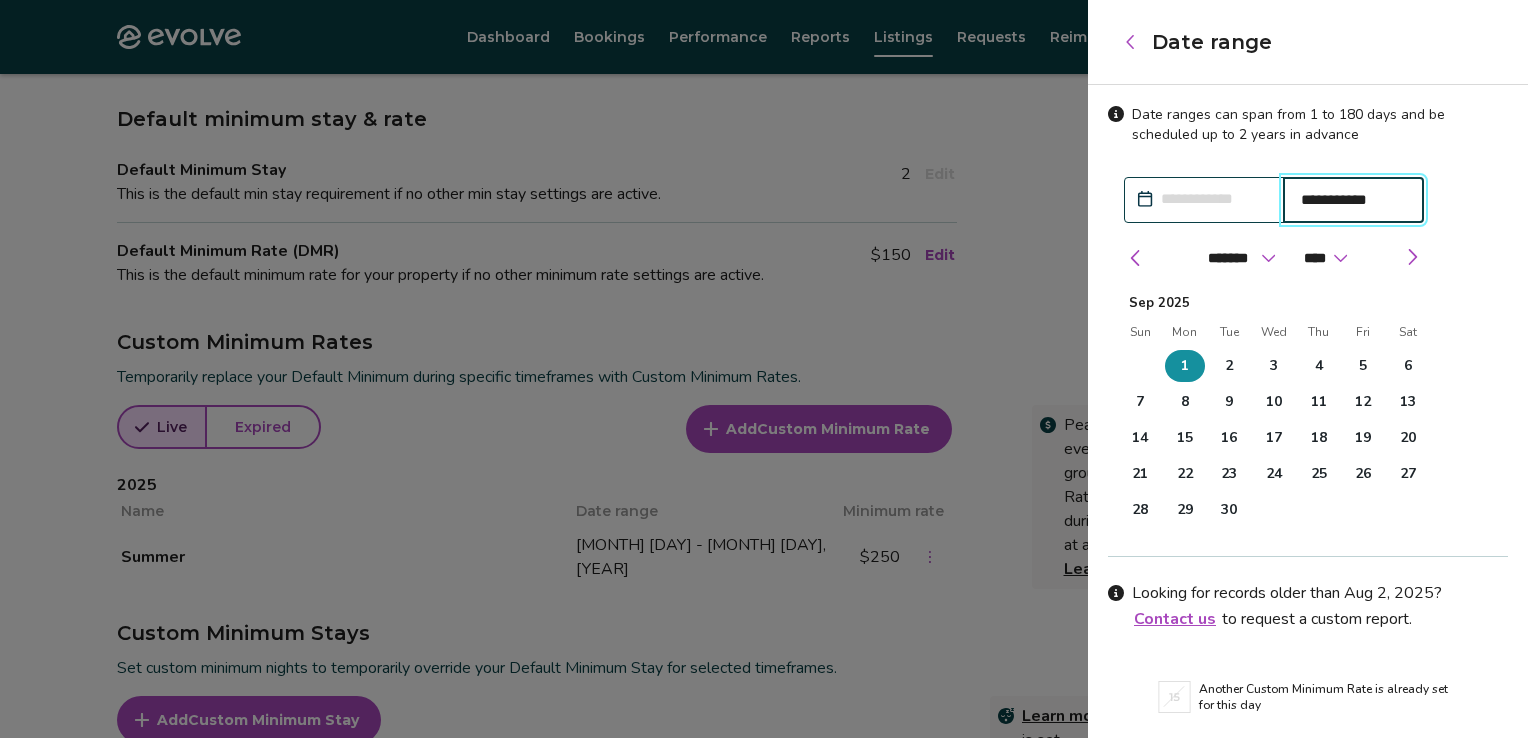 scroll, scrollTop: 64, scrollLeft: 0, axis: vertical 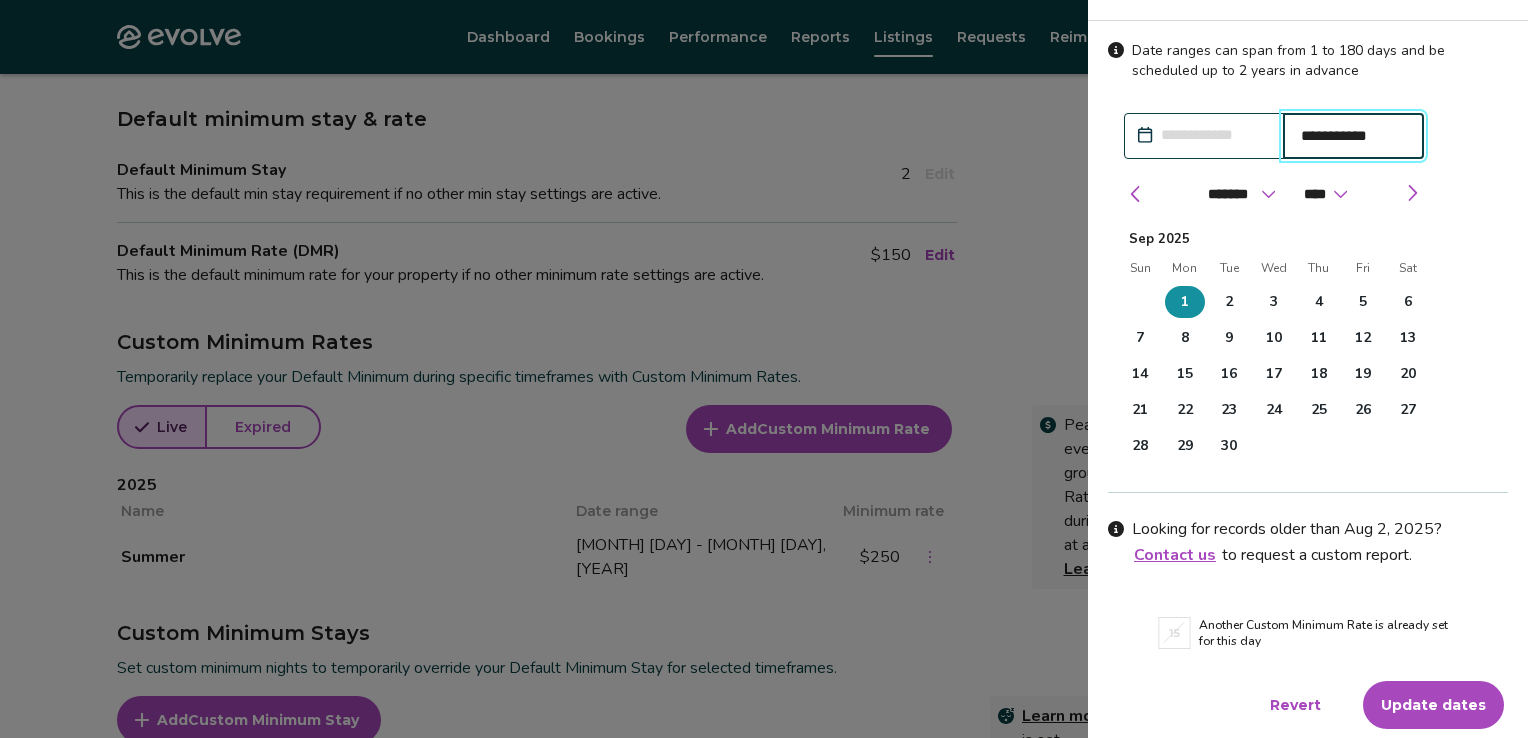 click on "Update dates" at bounding box center (1433, 705) 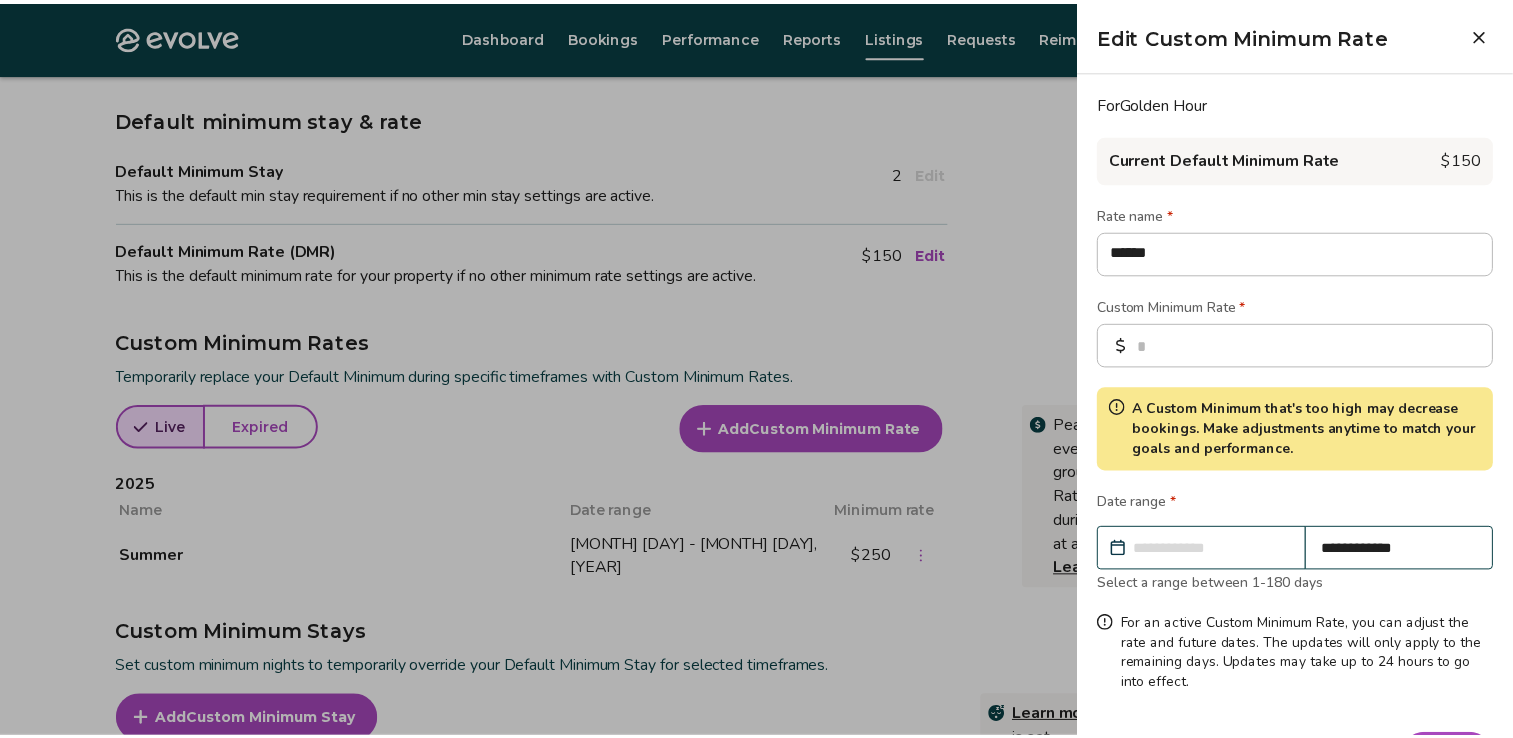 scroll, scrollTop: 63, scrollLeft: 0, axis: vertical 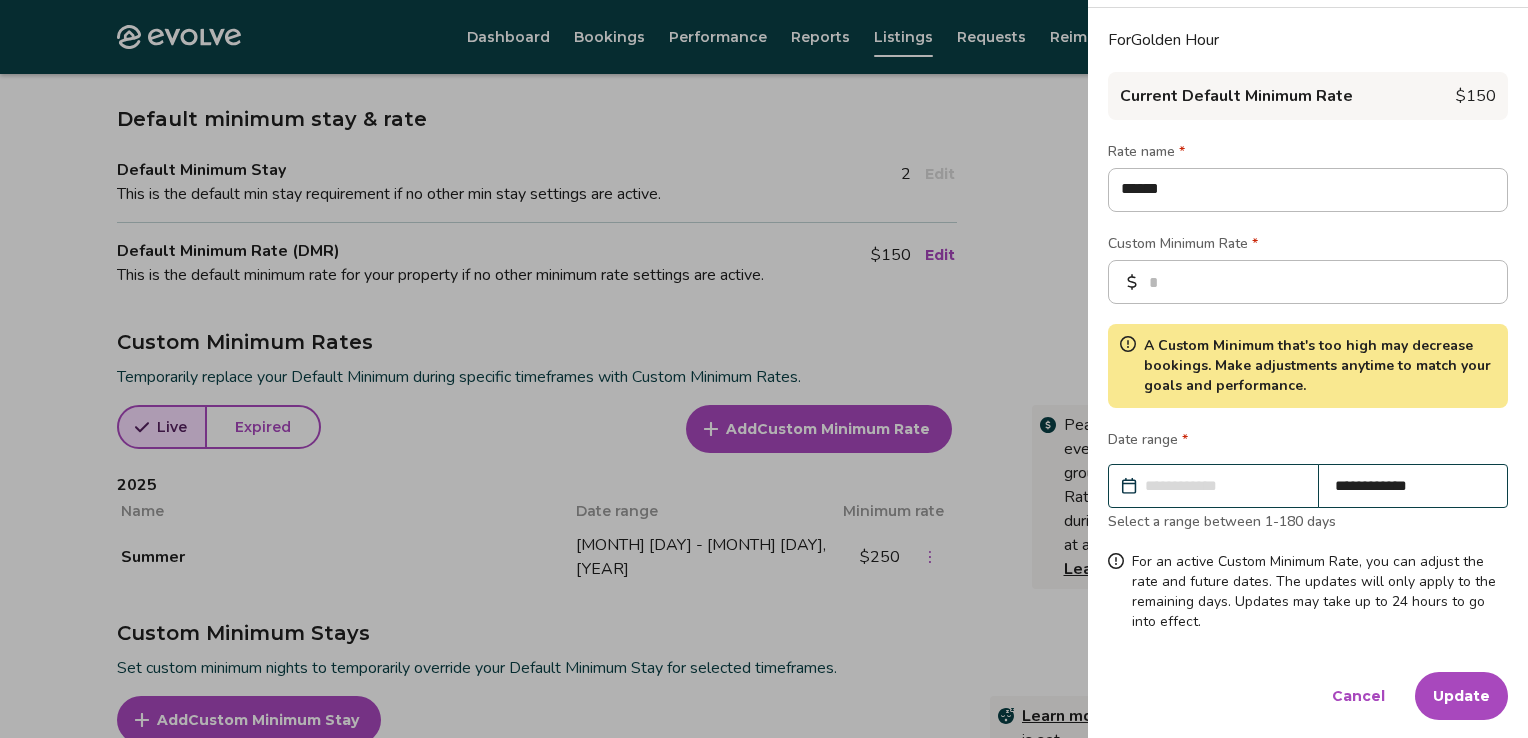 click on "Update" at bounding box center [1461, 696] 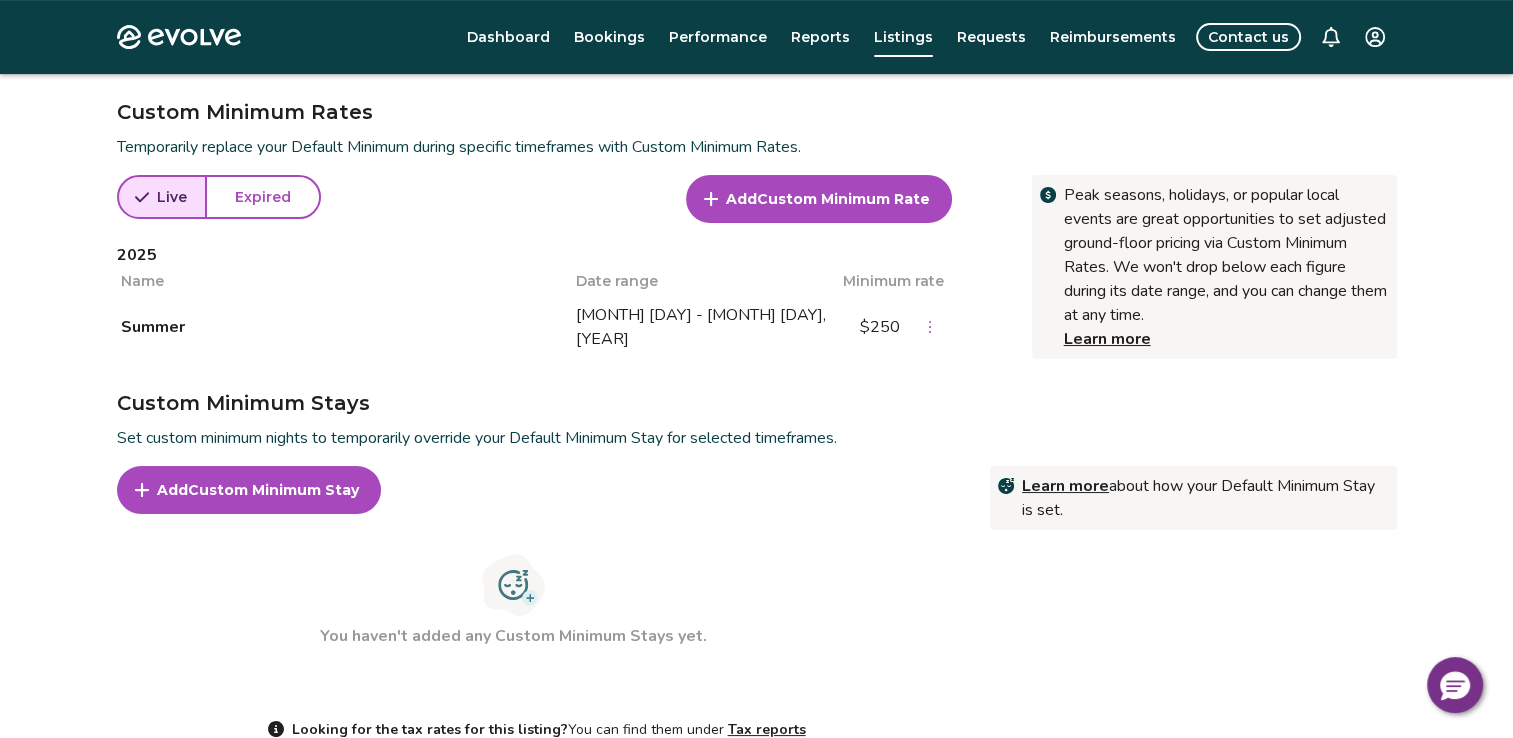 scroll, scrollTop: 652, scrollLeft: 0, axis: vertical 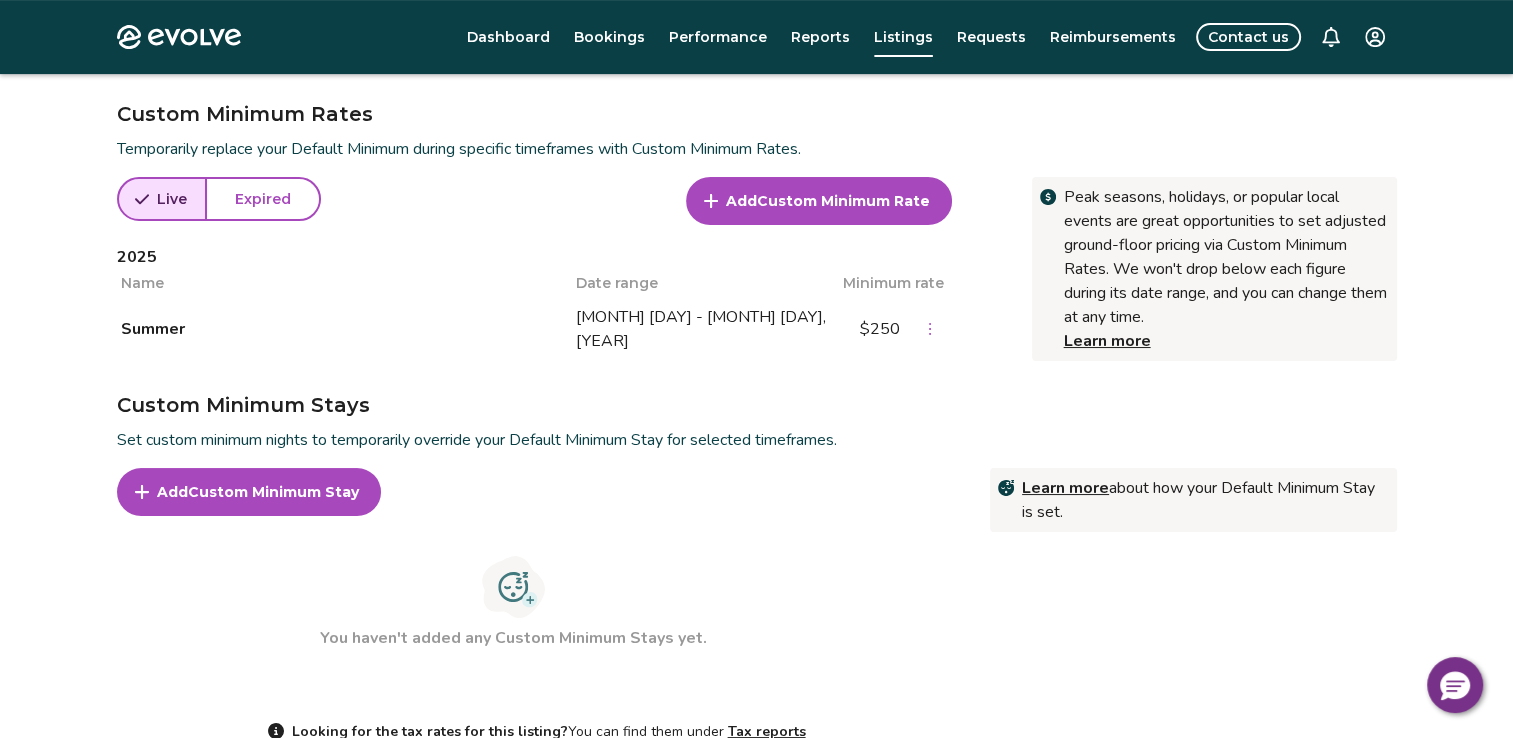 click on "Add" at bounding box center [172, 492] 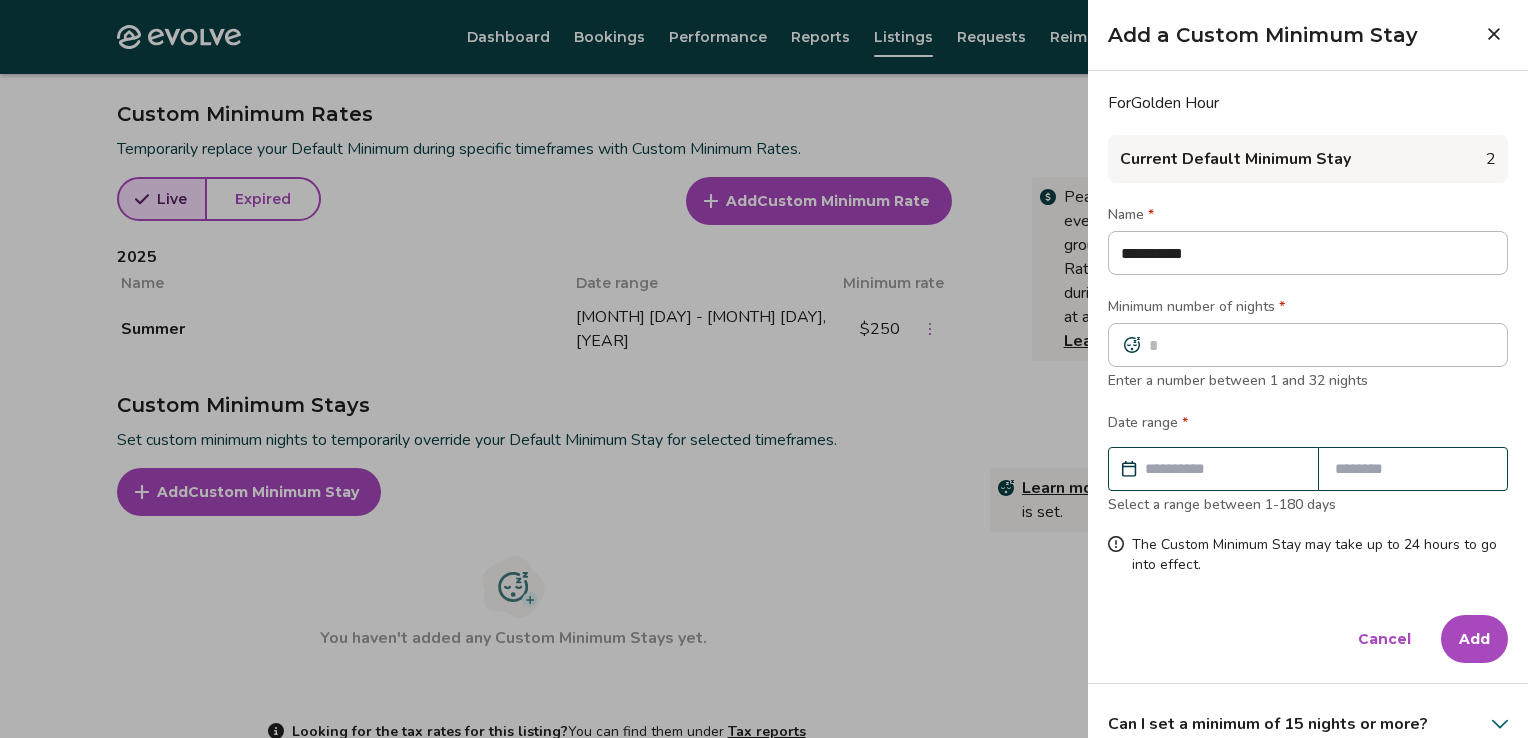 type on "**********" 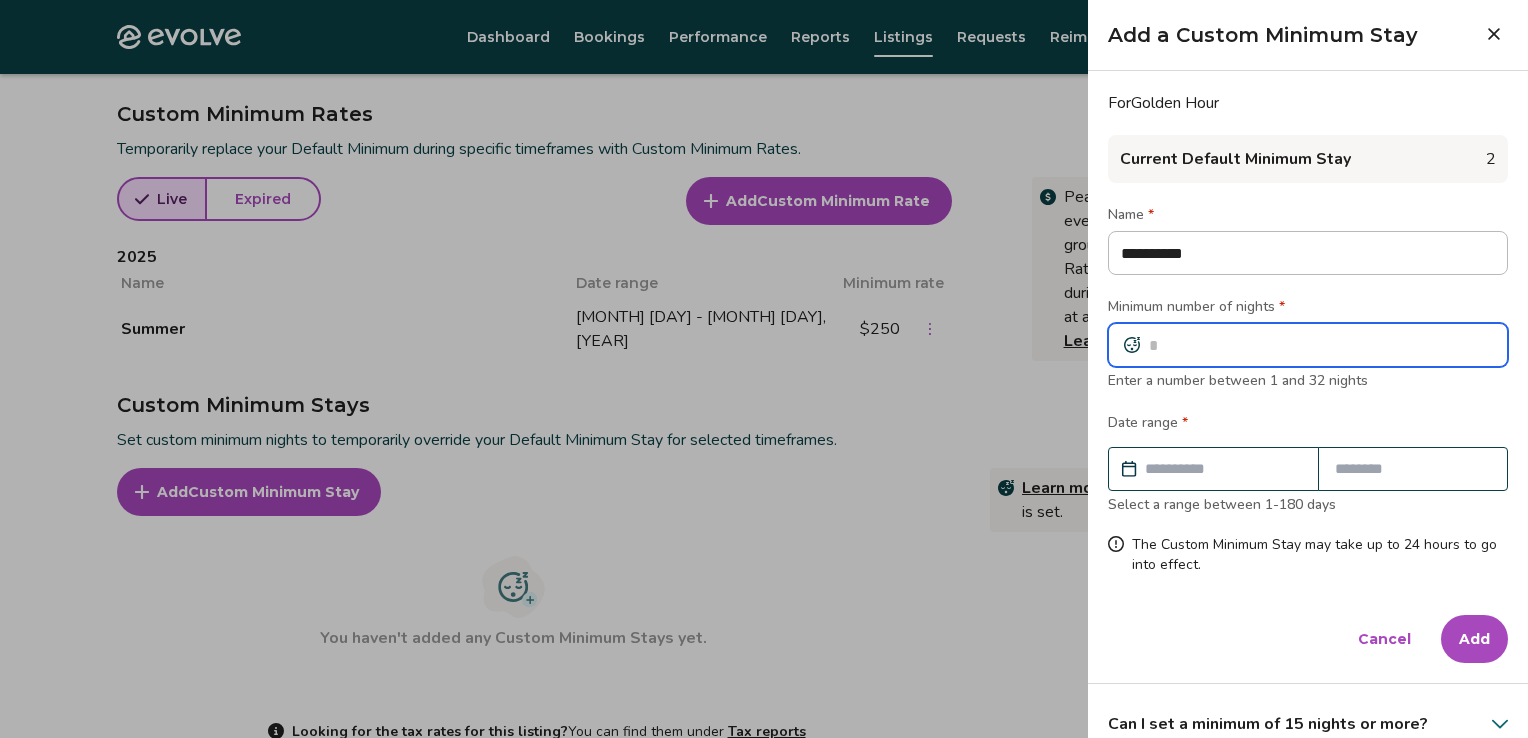 click at bounding box center [1308, 345] 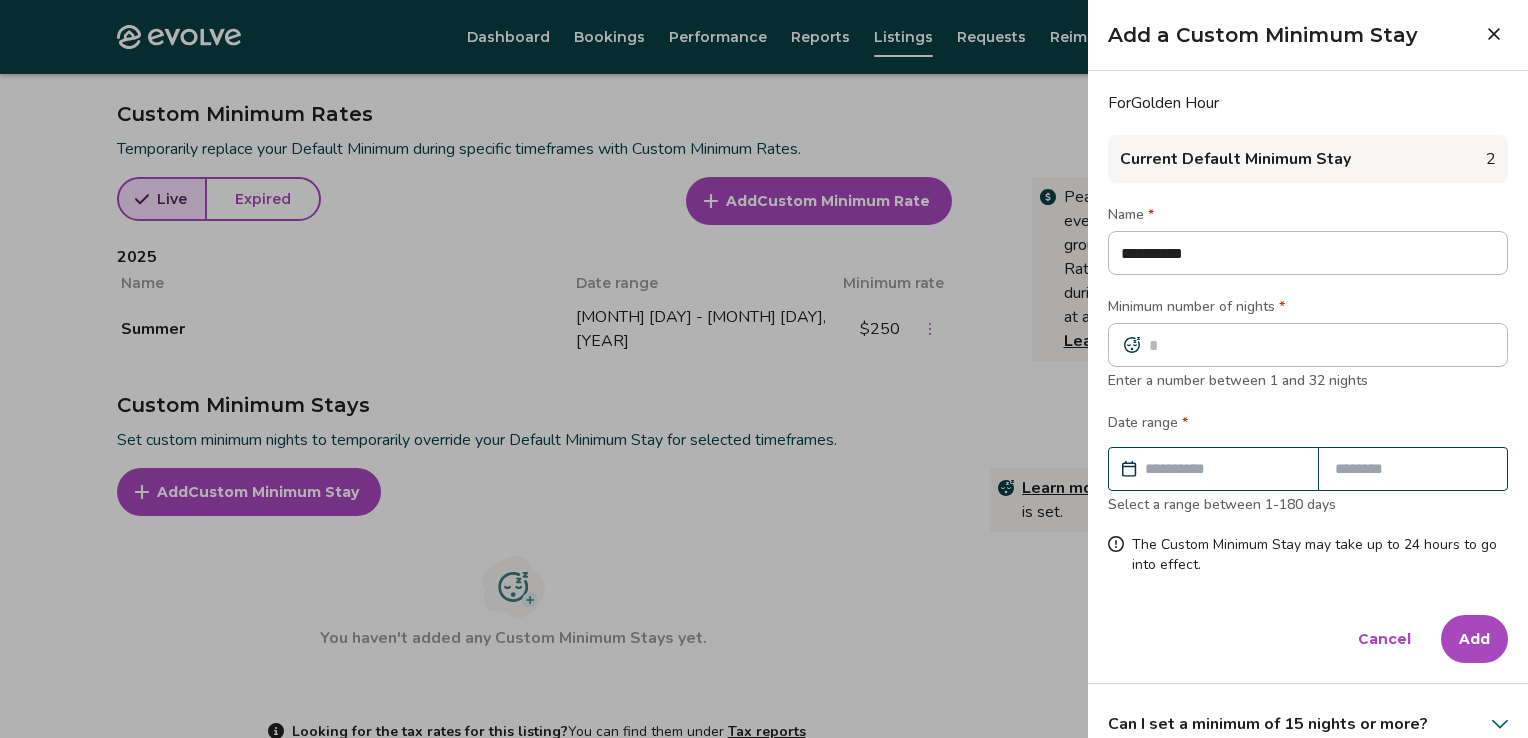 click 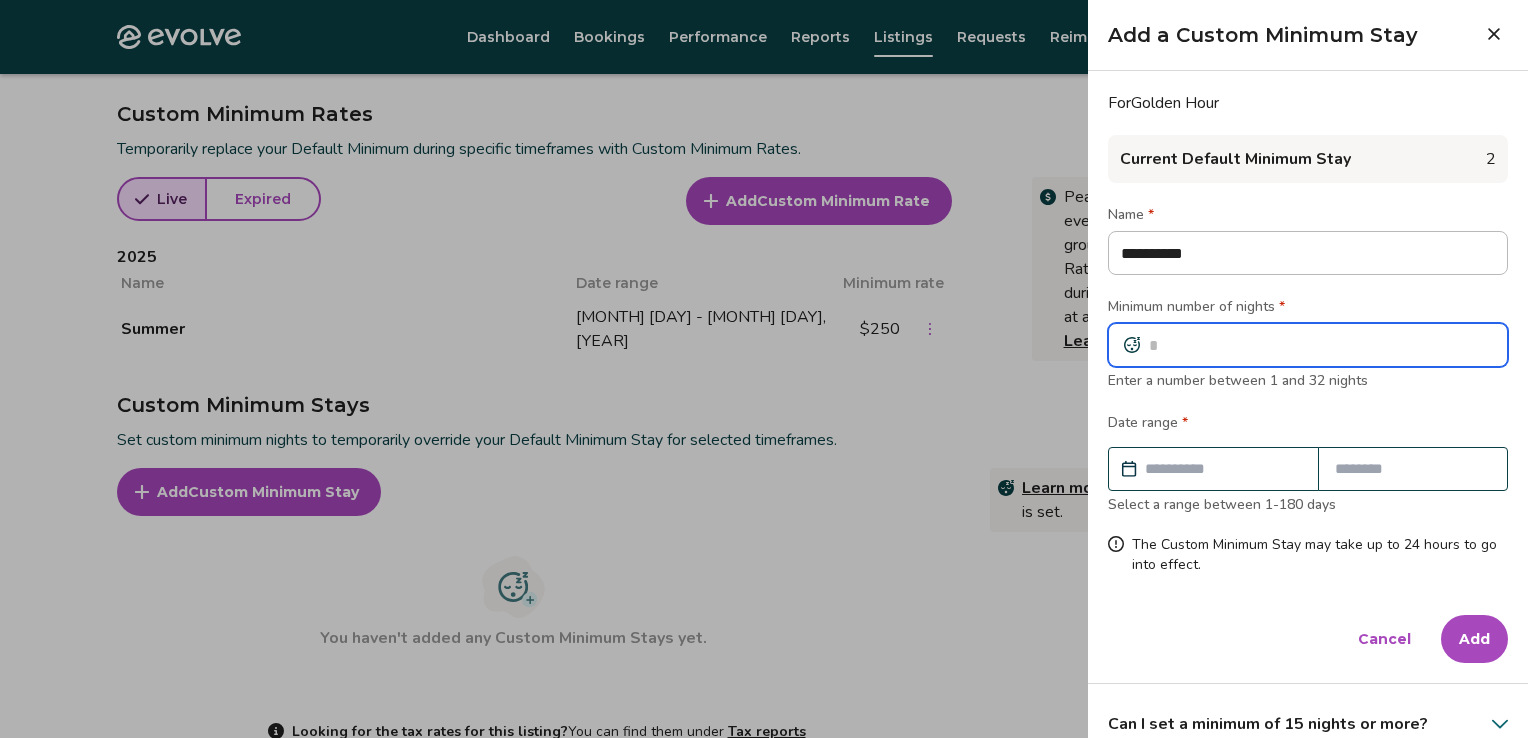 click at bounding box center (1308, 345) 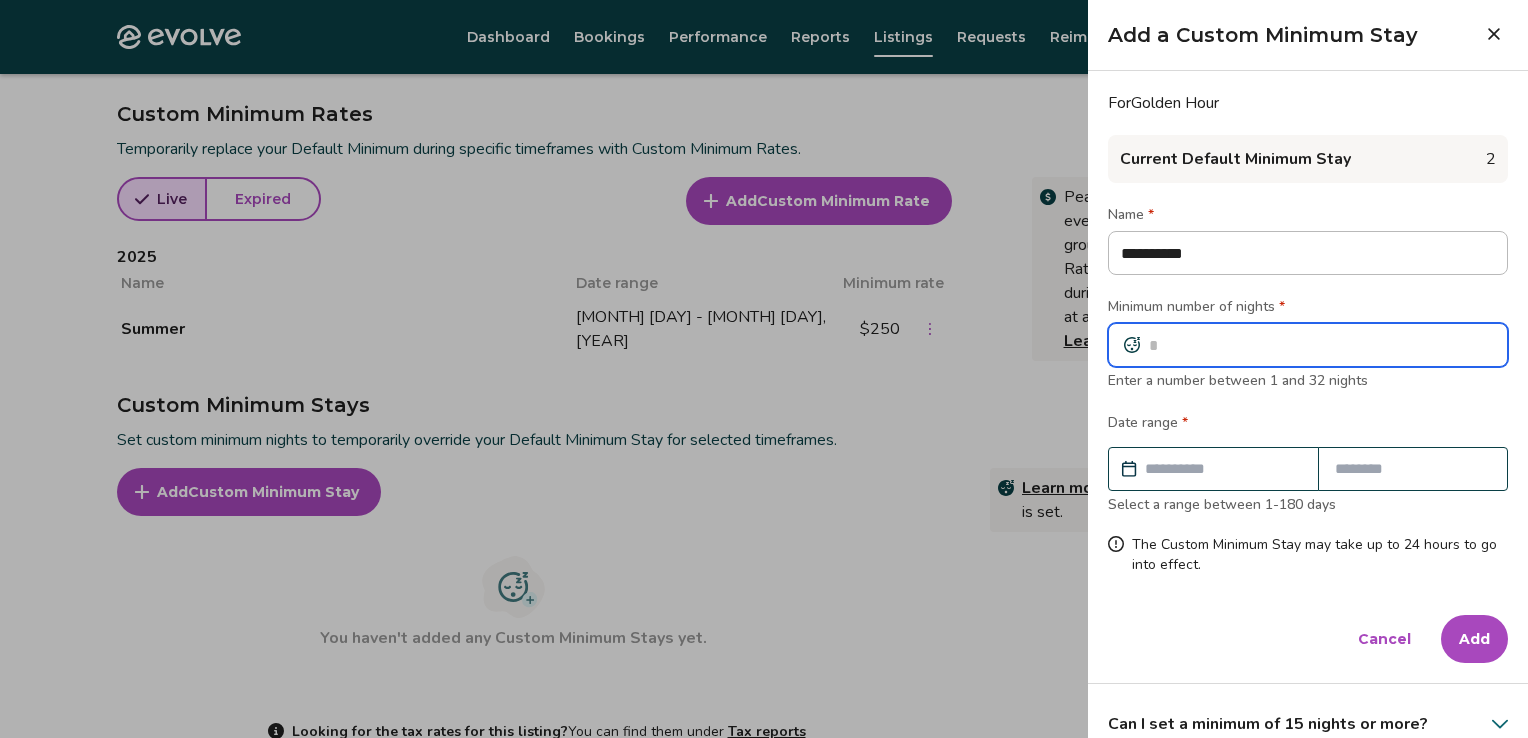 type on "*" 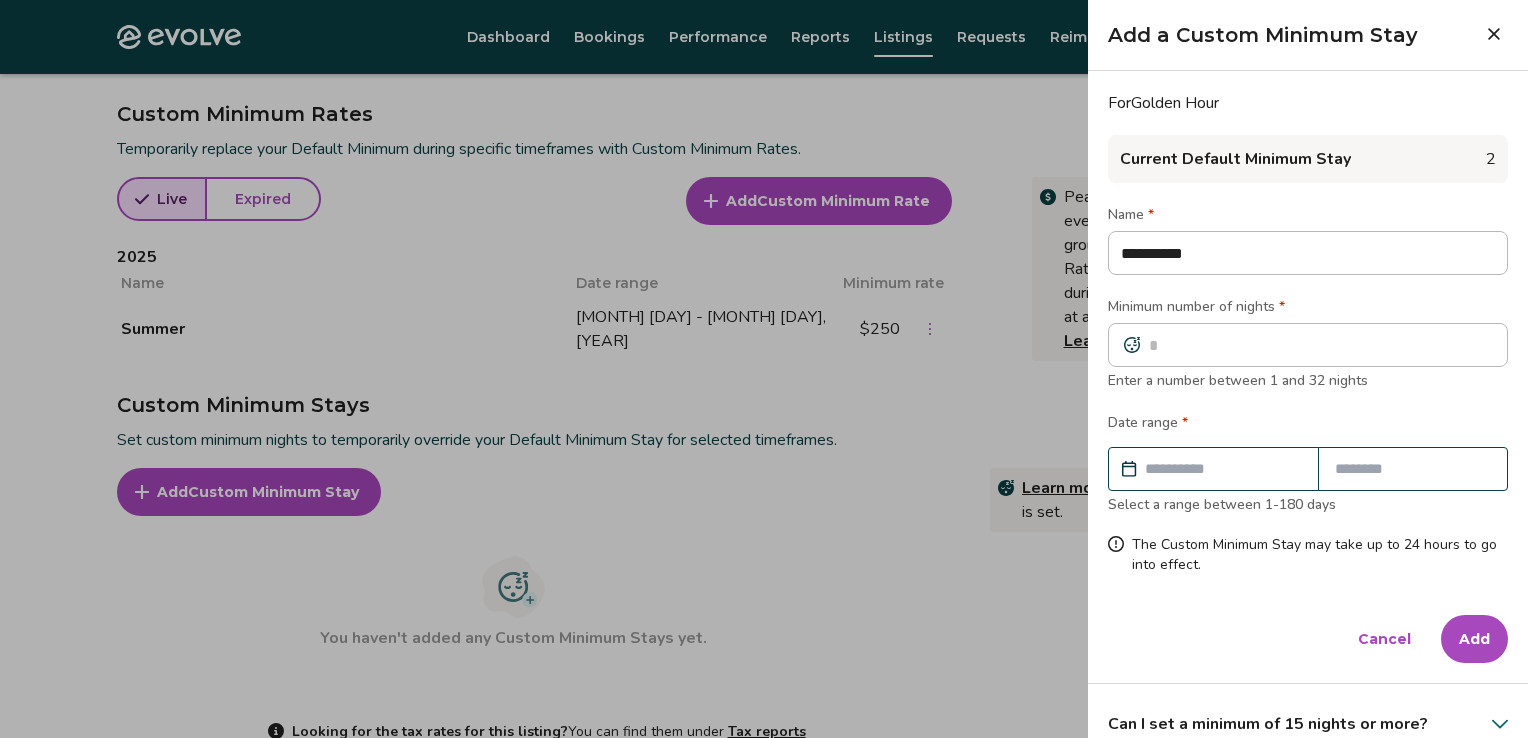 click at bounding box center (1223, 469) 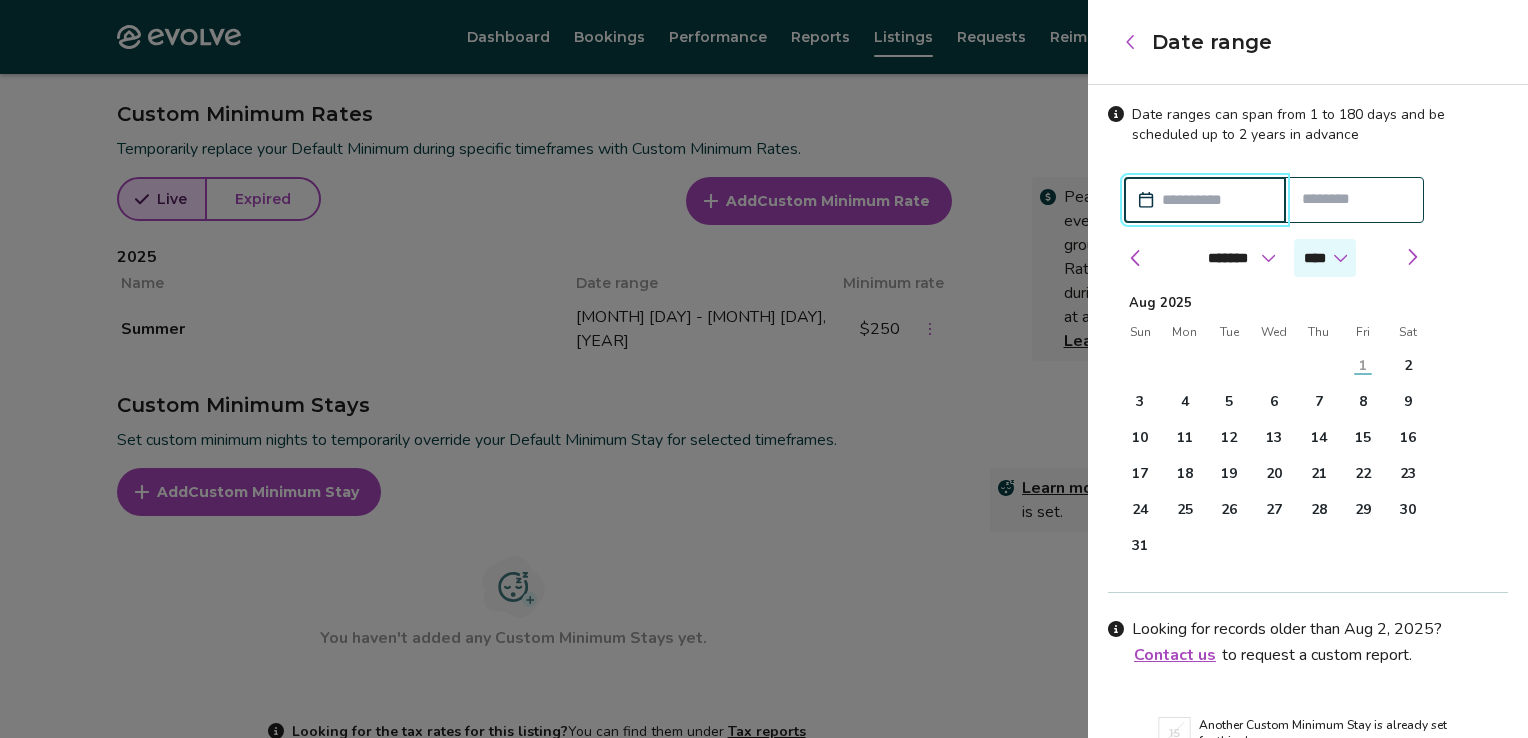 click on "**** **** ****" at bounding box center (1325, 258) 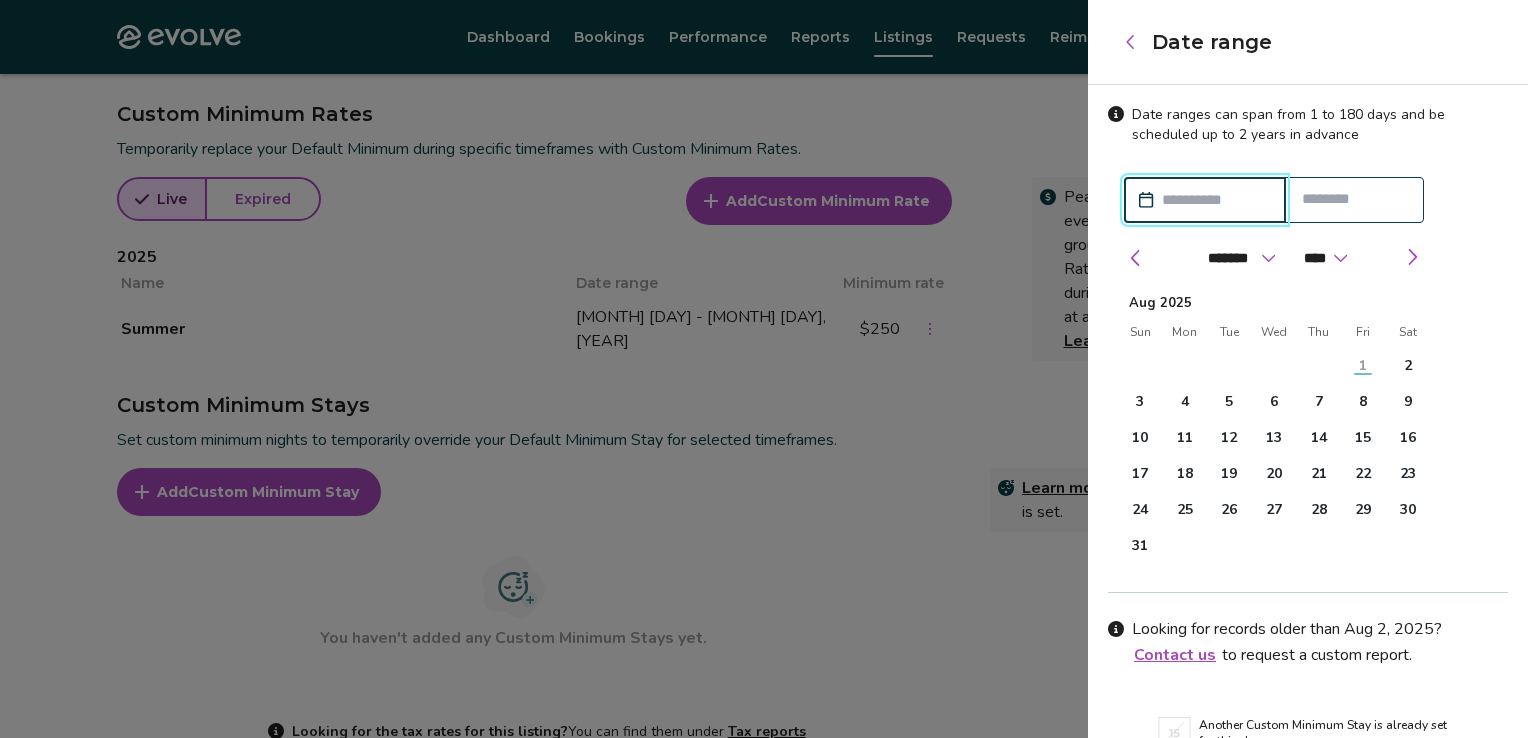 select on "****" 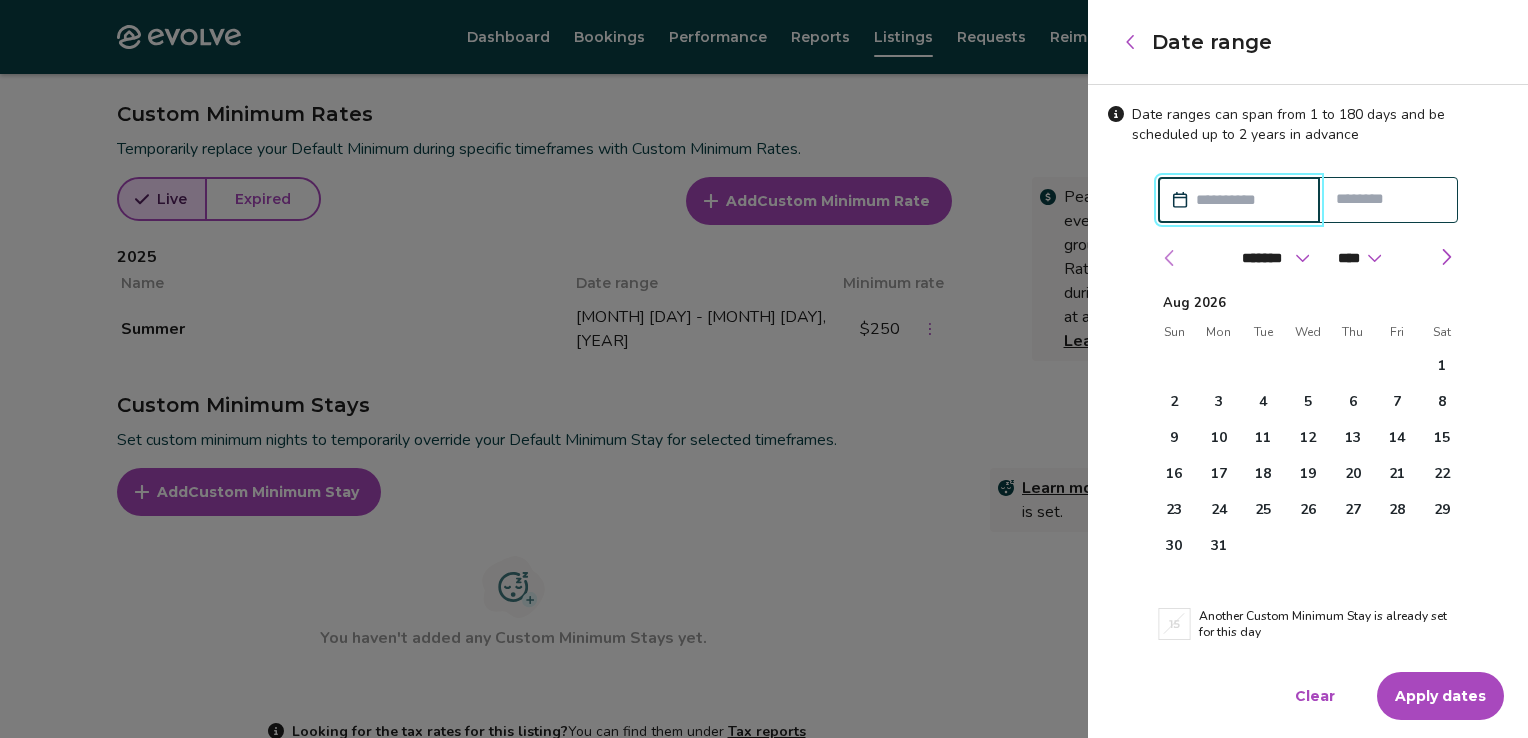 click at bounding box center [1170, 258] 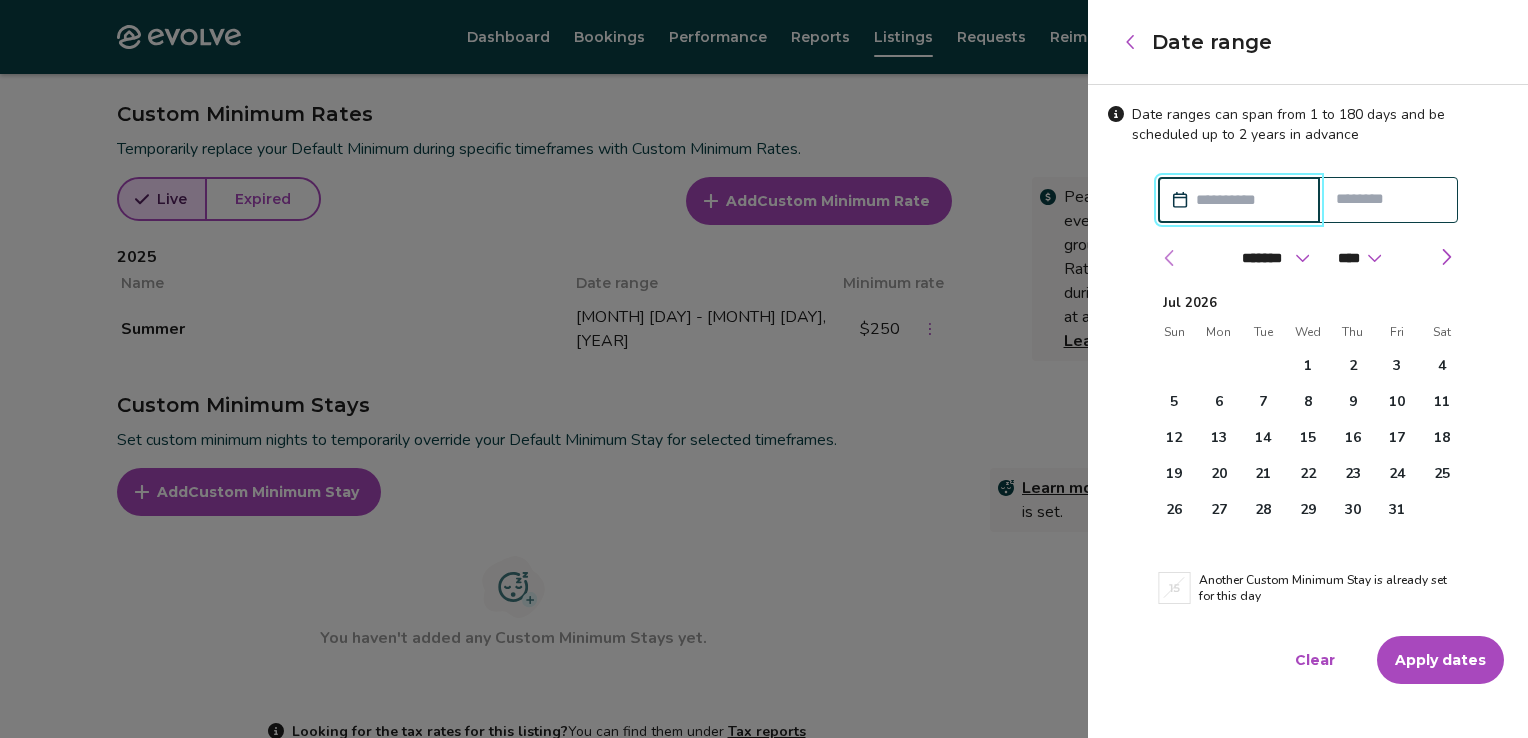 click at bounding box center [1170, 258] 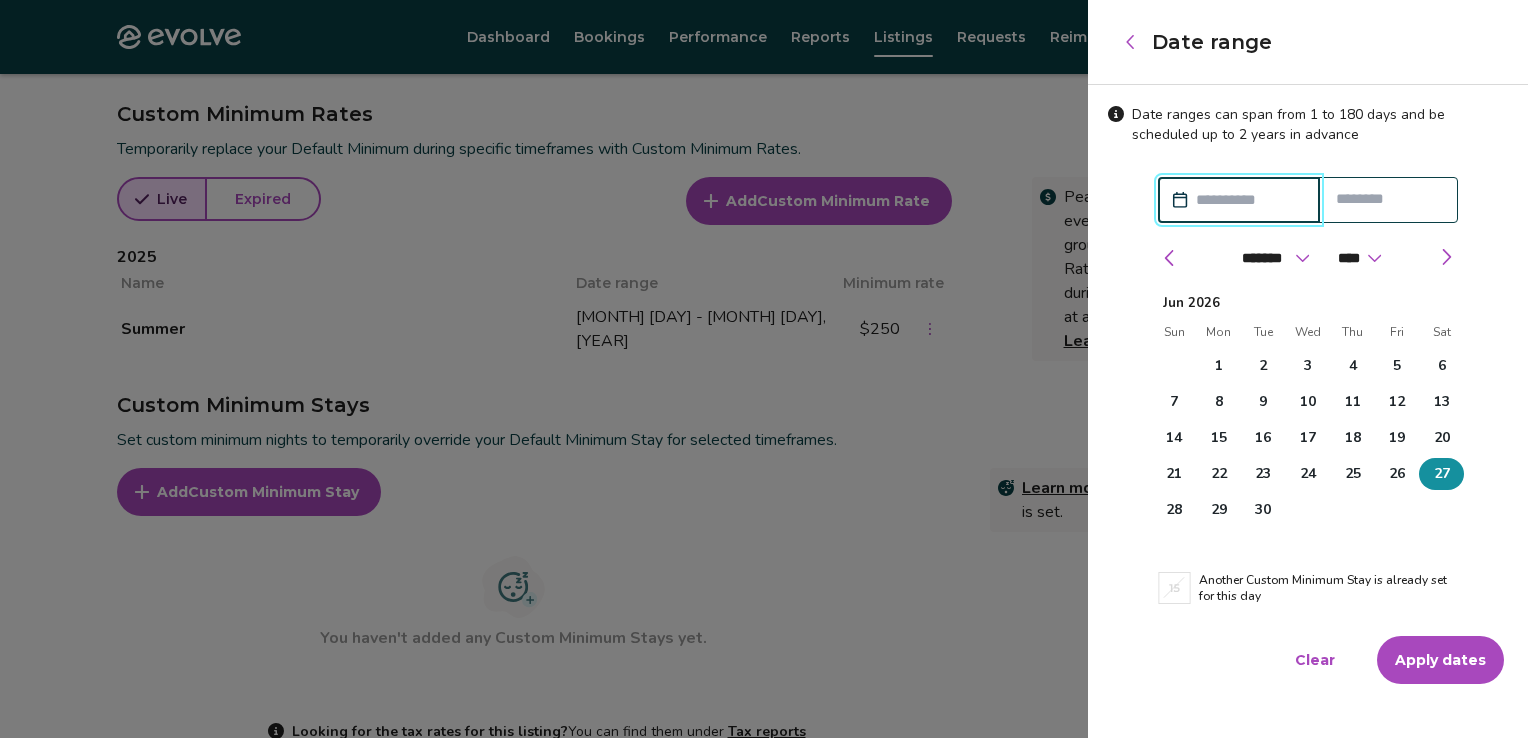 click on "27" at bounding box center [1441, 474] 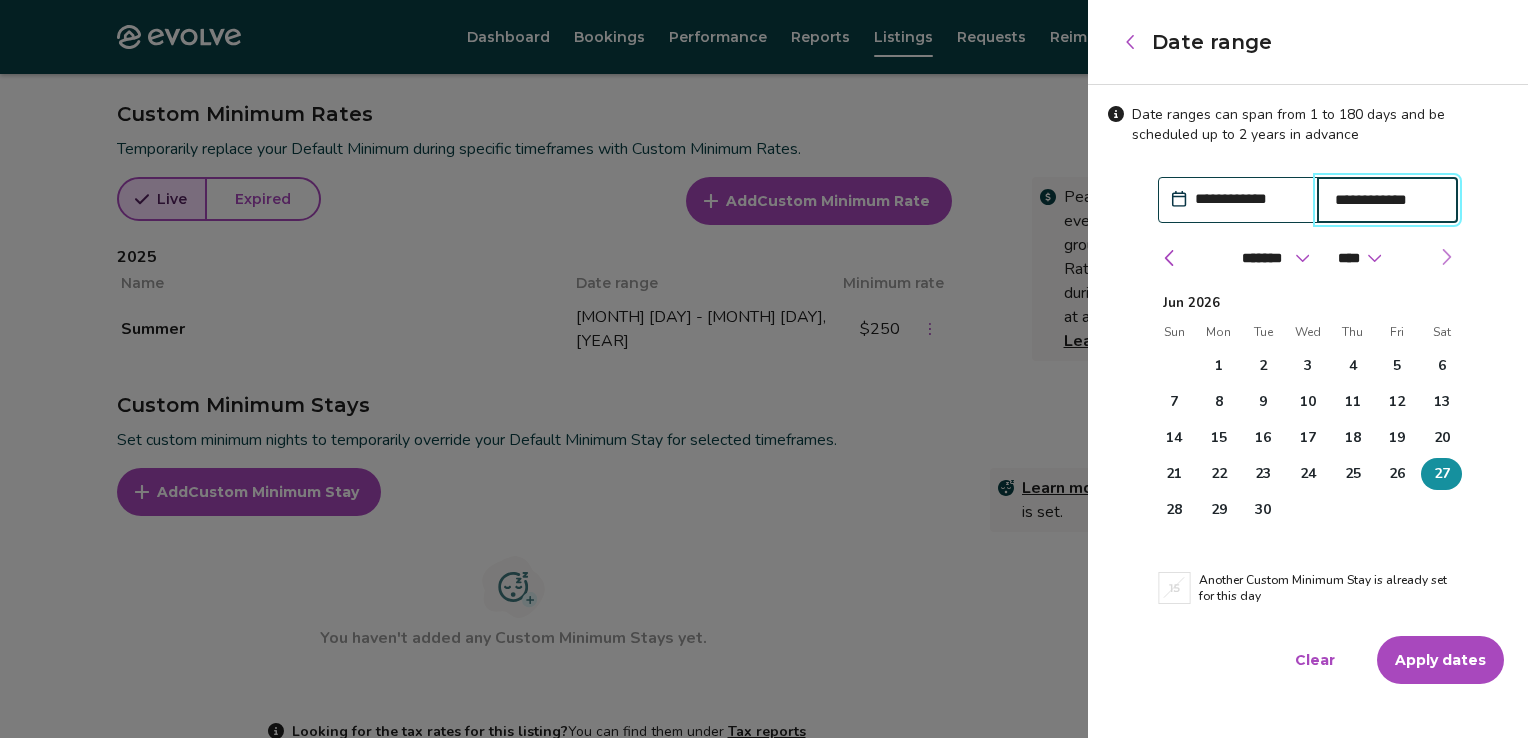 click at bounding box center [1446, 257] 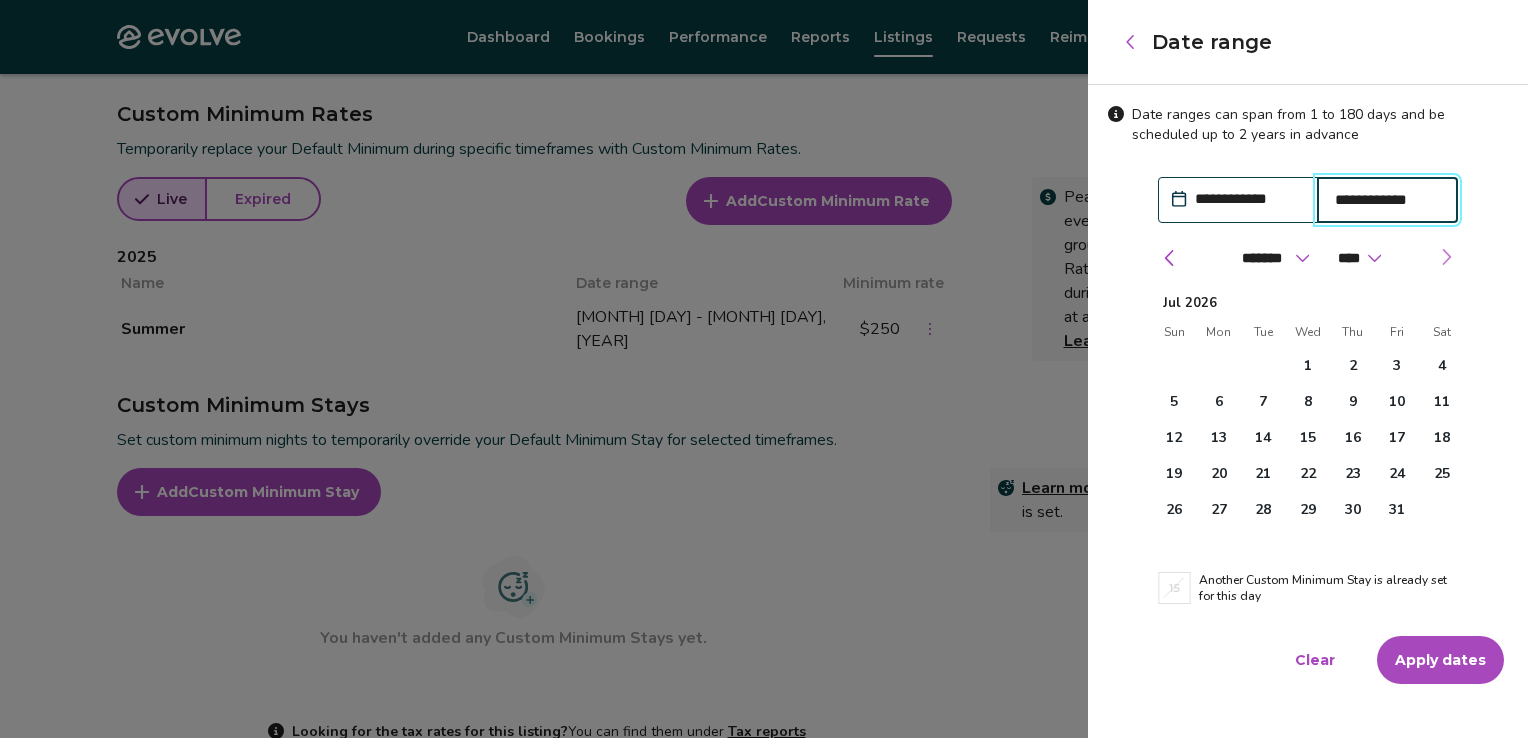 click at bounding box center [1446, 257] 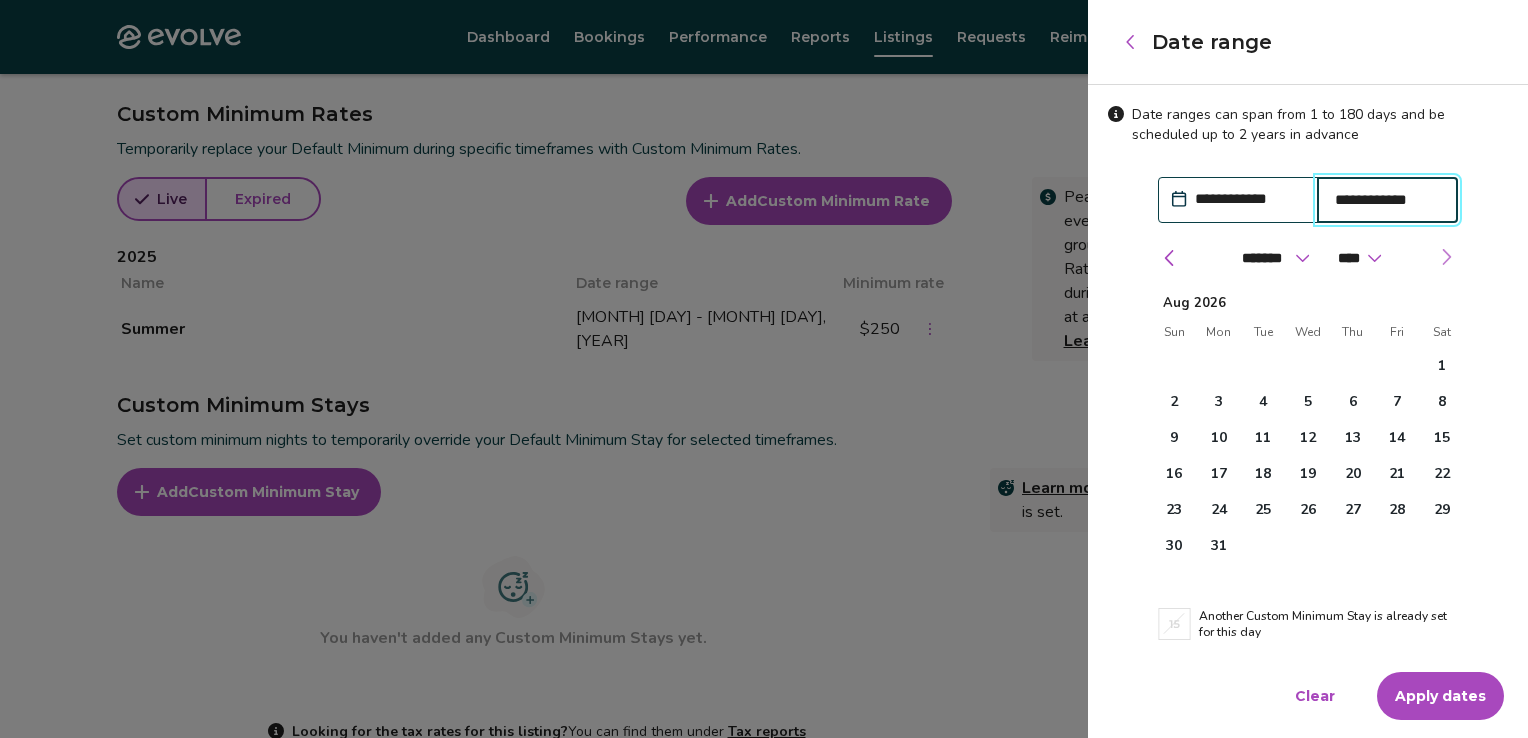 click at bounding box center [1446, 257] 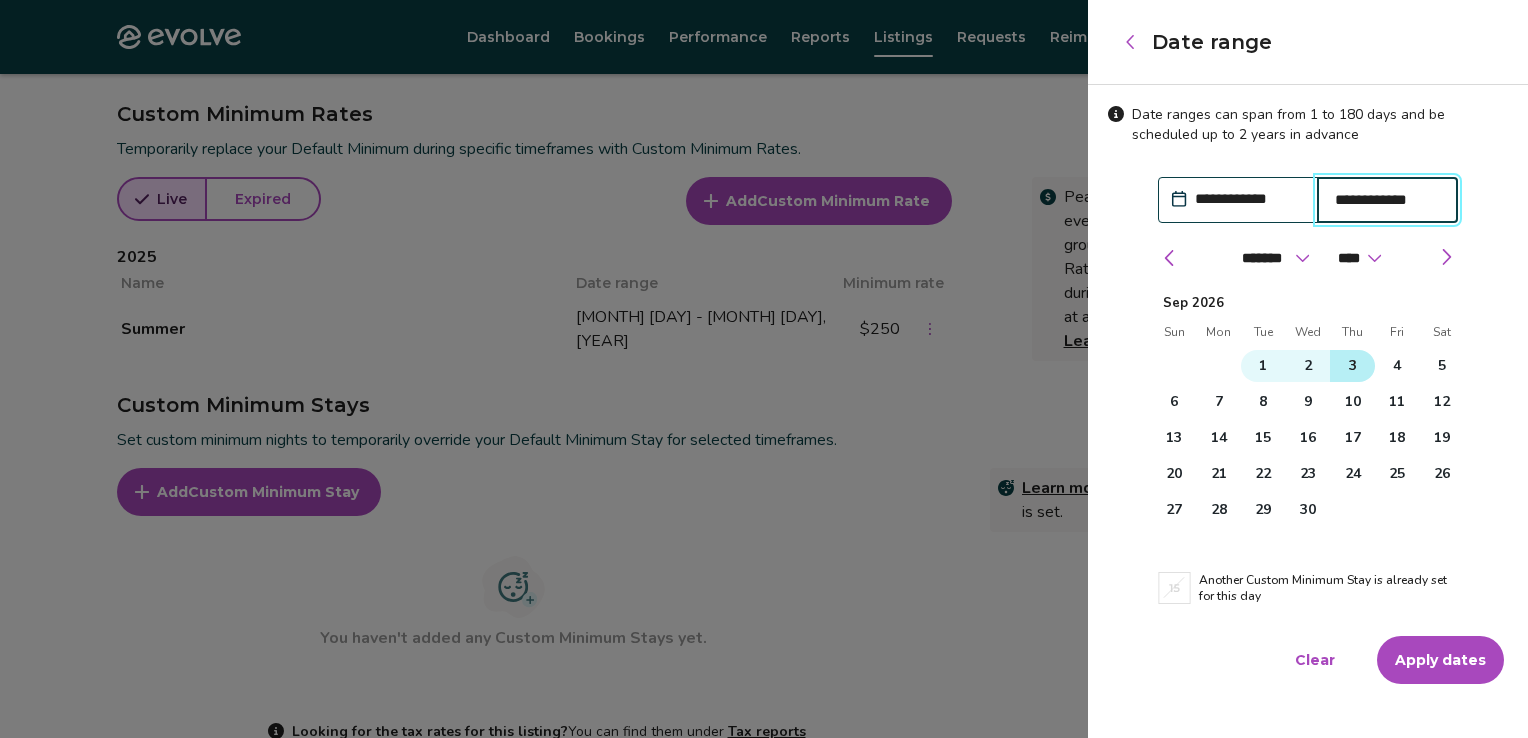 click on "3" at bounding box center (1352, 366) 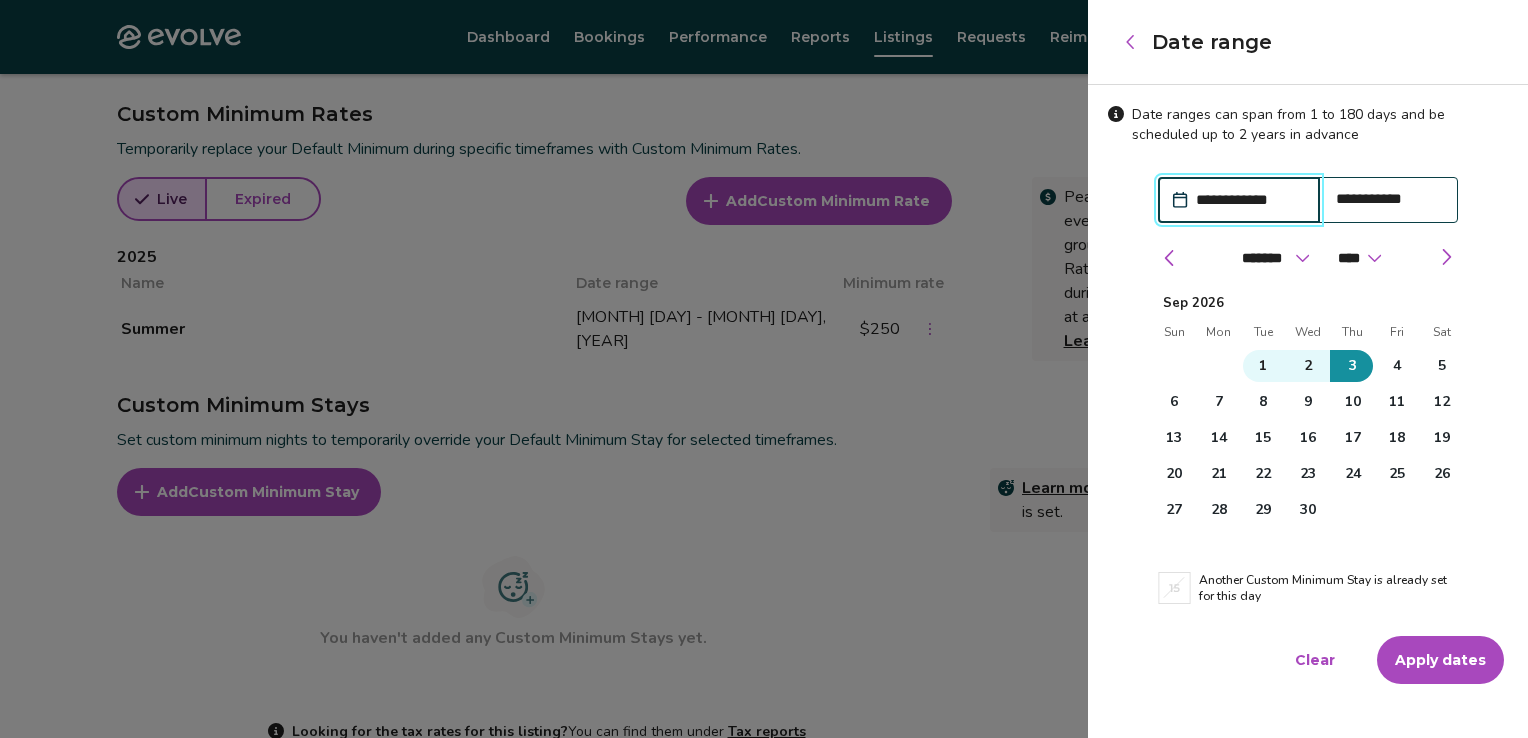 click on "Apply dates" at bounding box center (1440, 660) 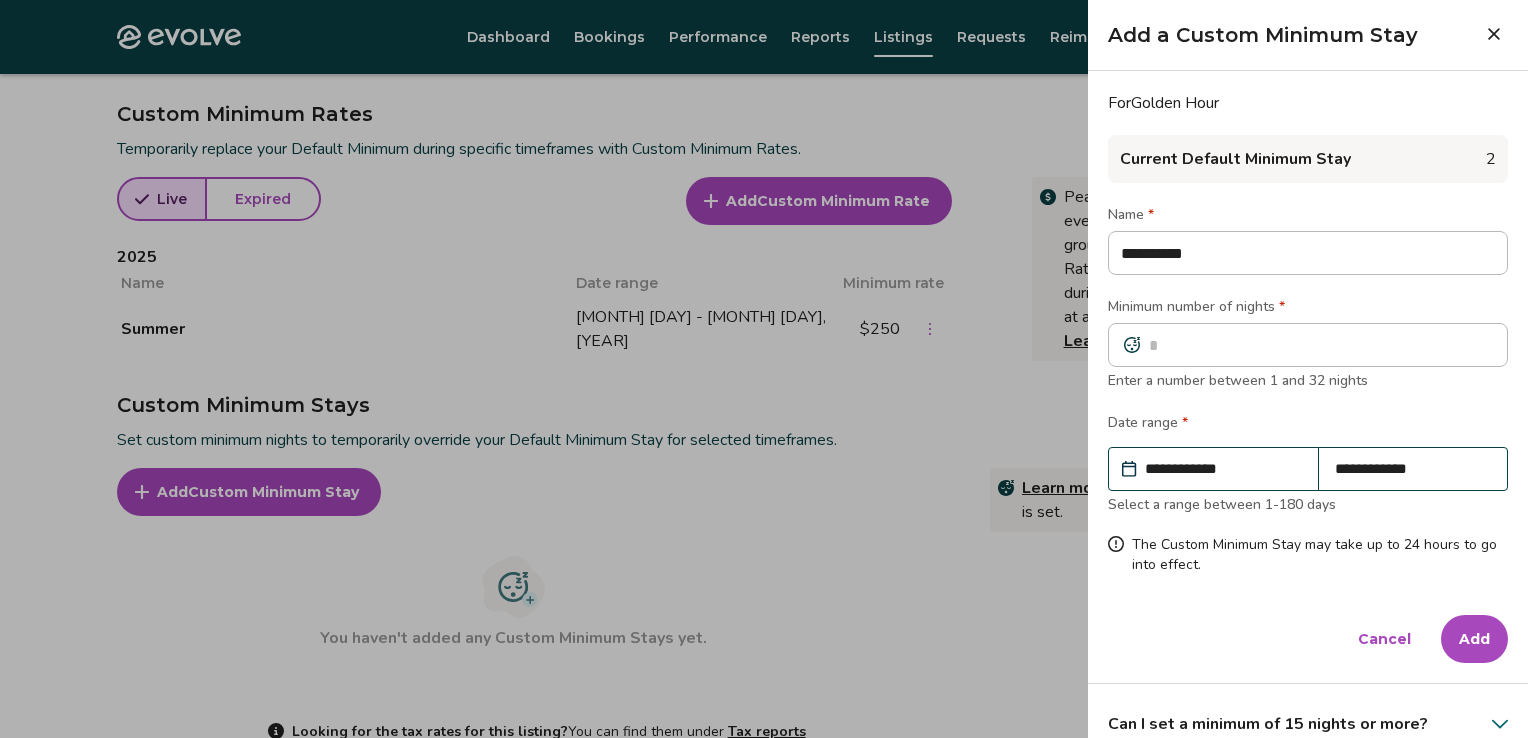 click on "Add" at bounding box center [1474, 639] 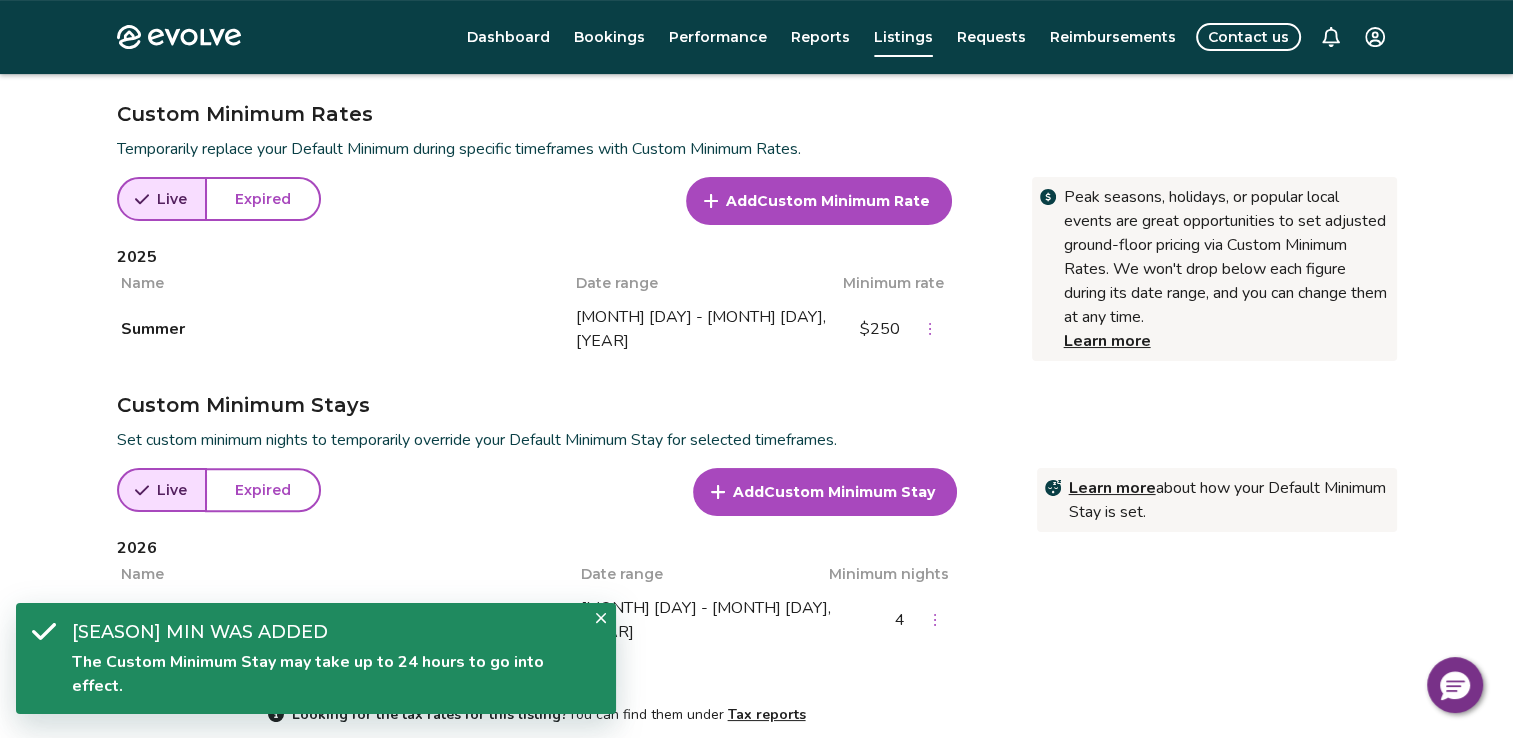 click on "Add  Custom Minimum Rate" at bounding box center (819, 201) 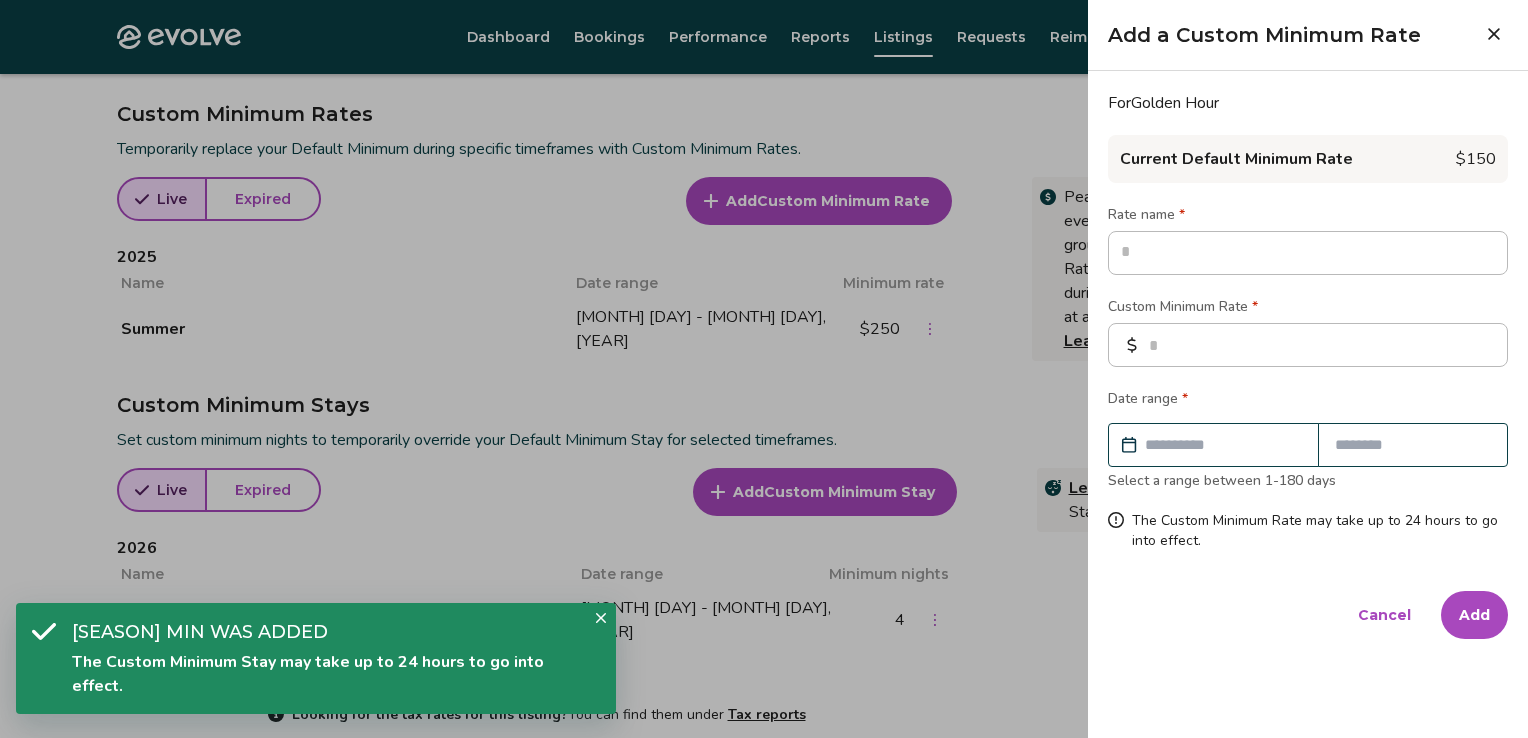 type on "*" 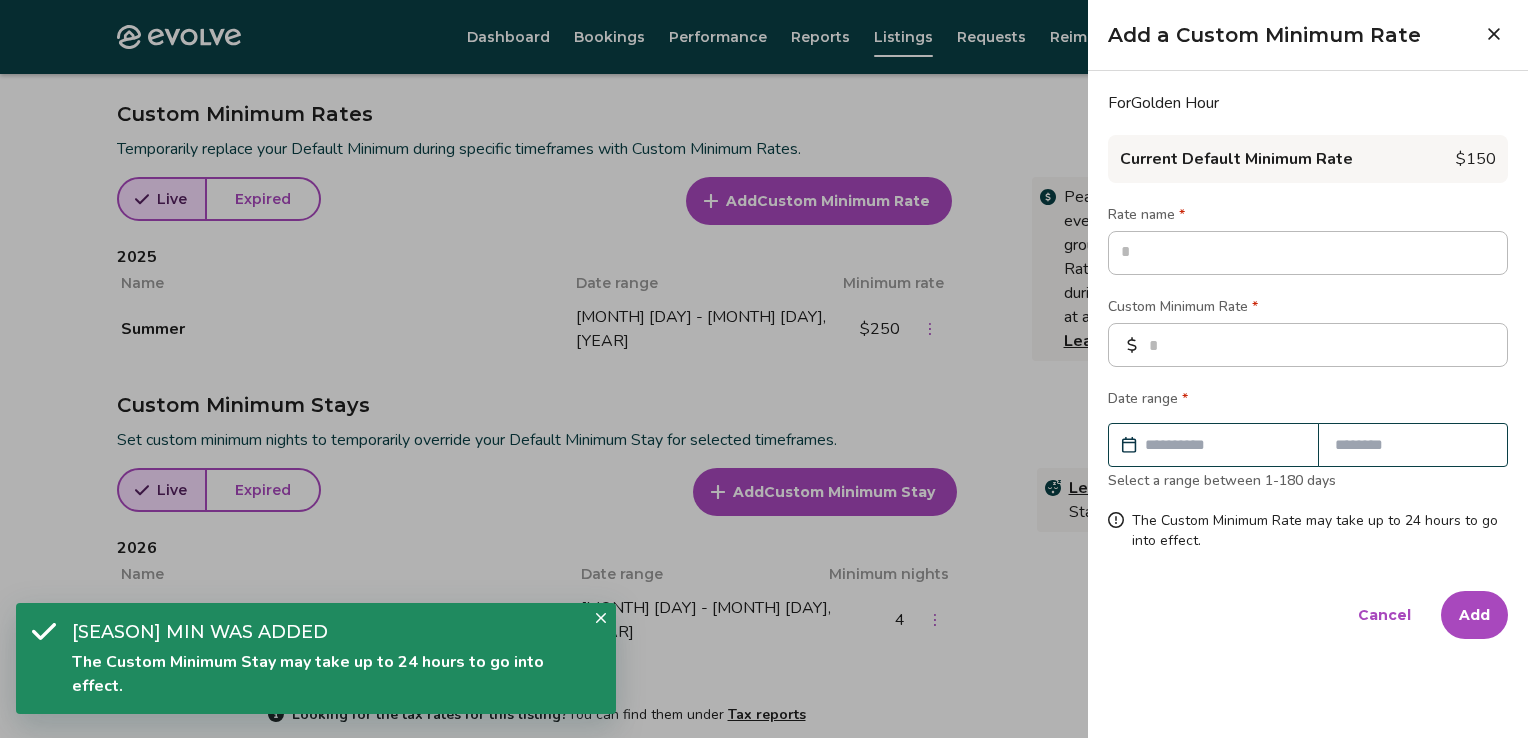 type on "*" 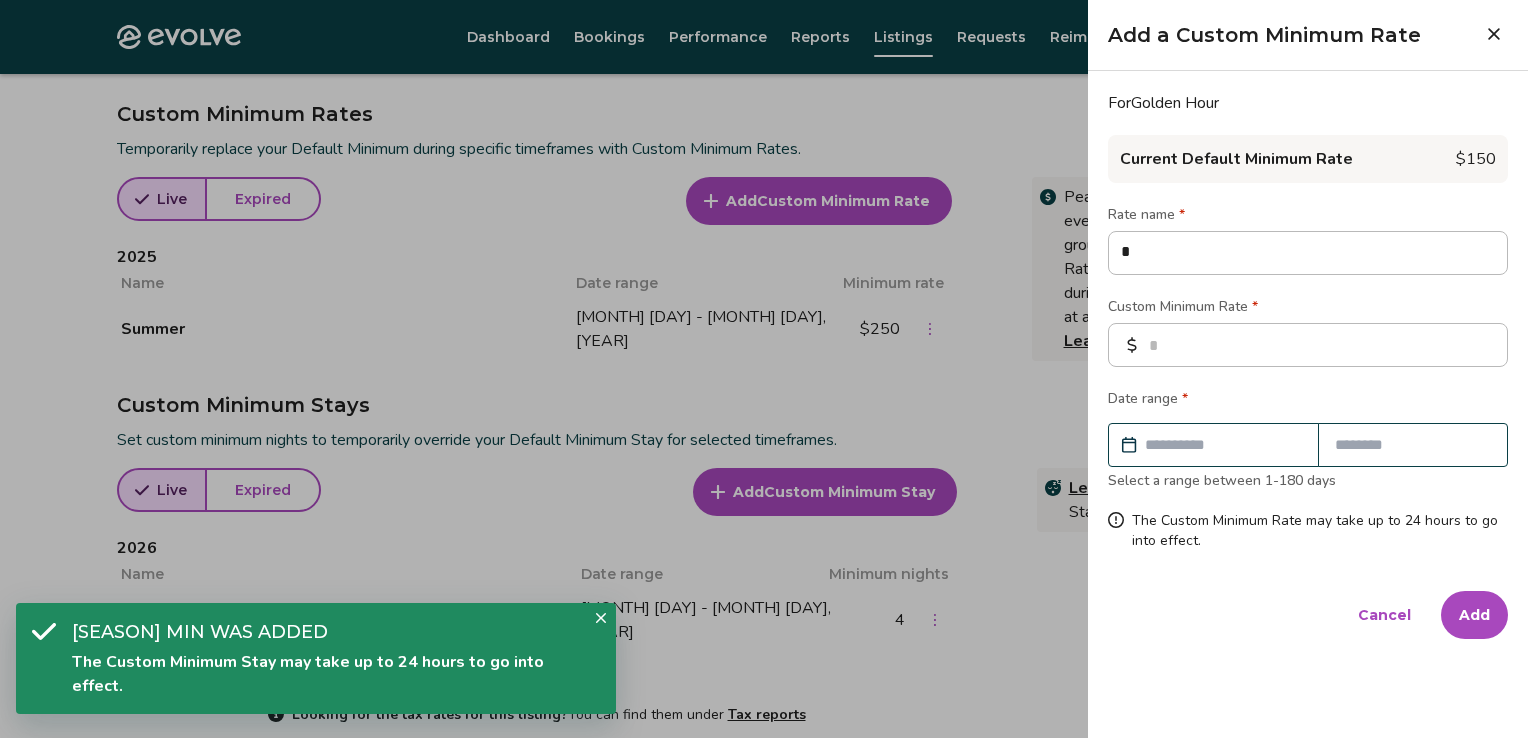type on "*" 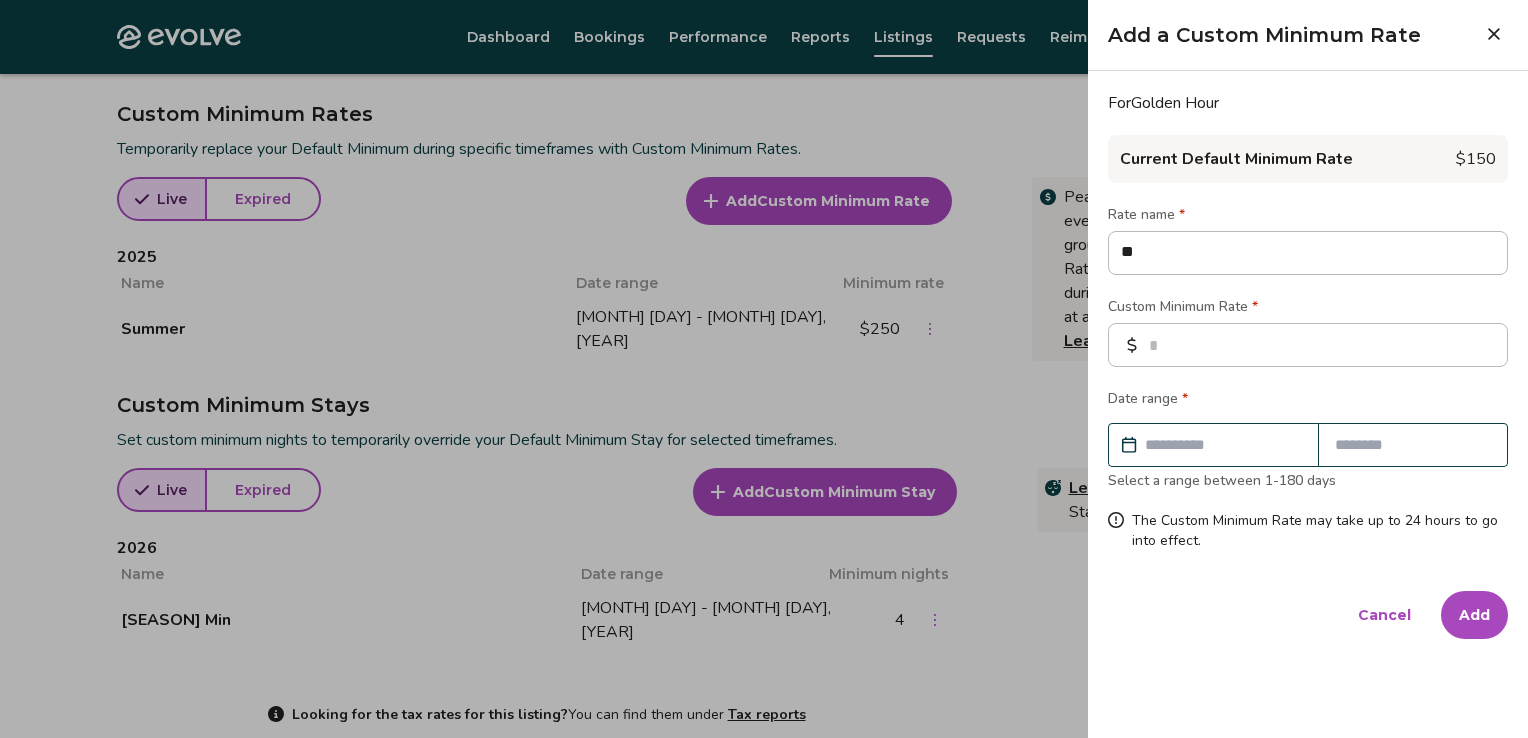 type on "*" 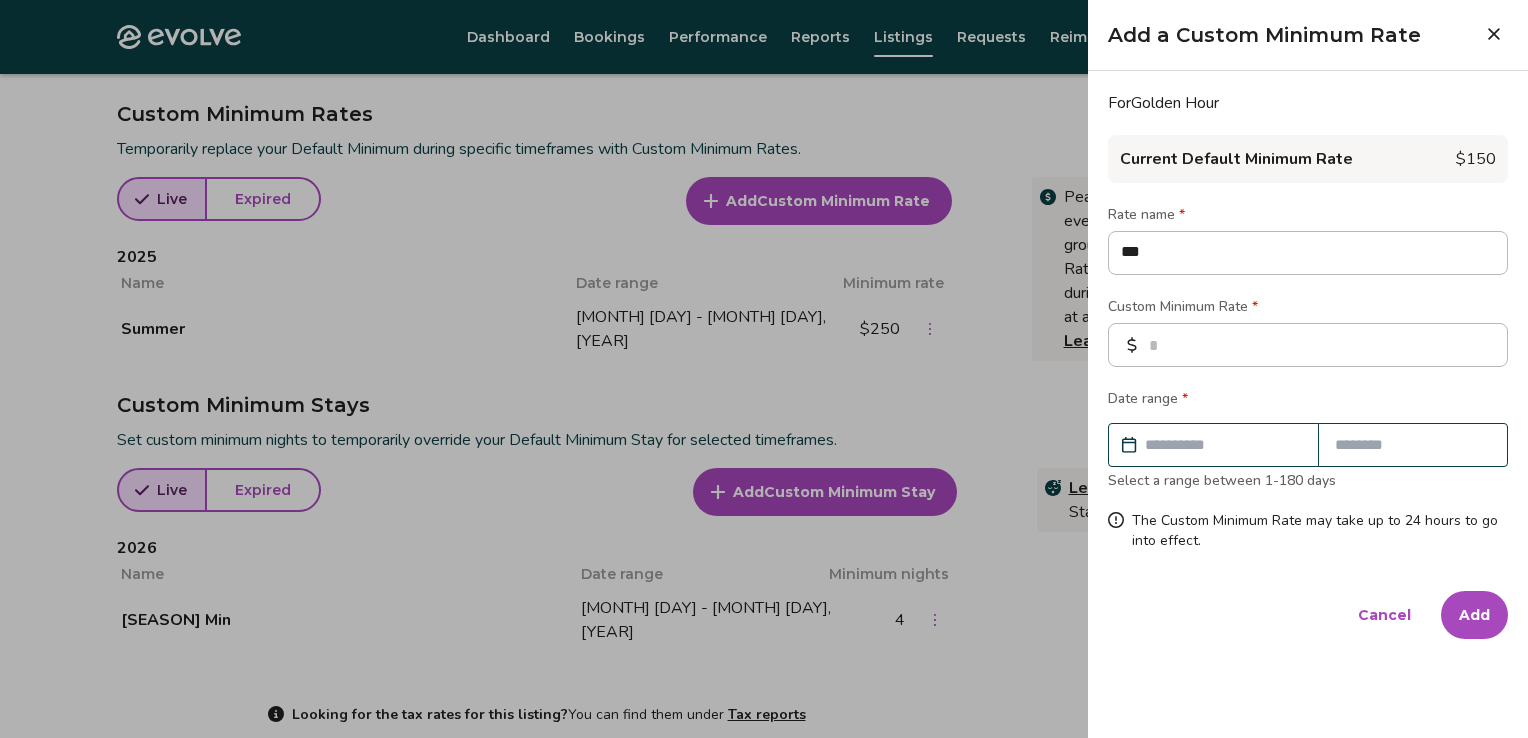 type on "*" 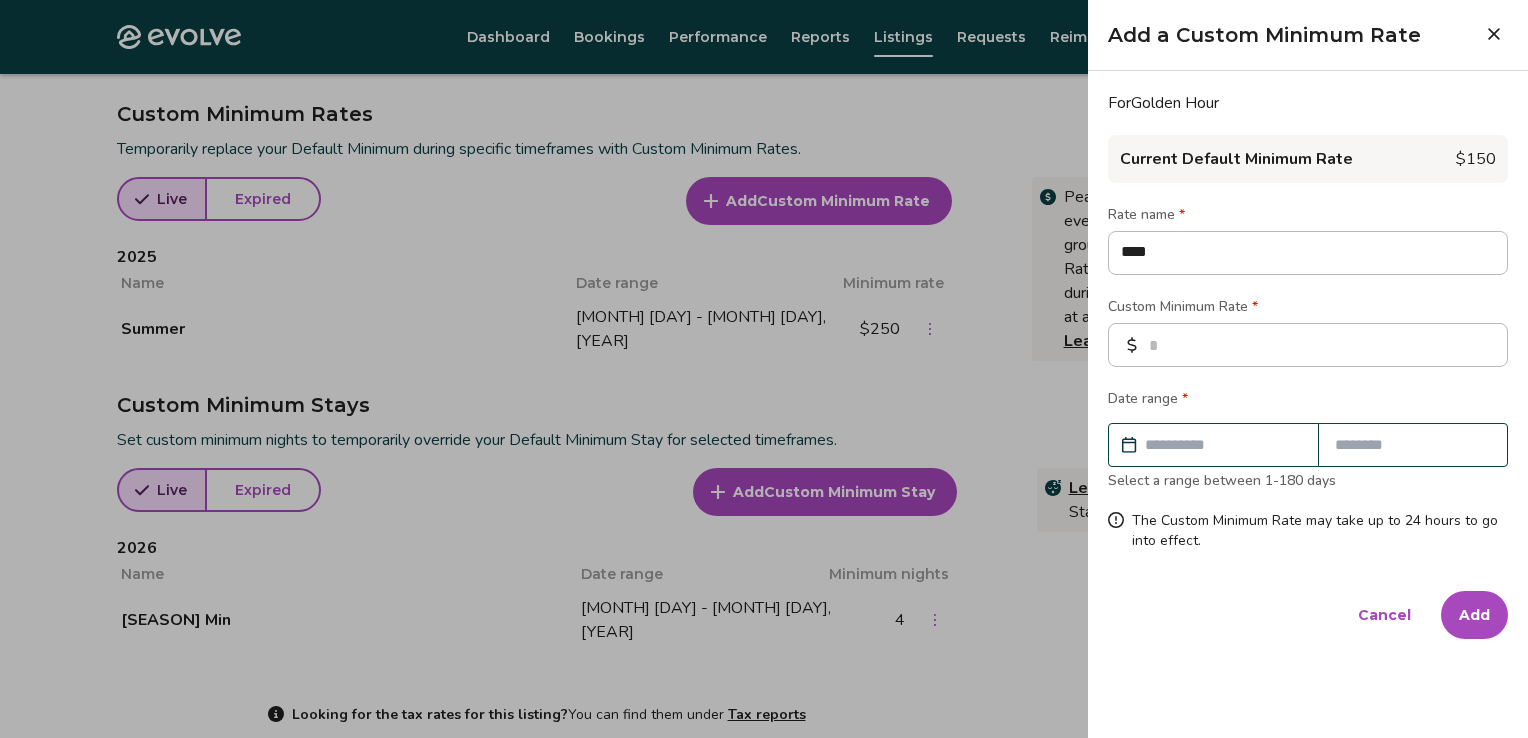 type on "*" 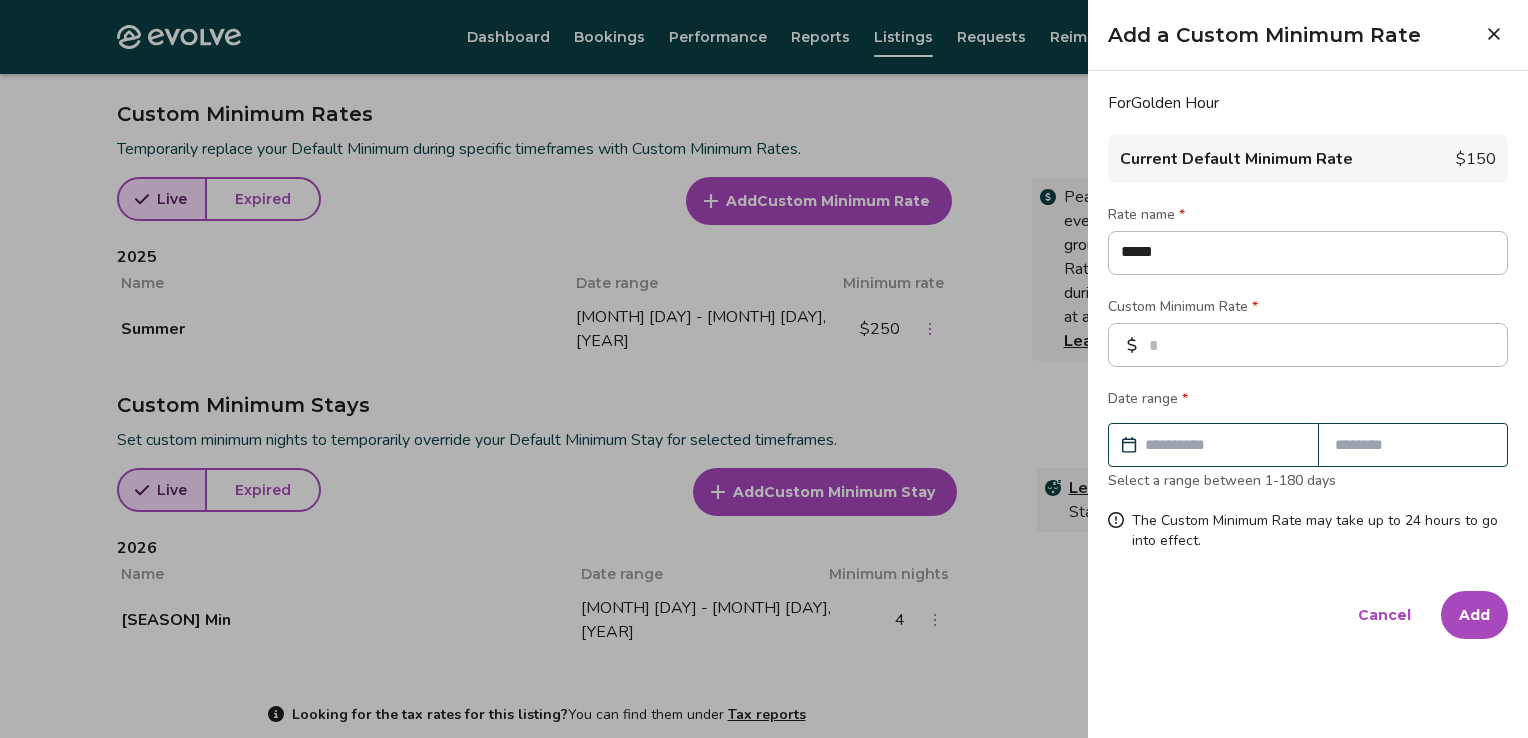 type on "*" 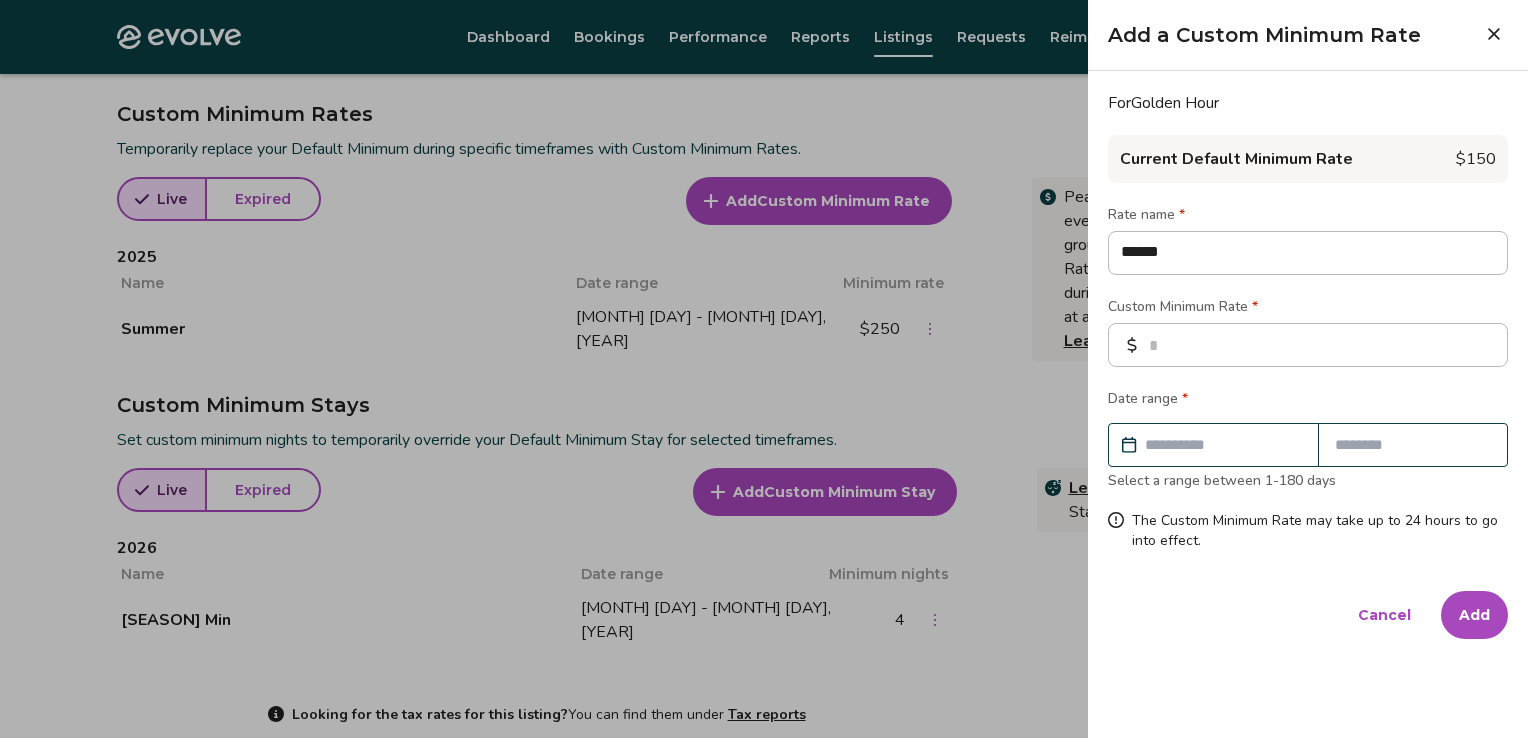 type on "*" 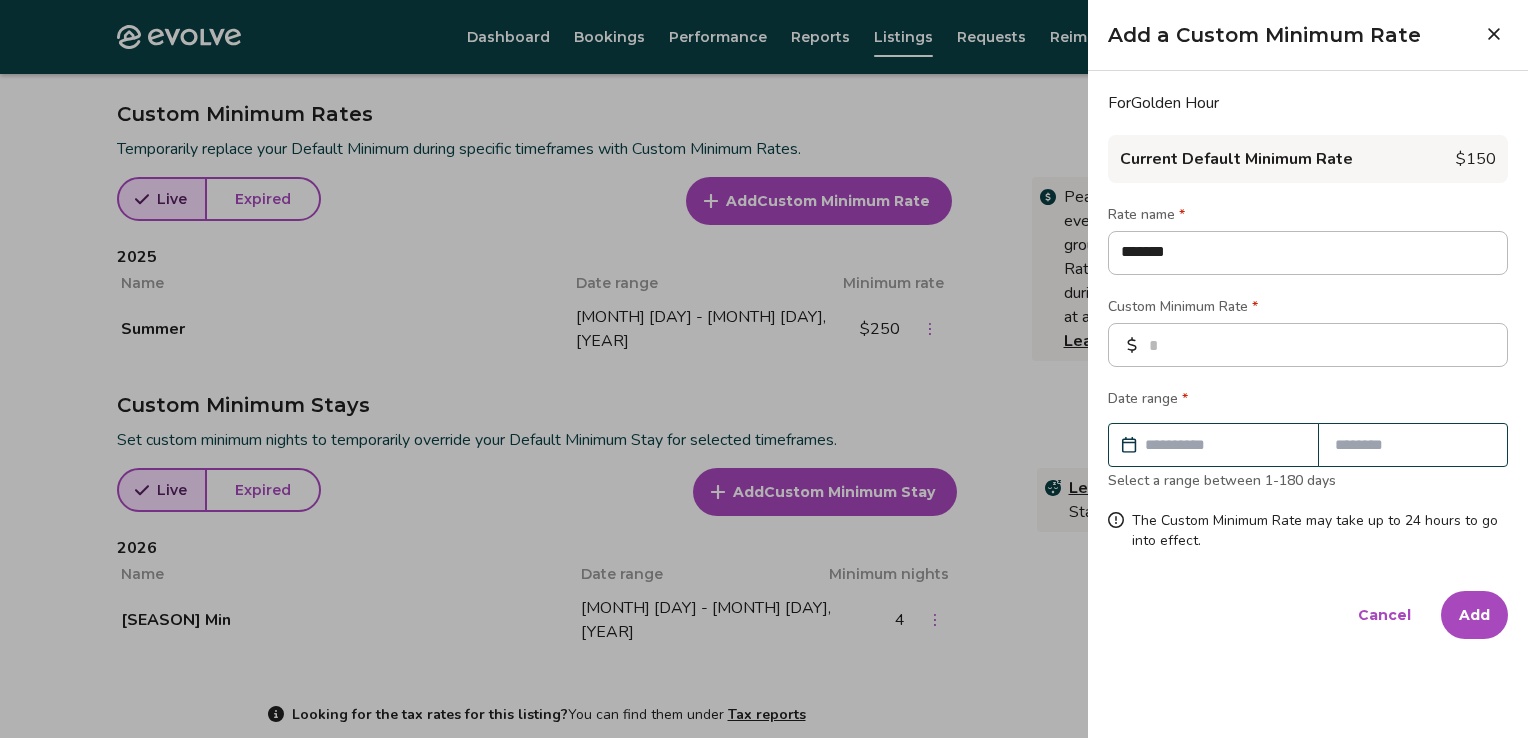 type on "*" 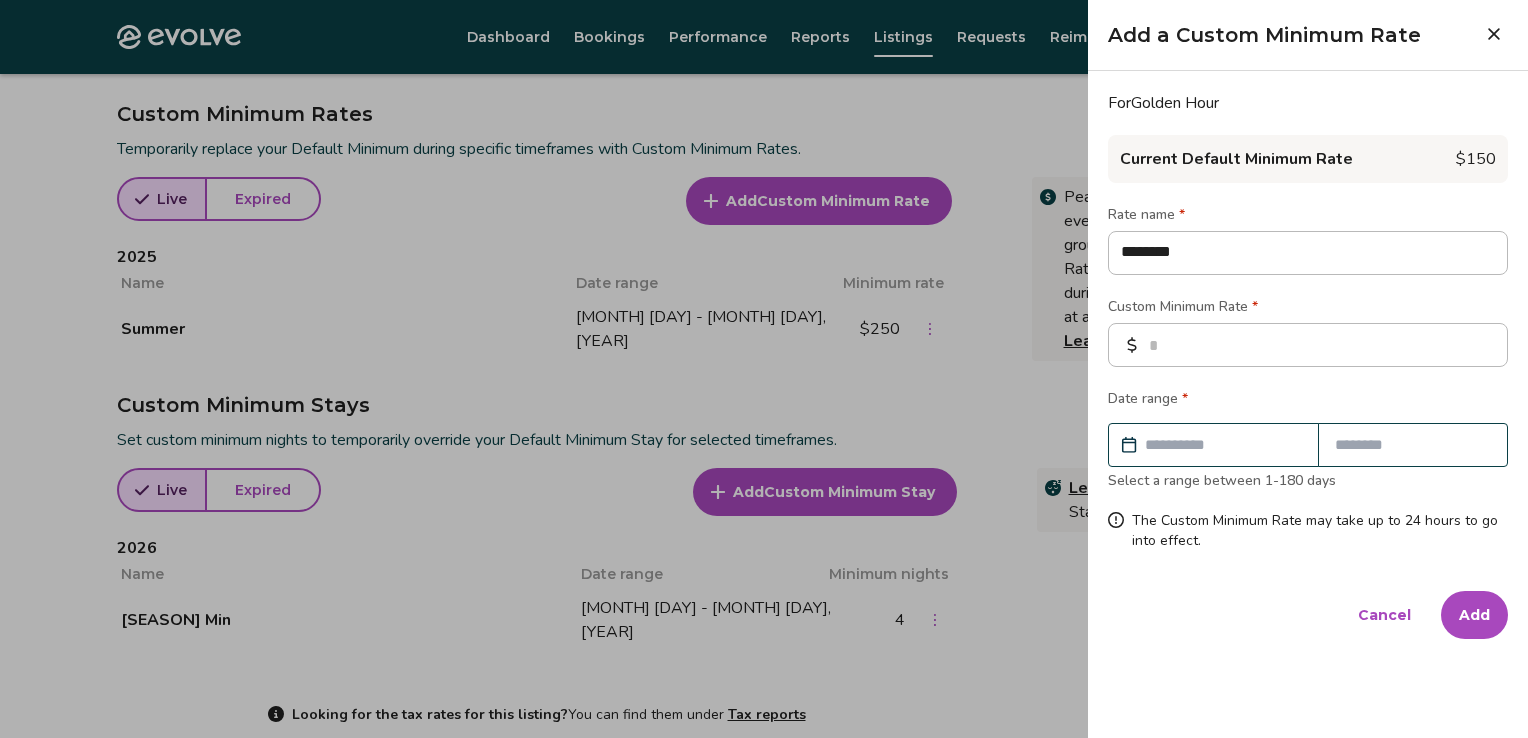 type on "*" 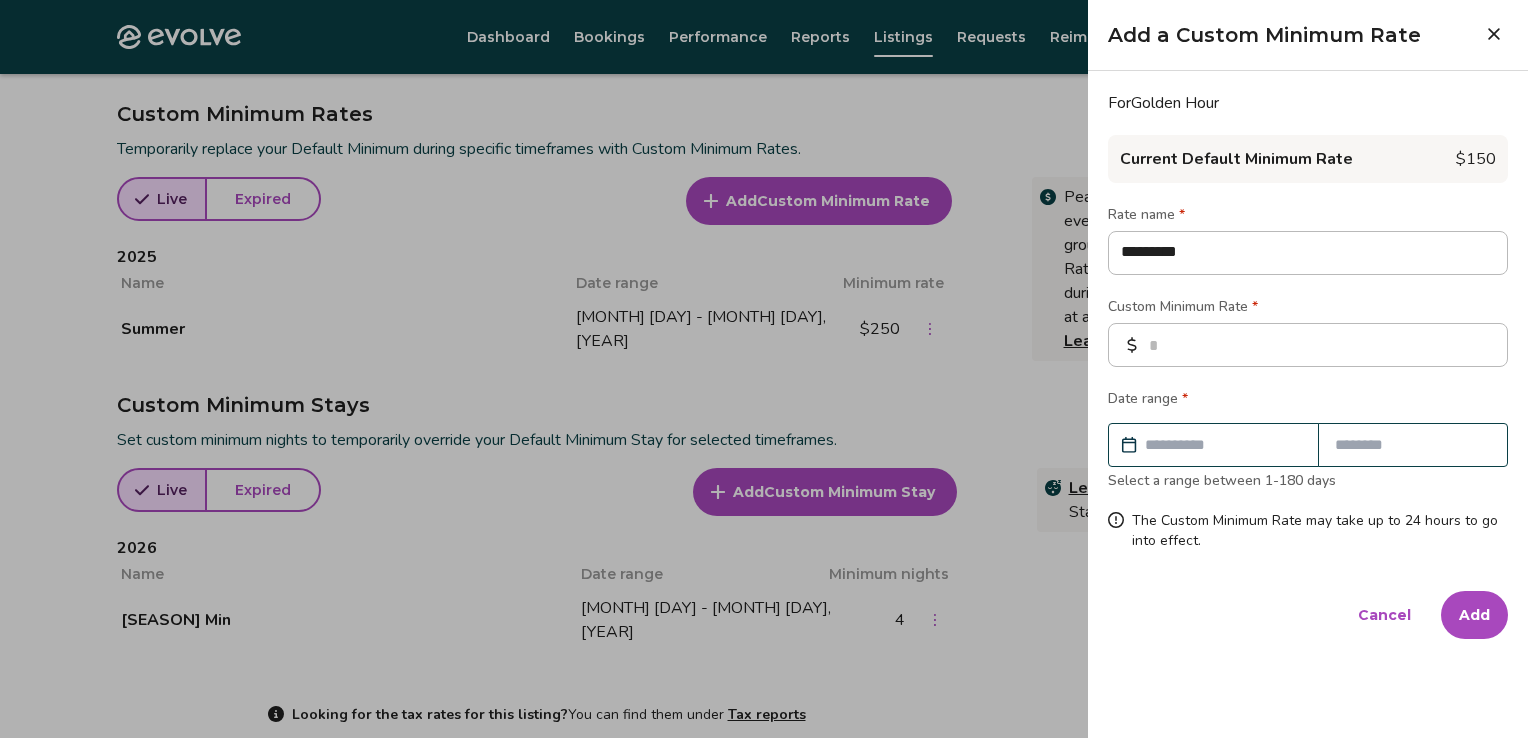 type on "*" 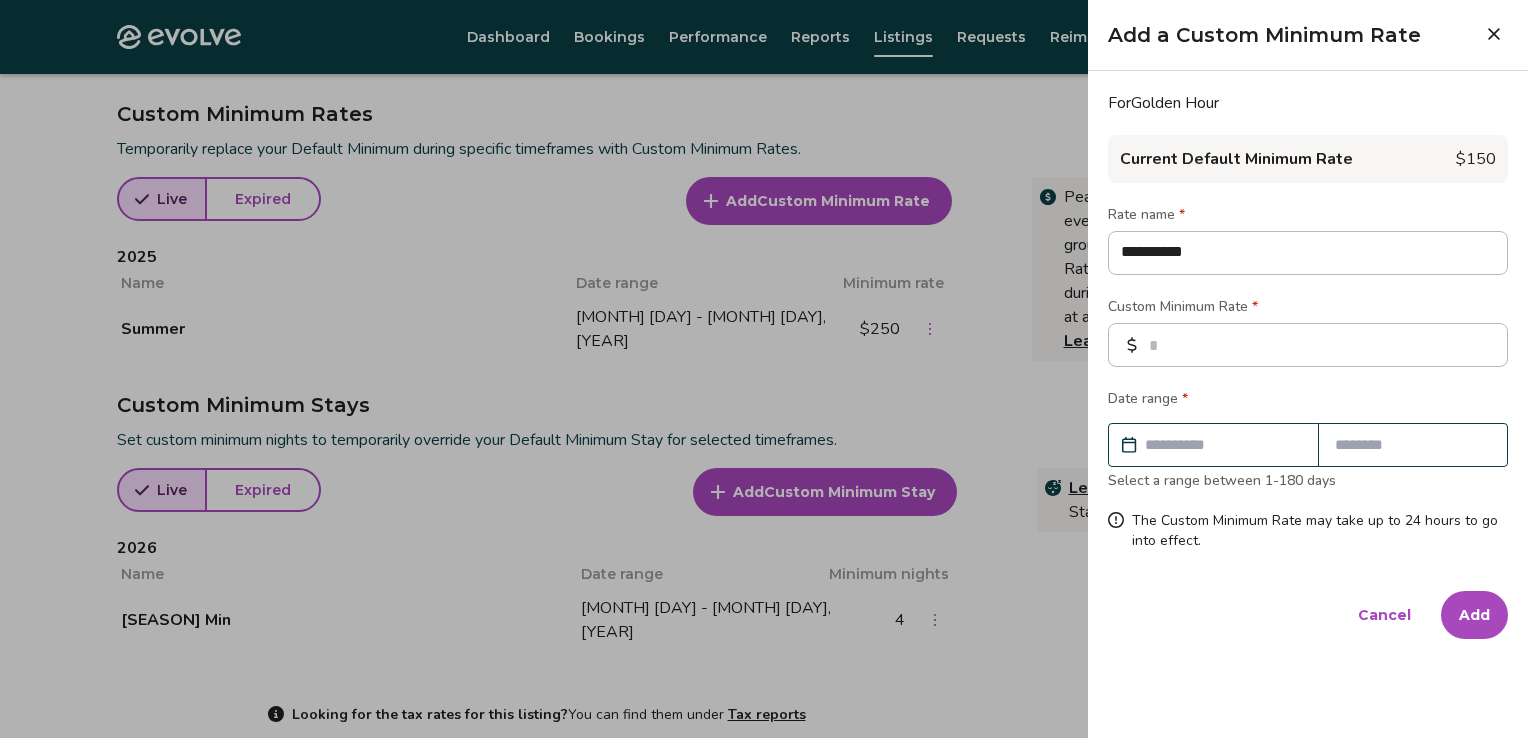 type on "*" 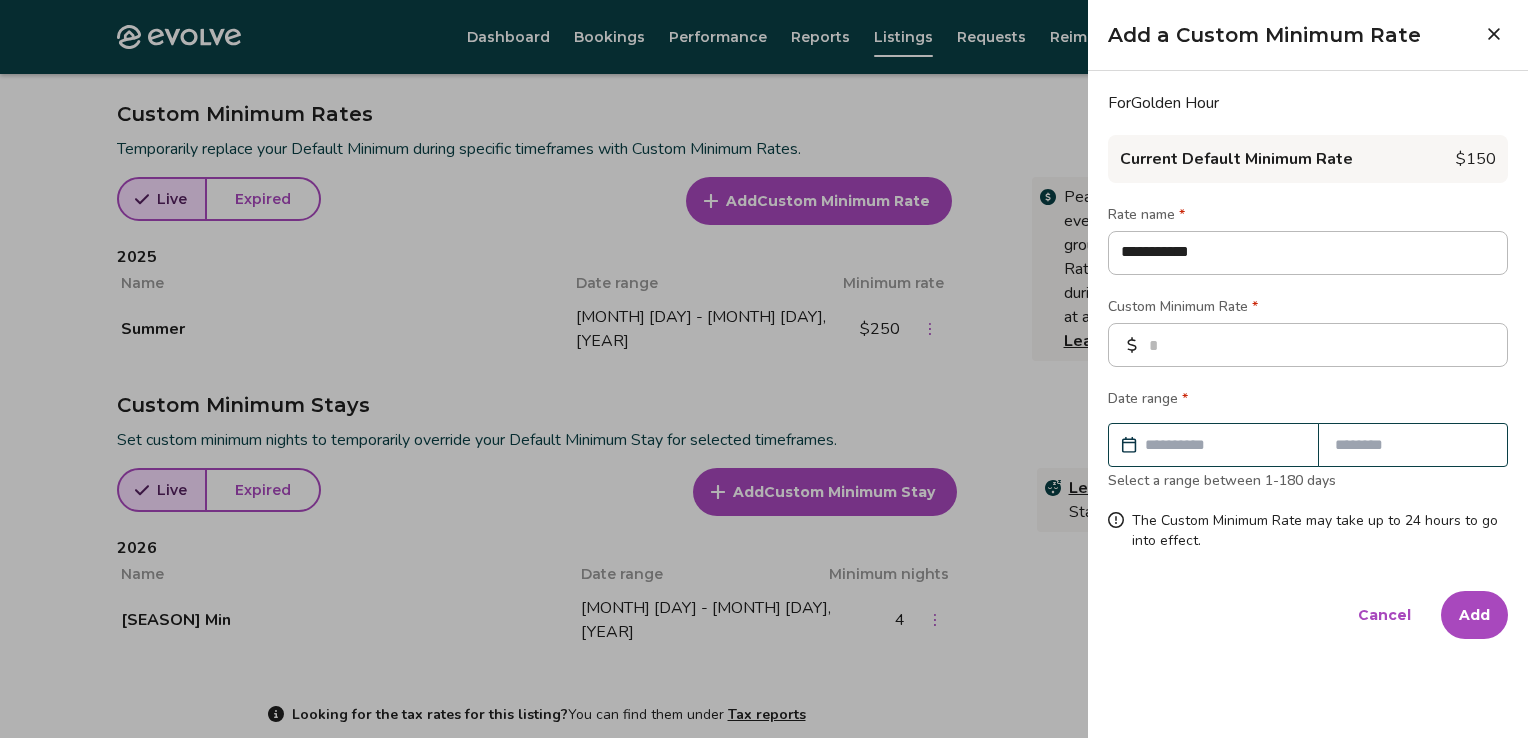 type on "*" 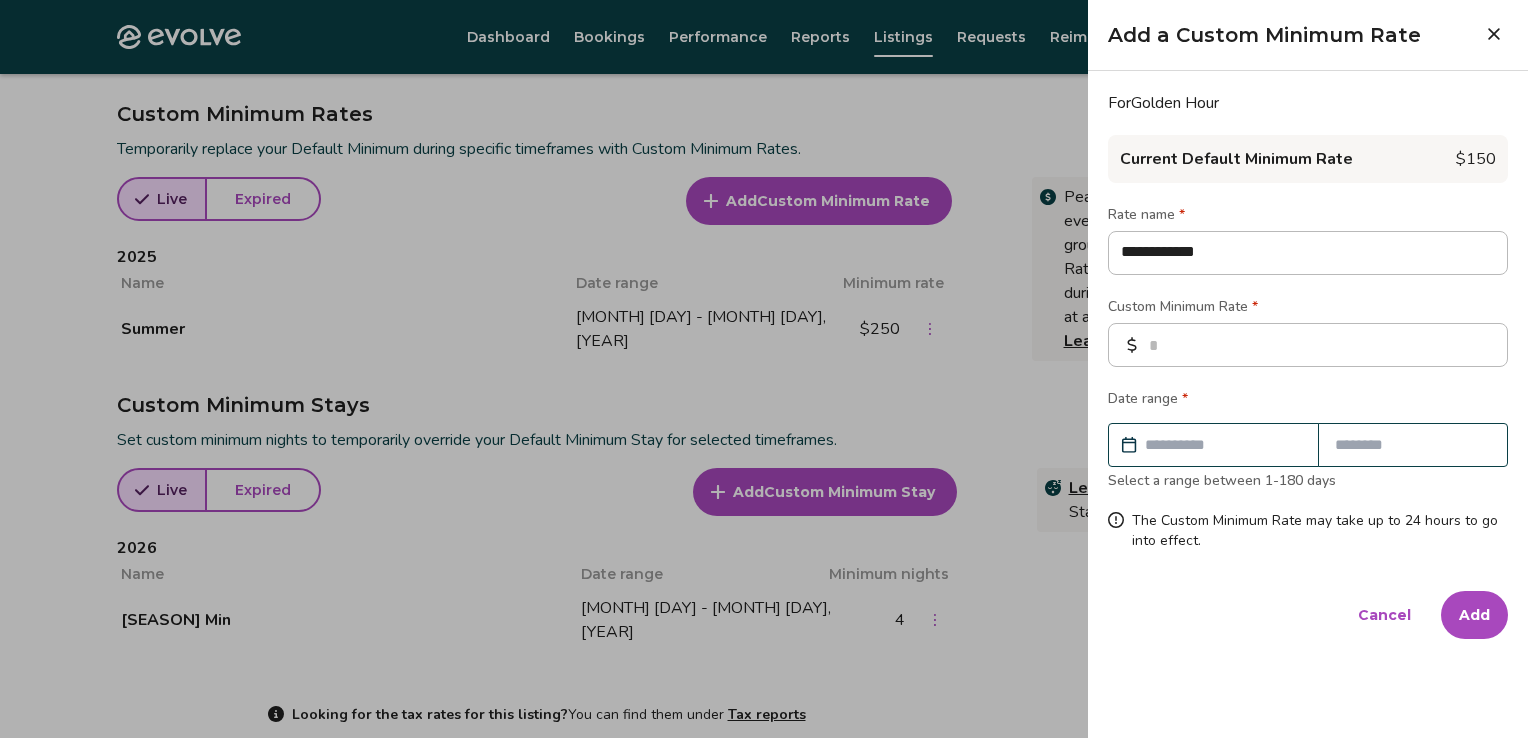 type on "*" 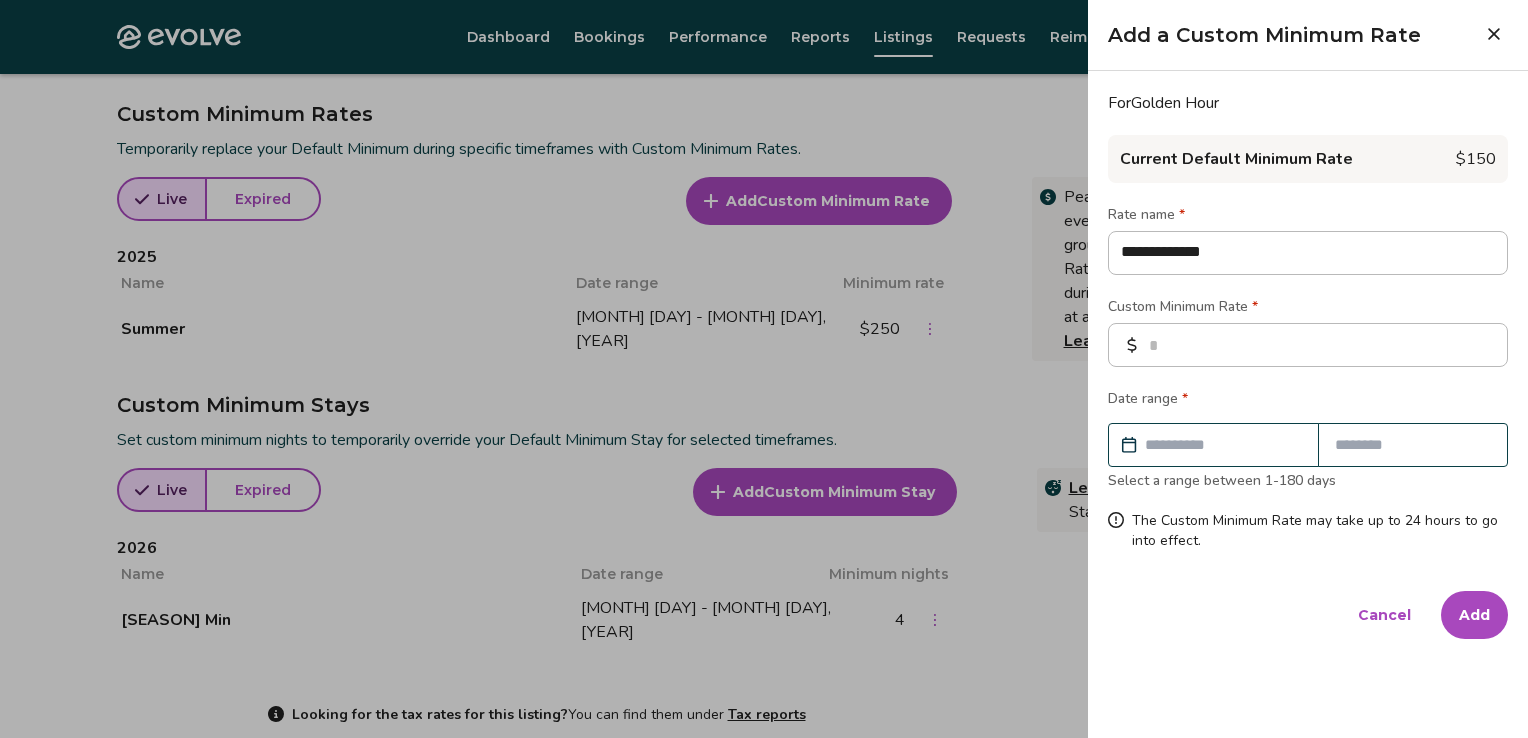 type on "*" 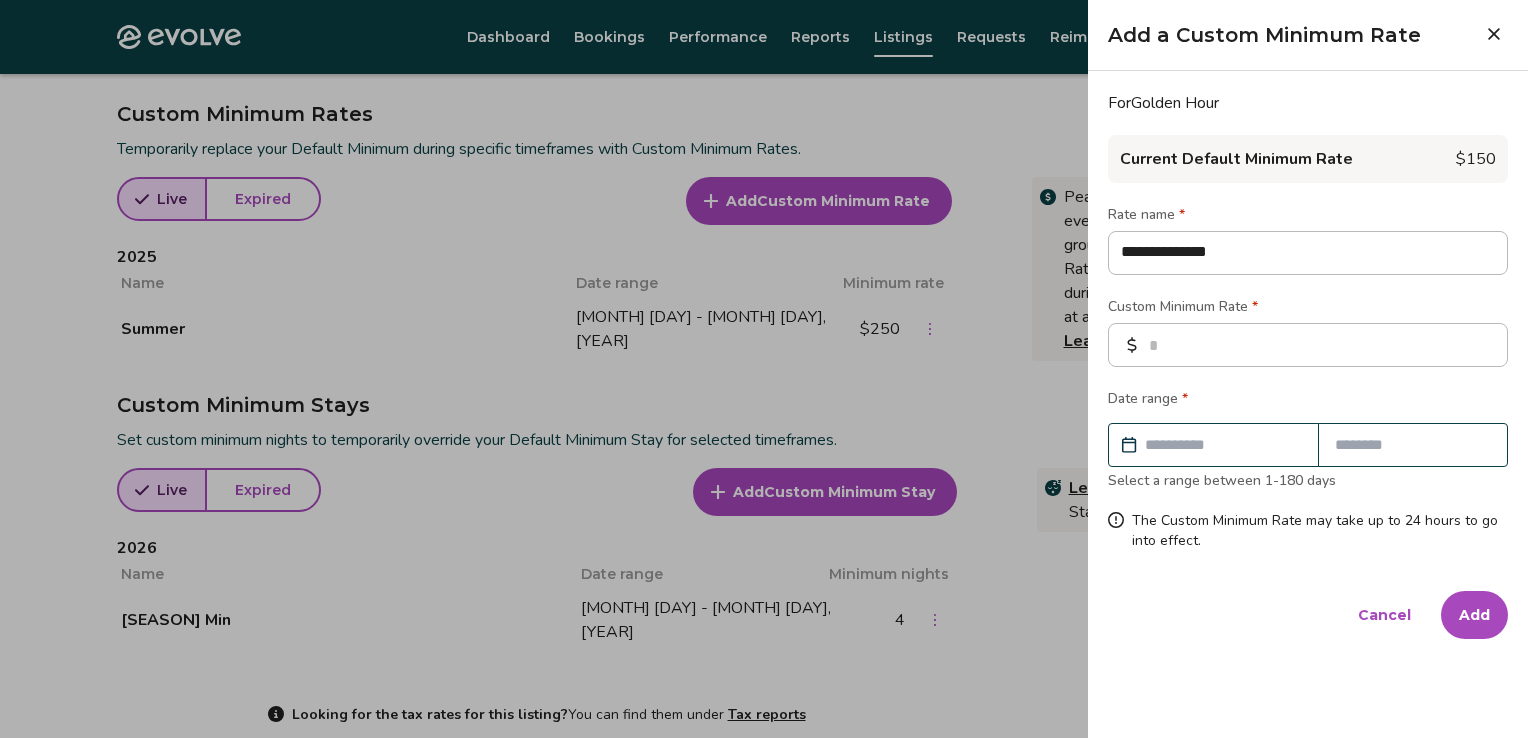 type on "*" 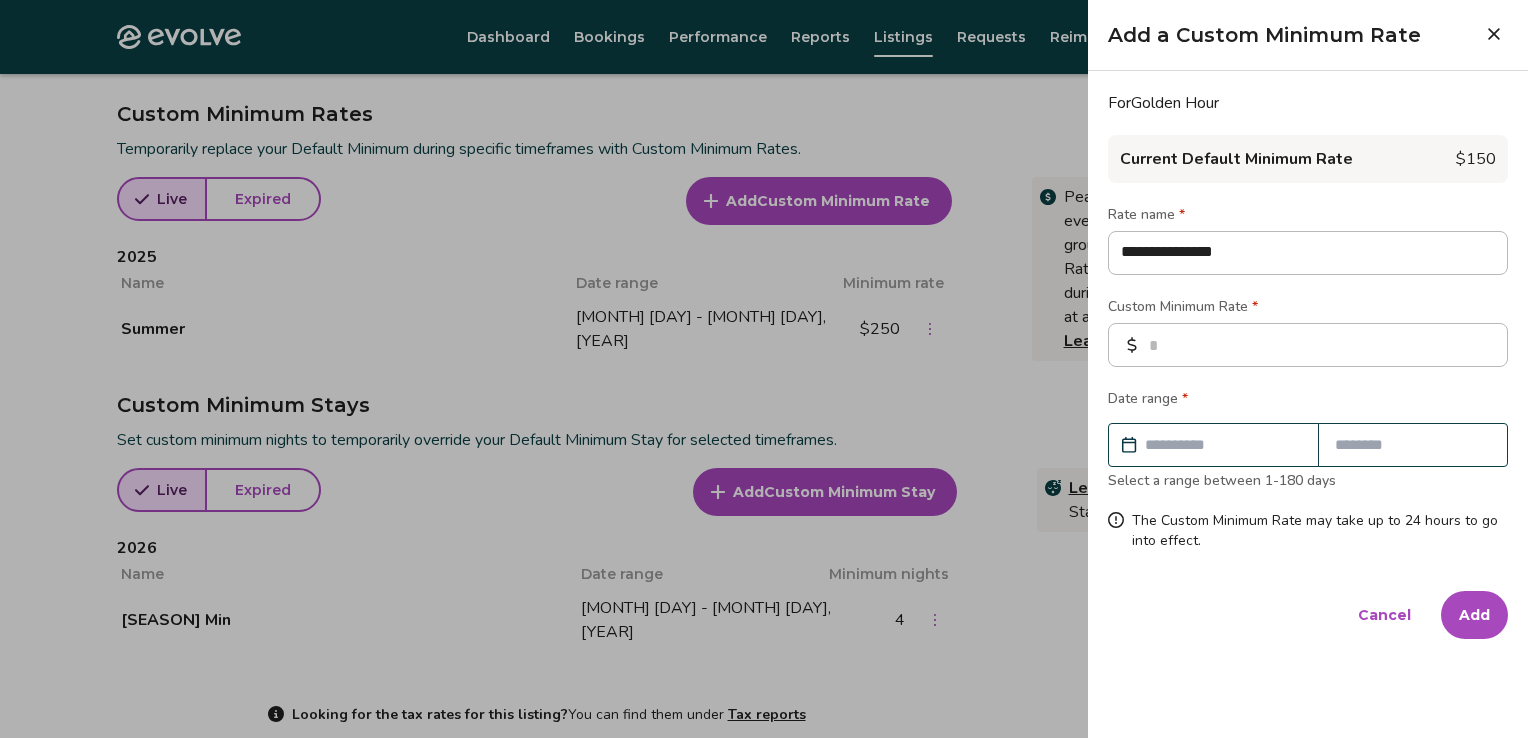 type on "**********" 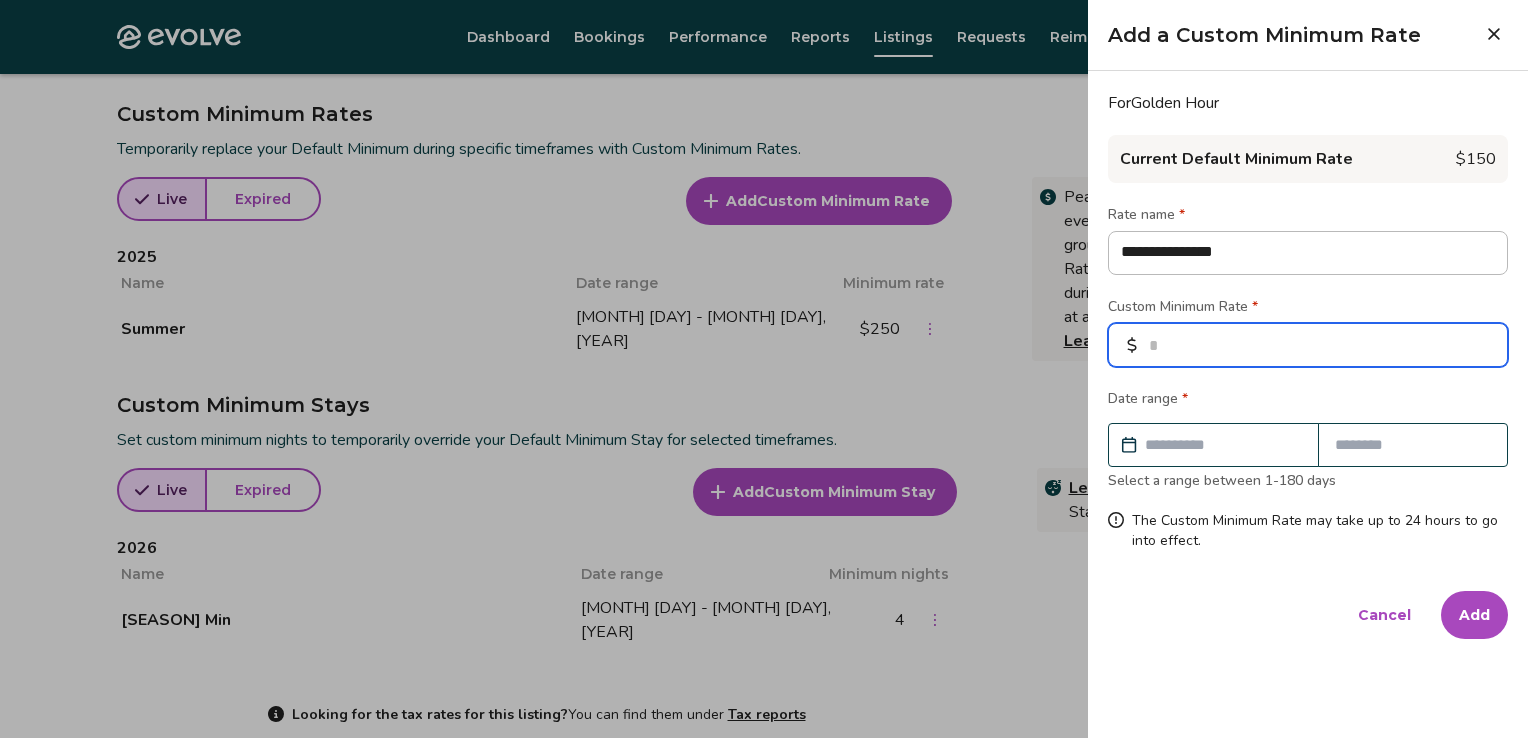 click at bounding box center [1308, 345] 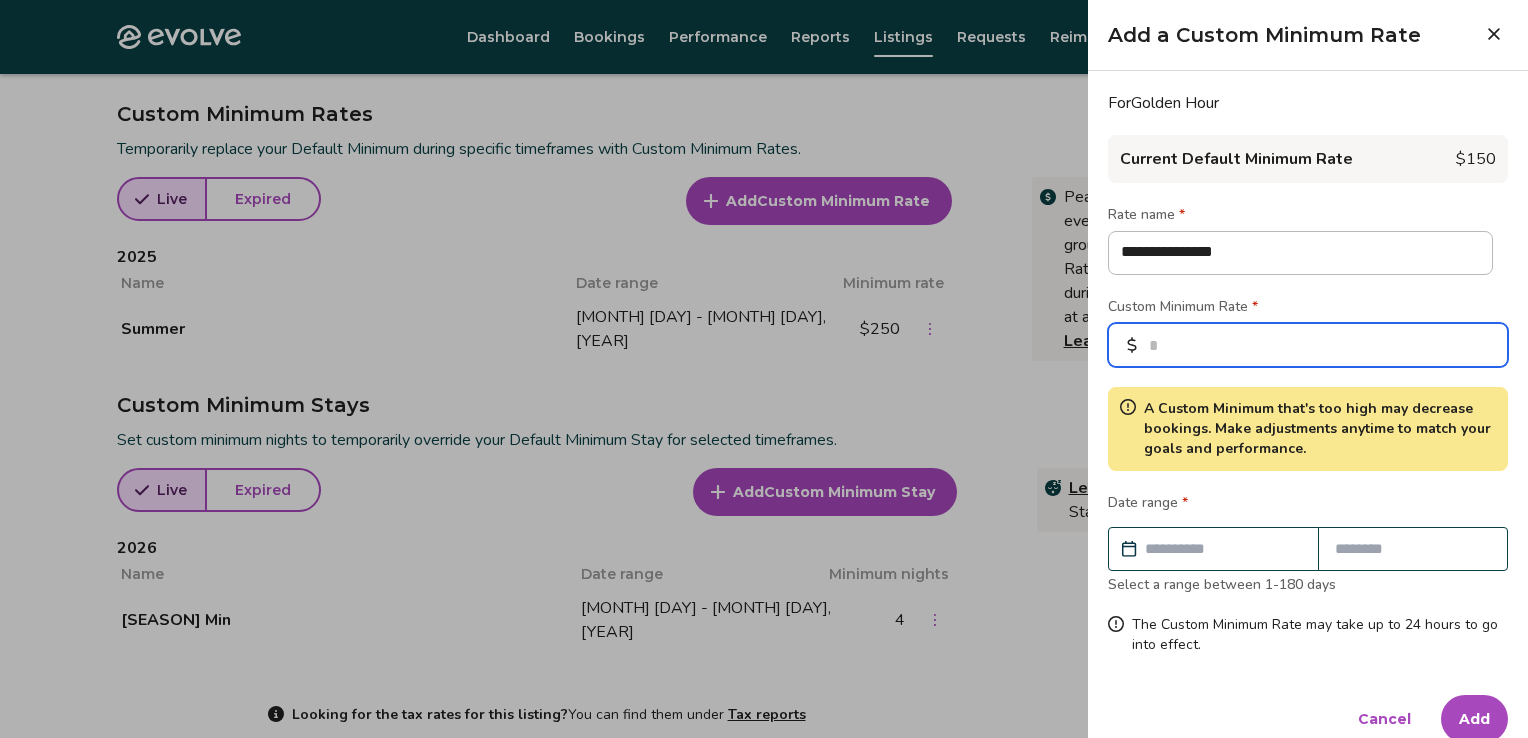 type on "*" 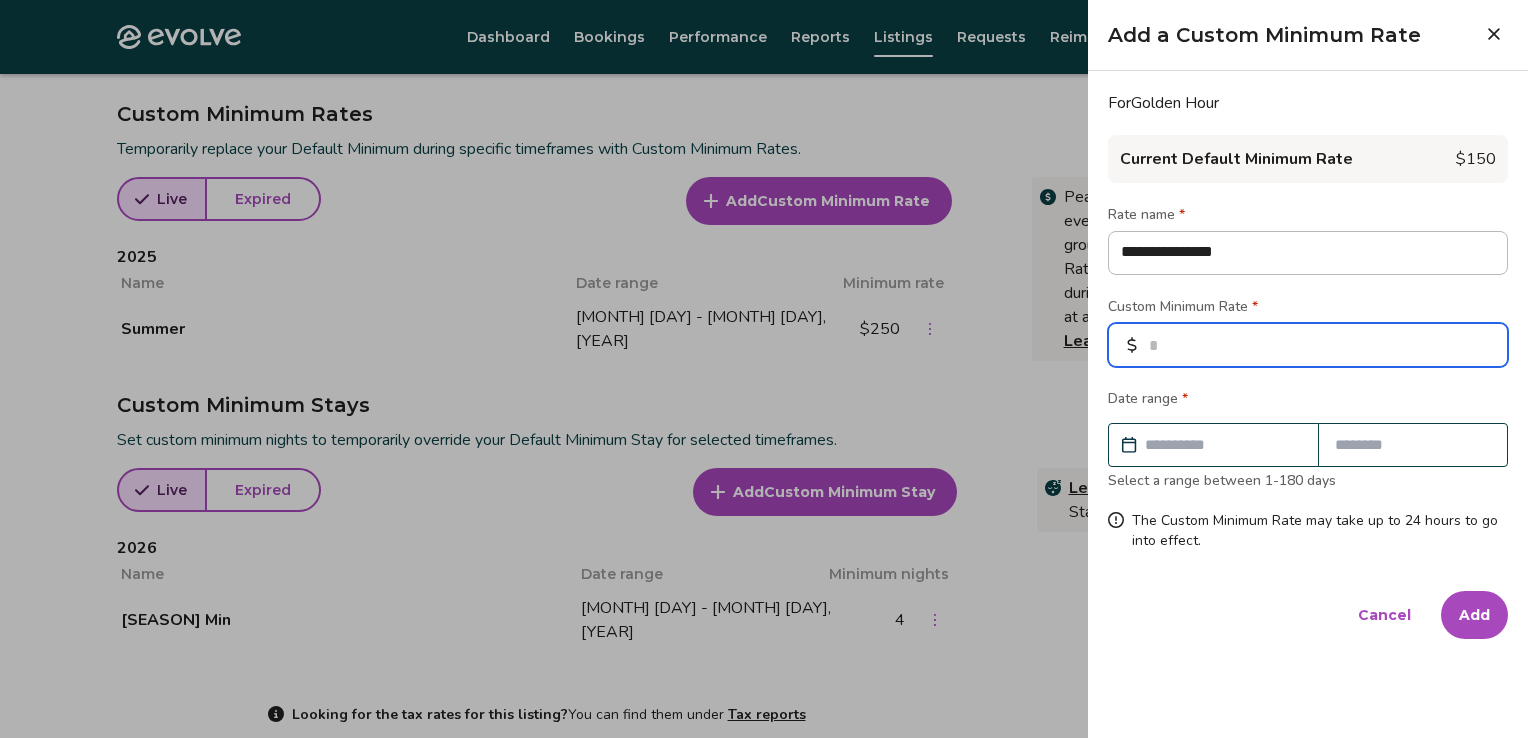 type on "*" 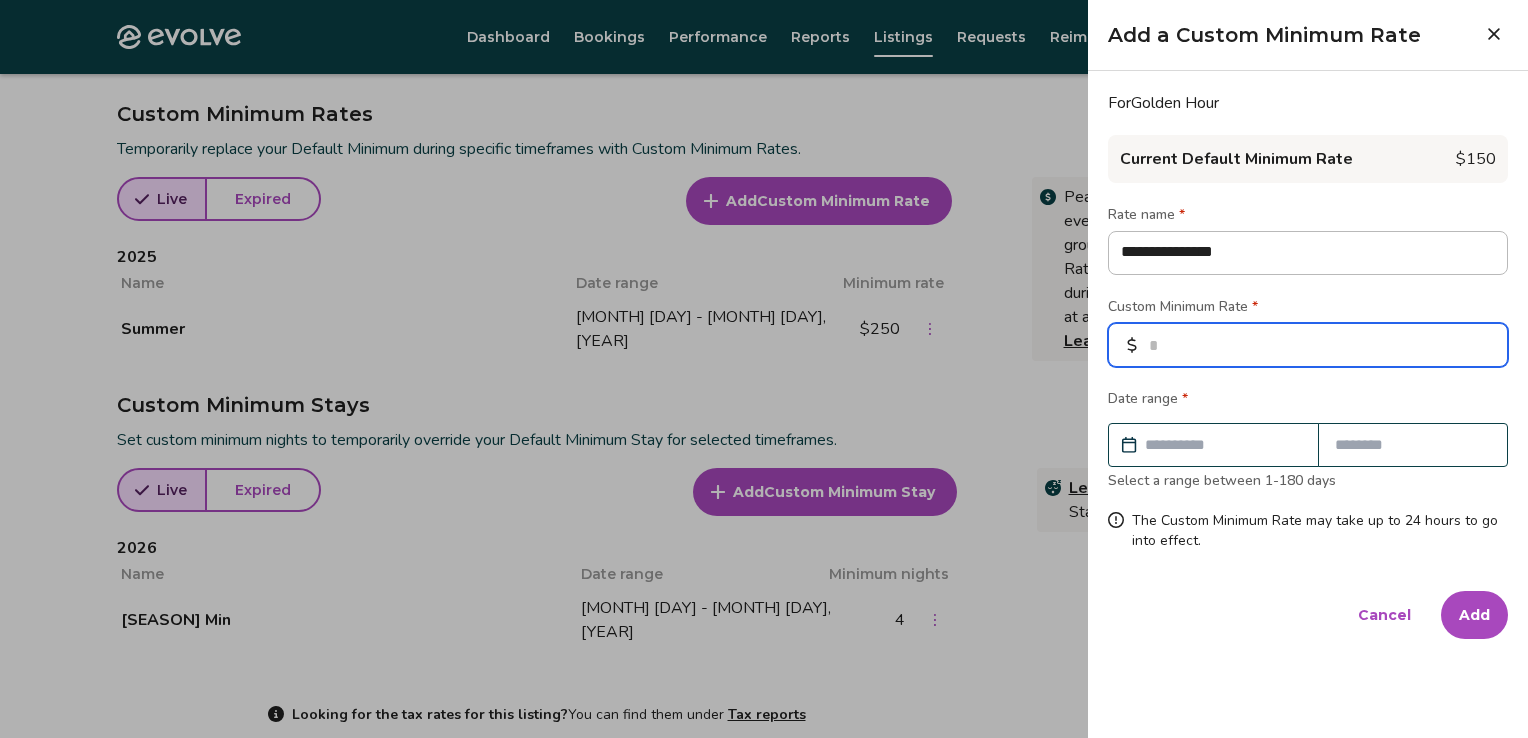 type 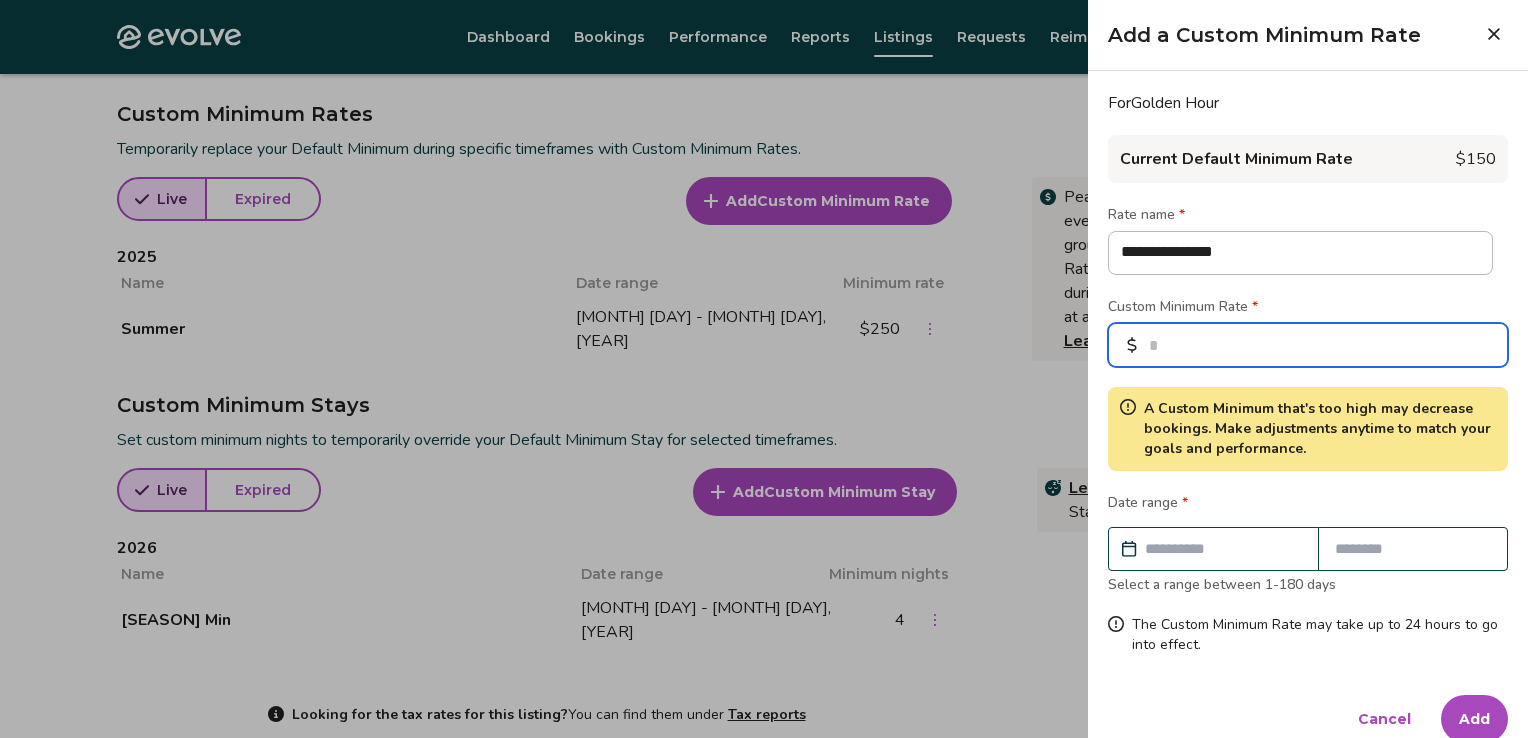 type on "***" 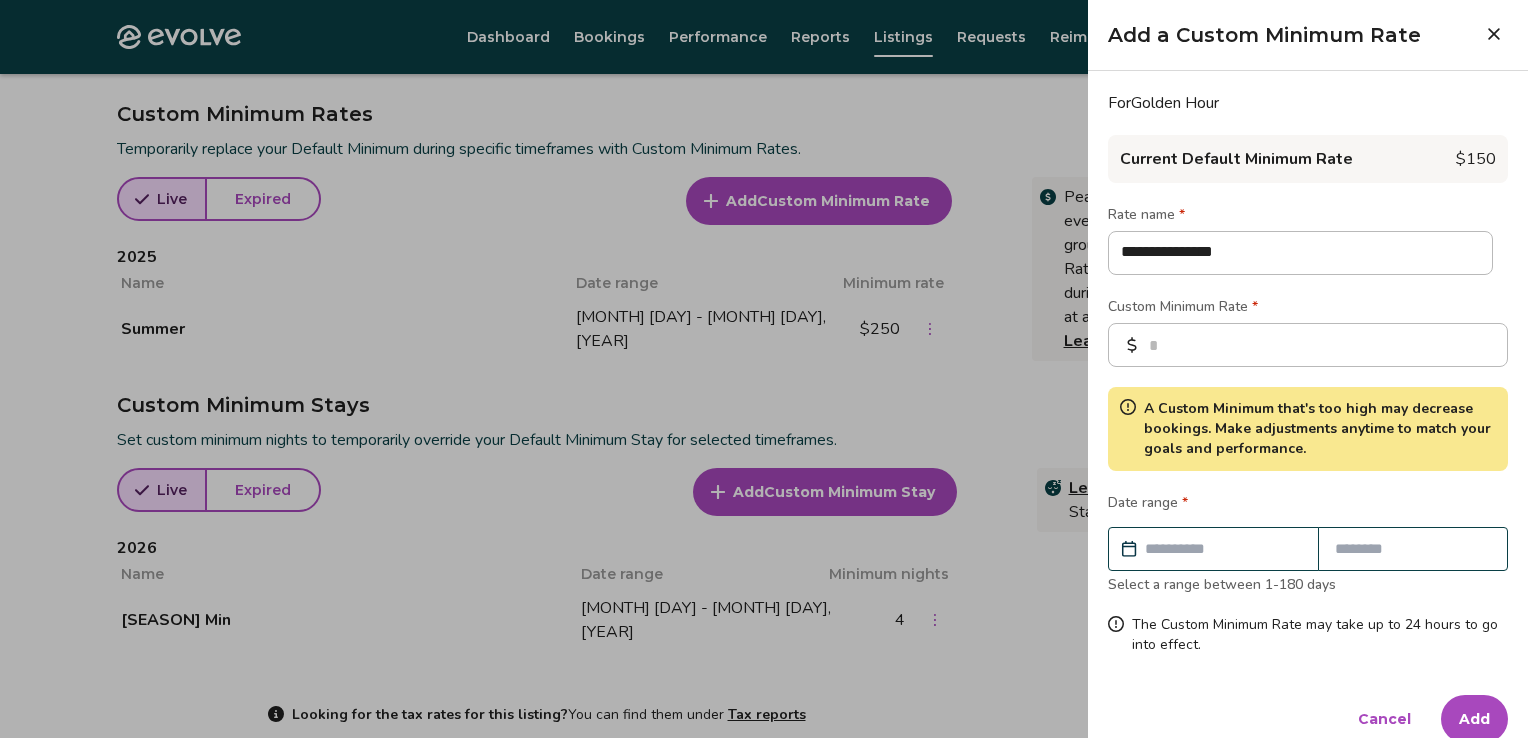 click at bounding box center [1223, 549] 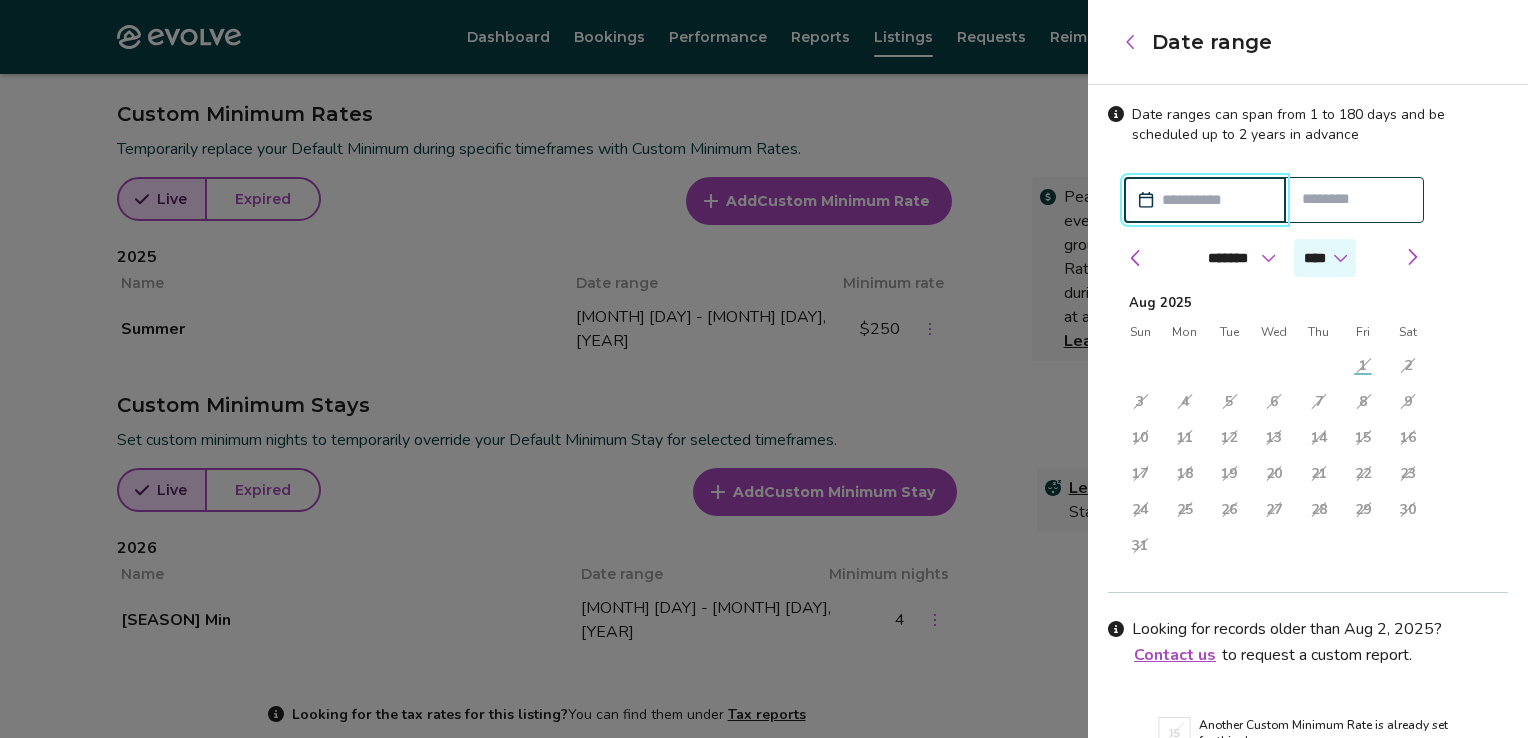 click on "**** **** ****" at bounding box center [1325, 258] 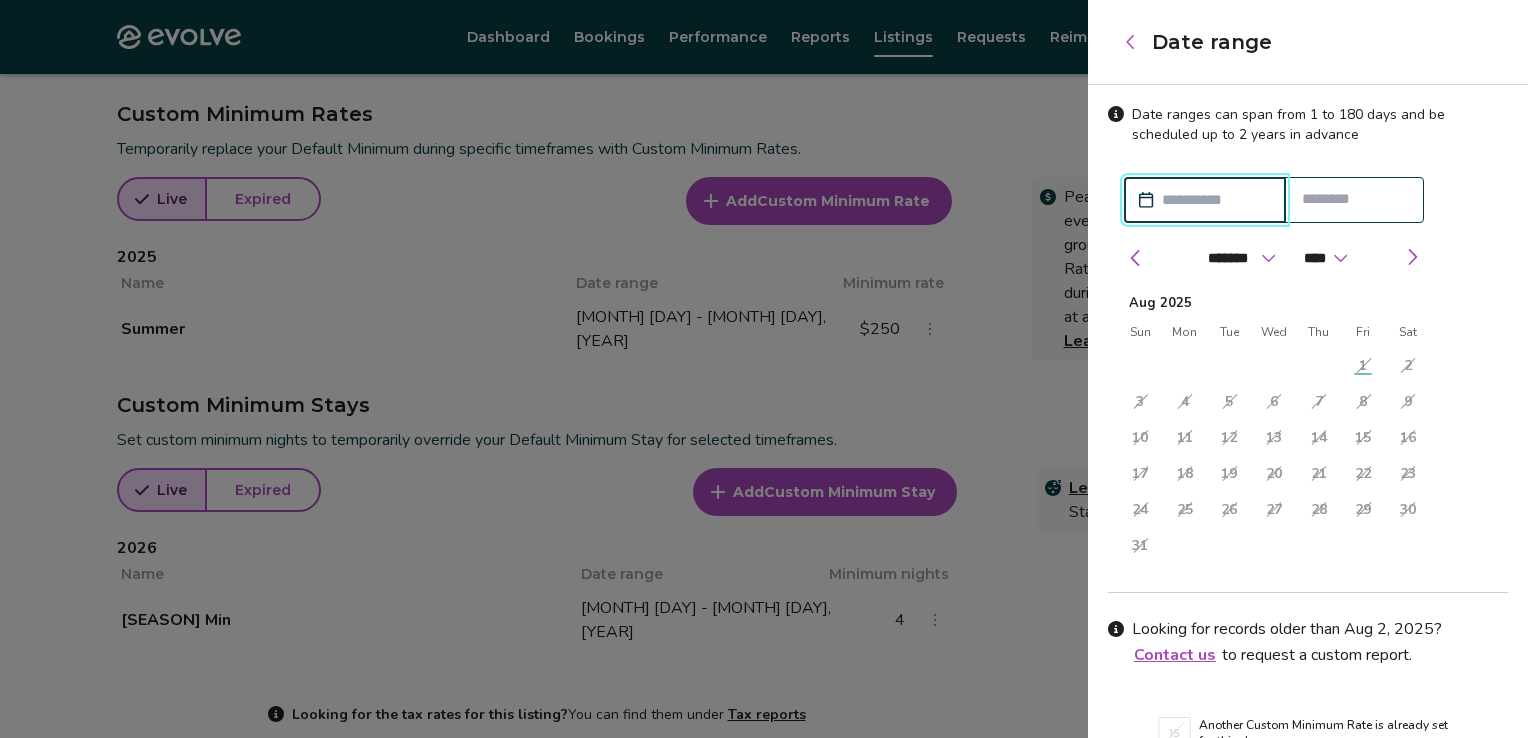 select on "****" 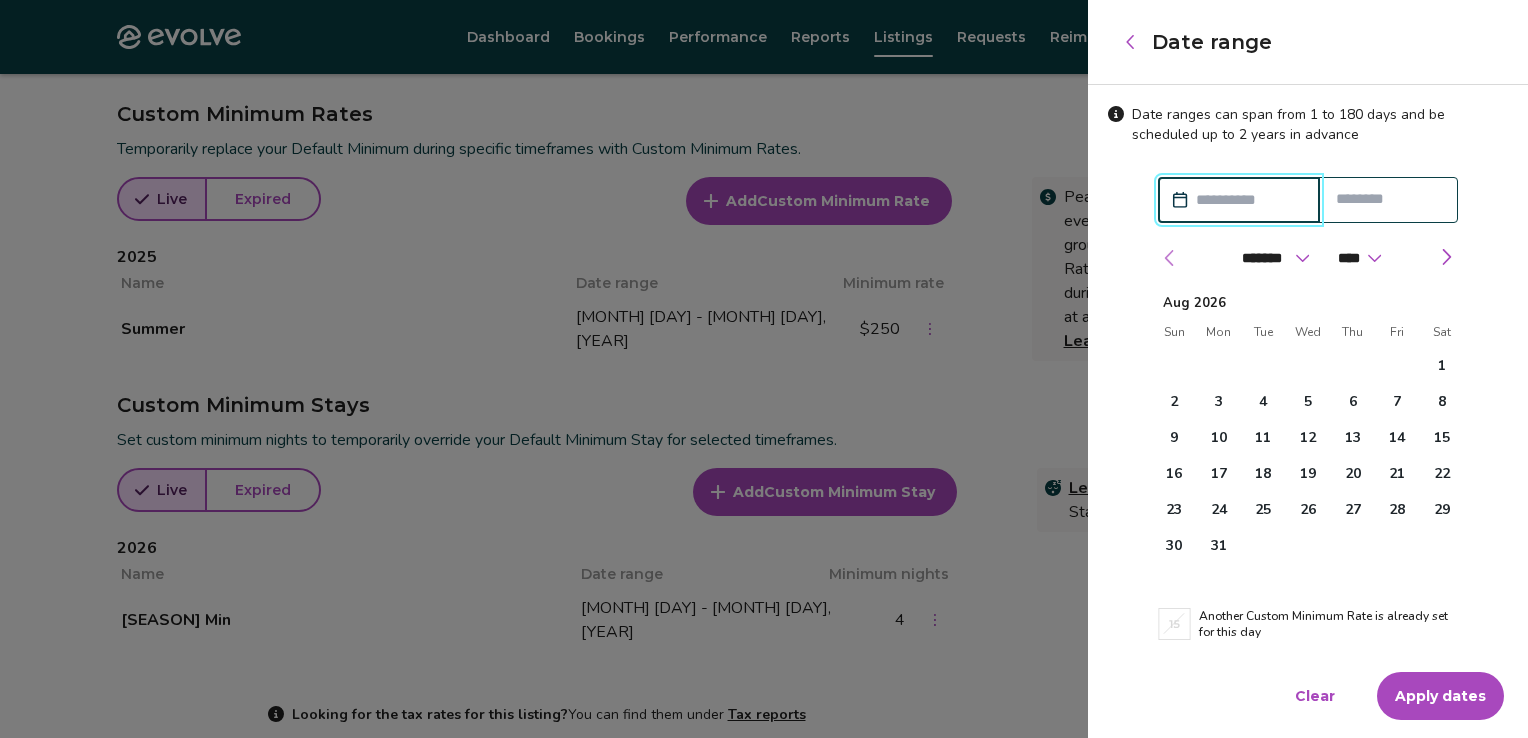 click at bounding box center (1170, 258) 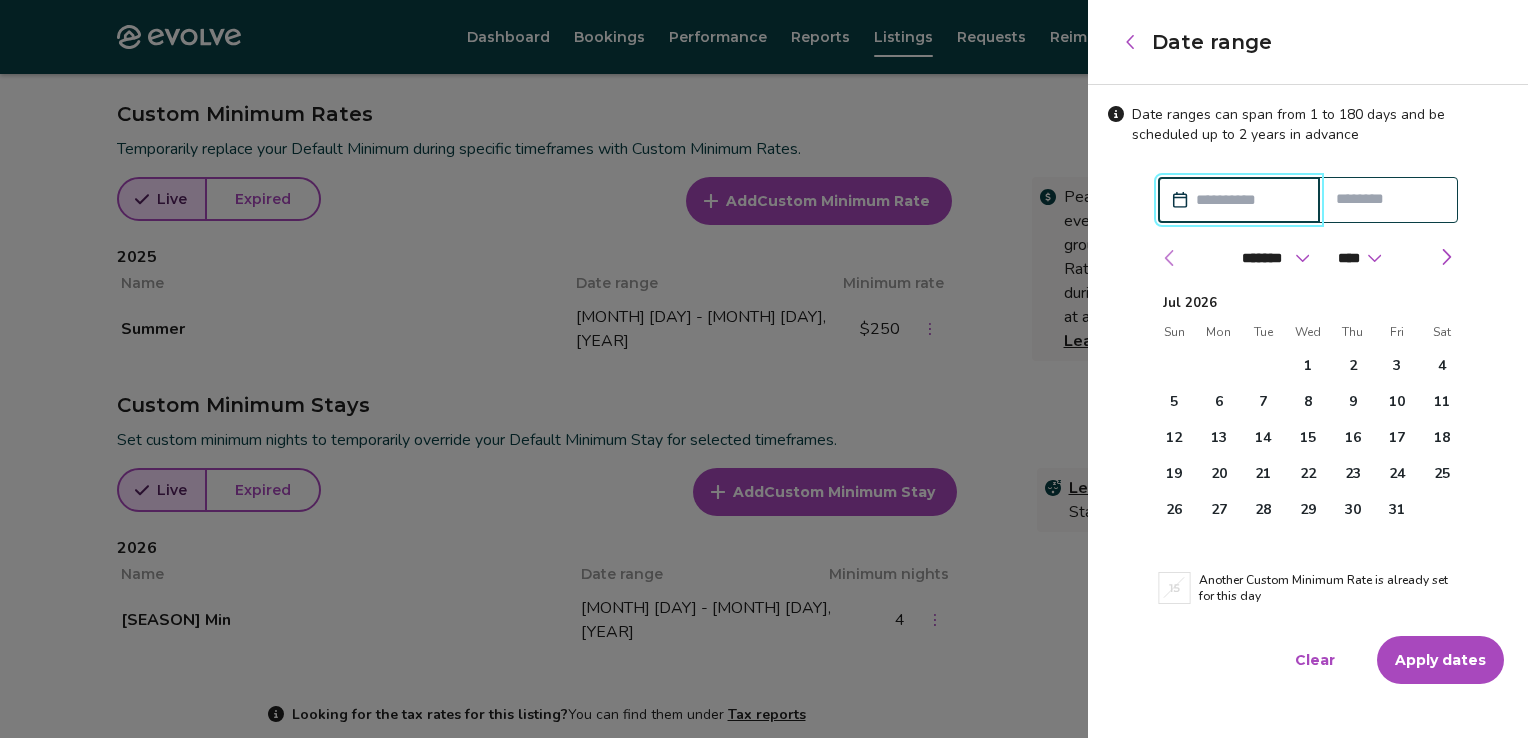 click at bounding box center (1170, 258) 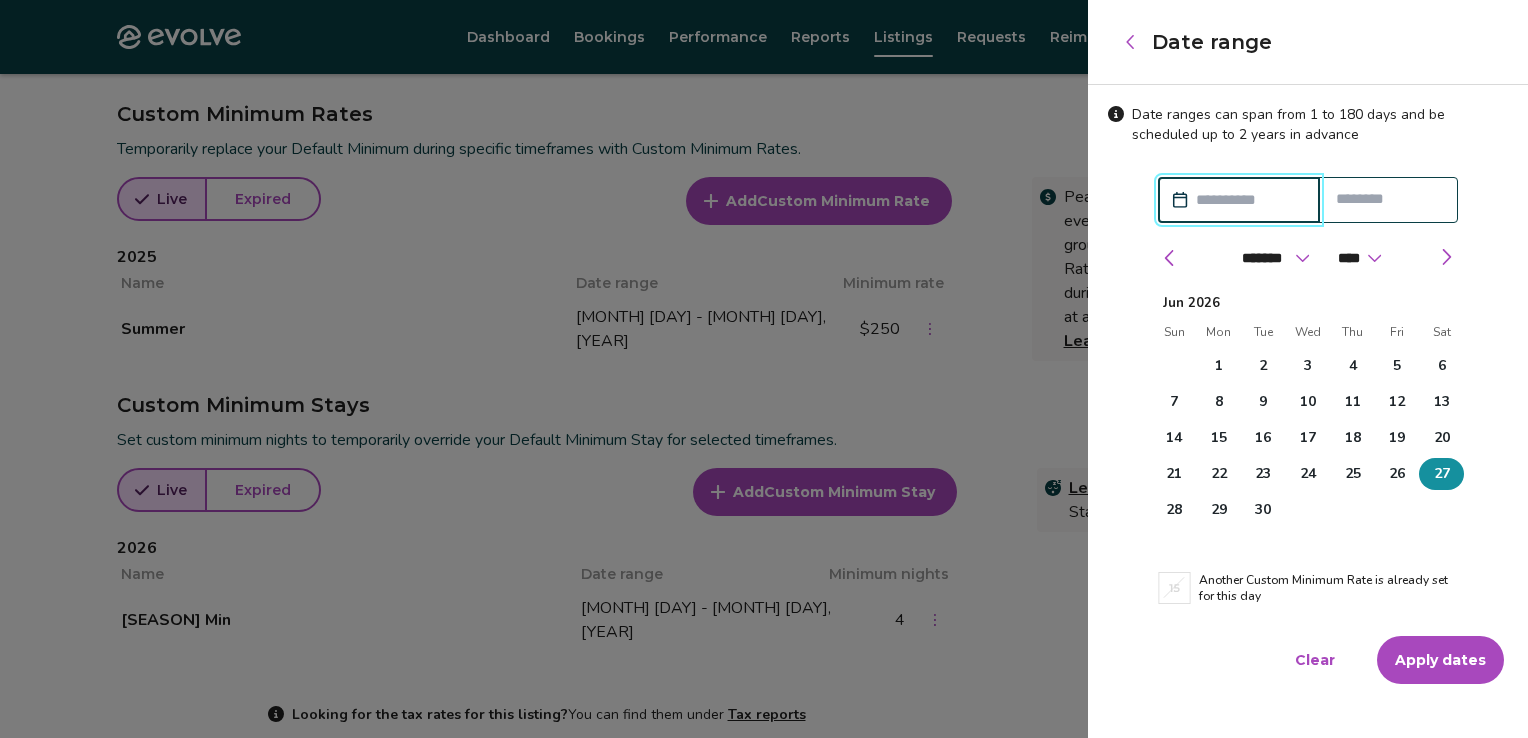 click on "27" at bounding box center [1442, 474] 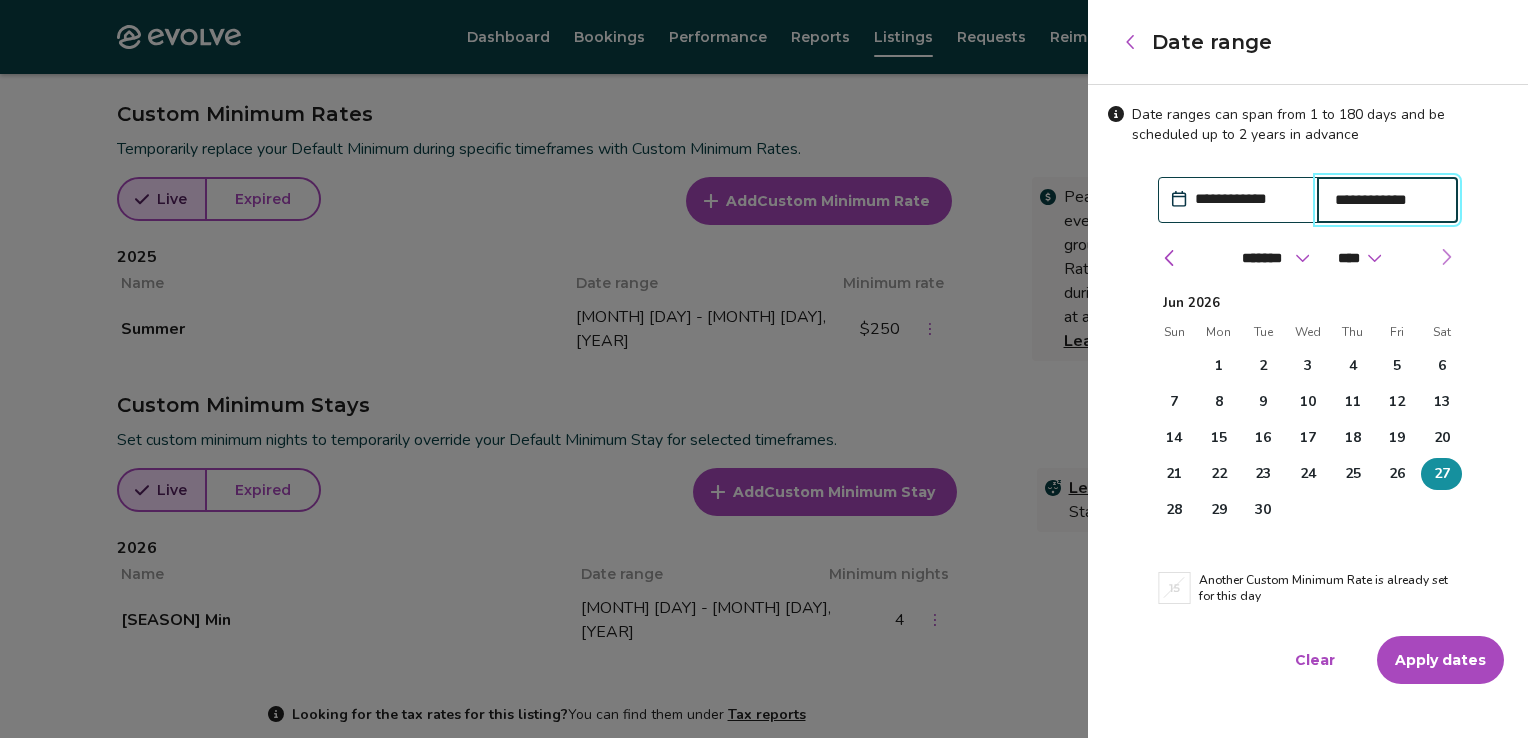 click at bounding box center (1446, 257) 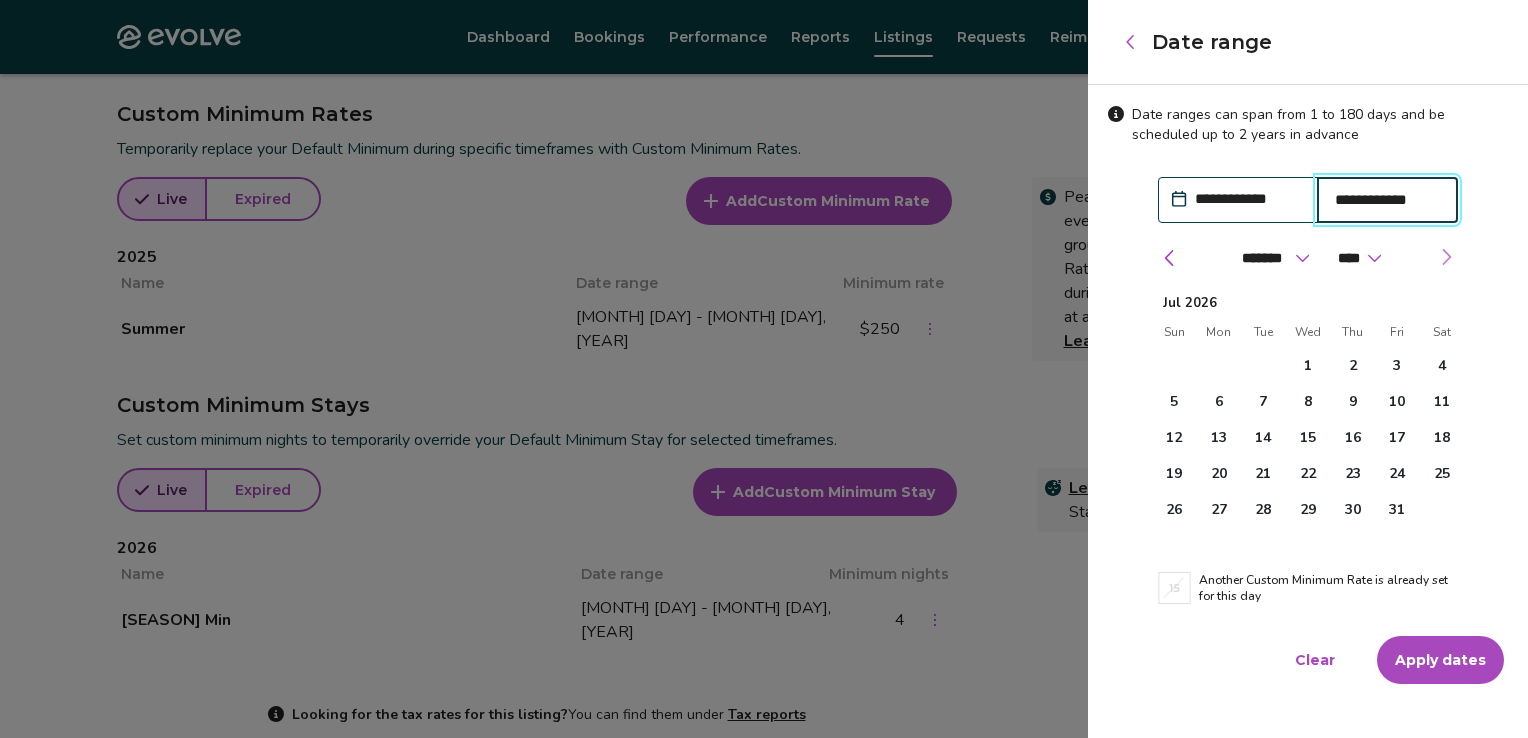click at bounding box center (1446, 257) 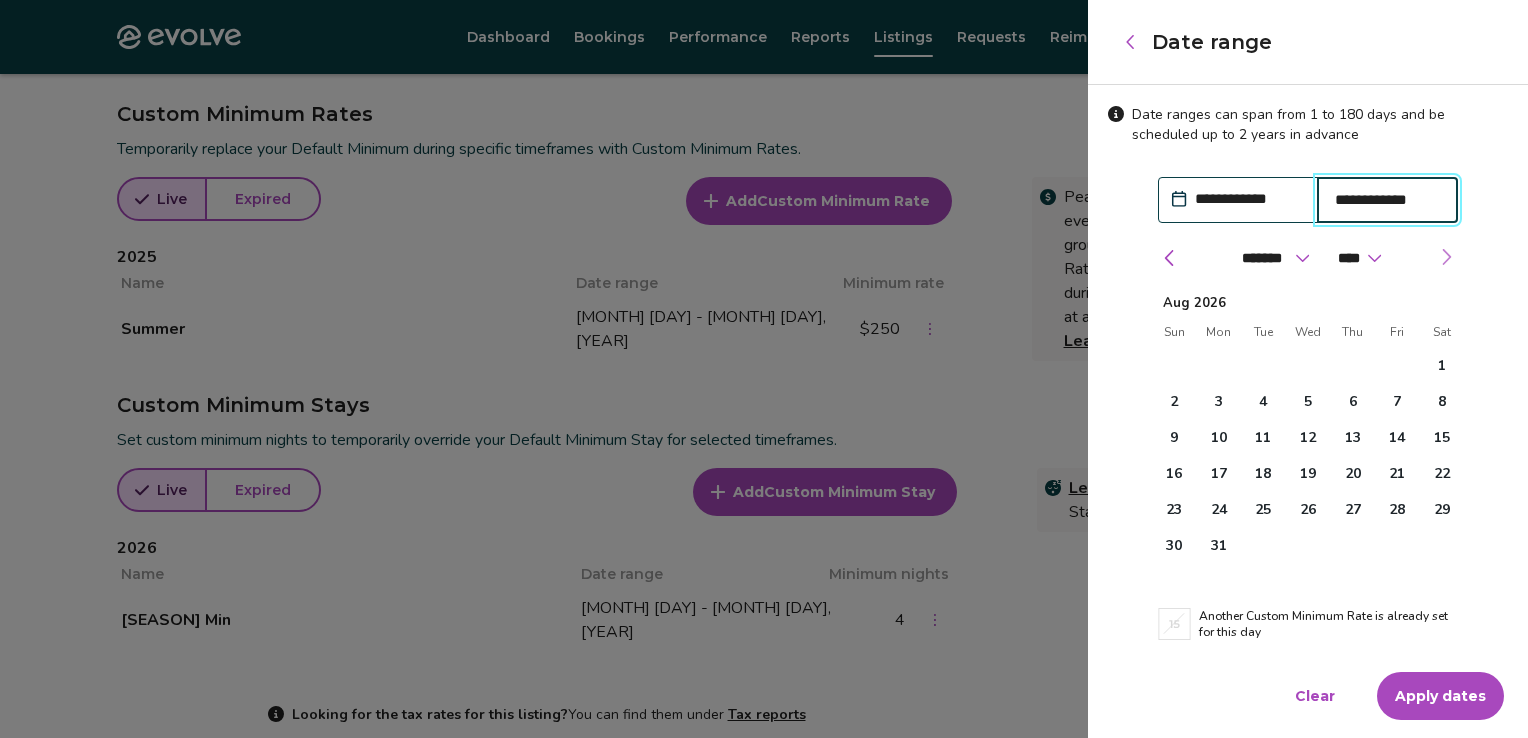 click at bounding box center (1446, 257) 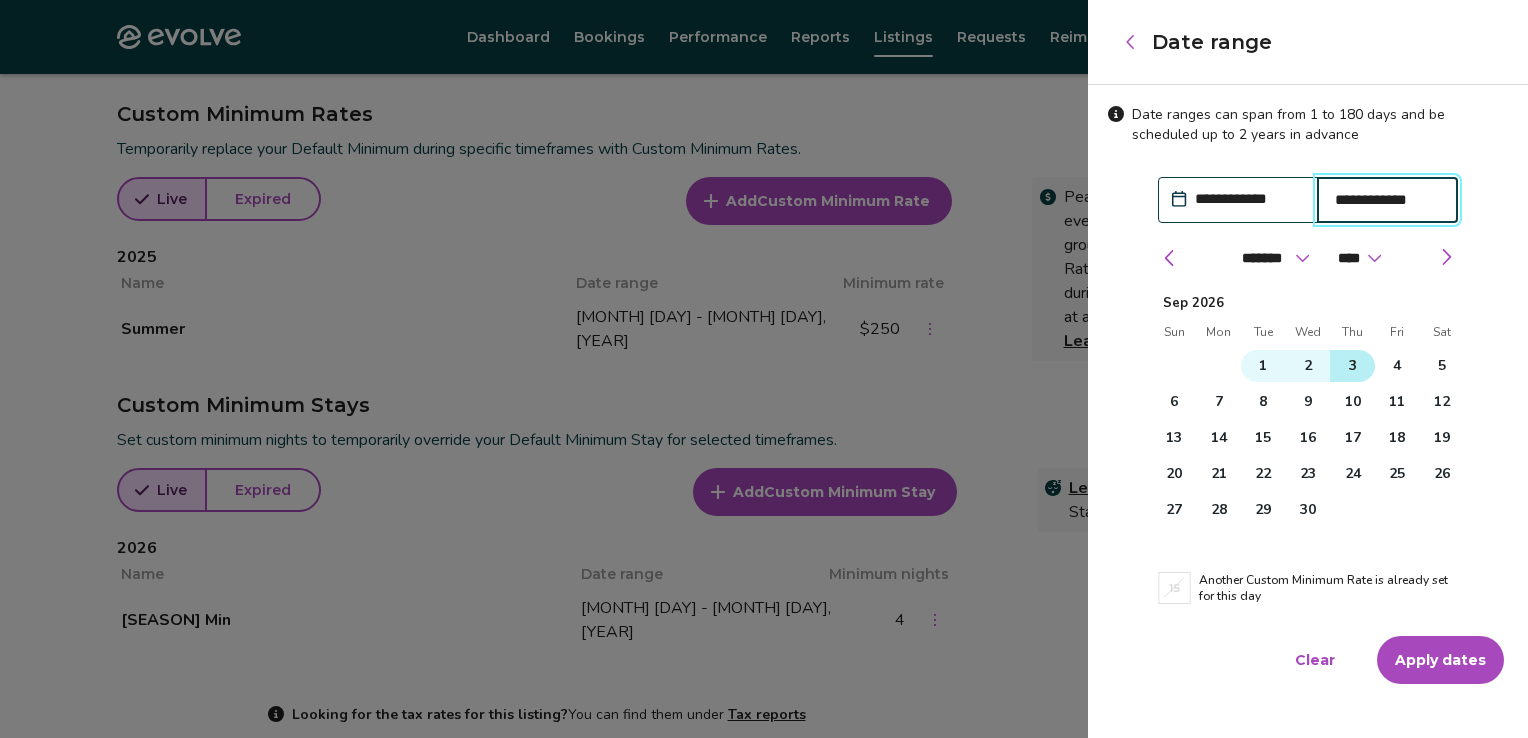 click on "3" at bounding box center (1352, 366) 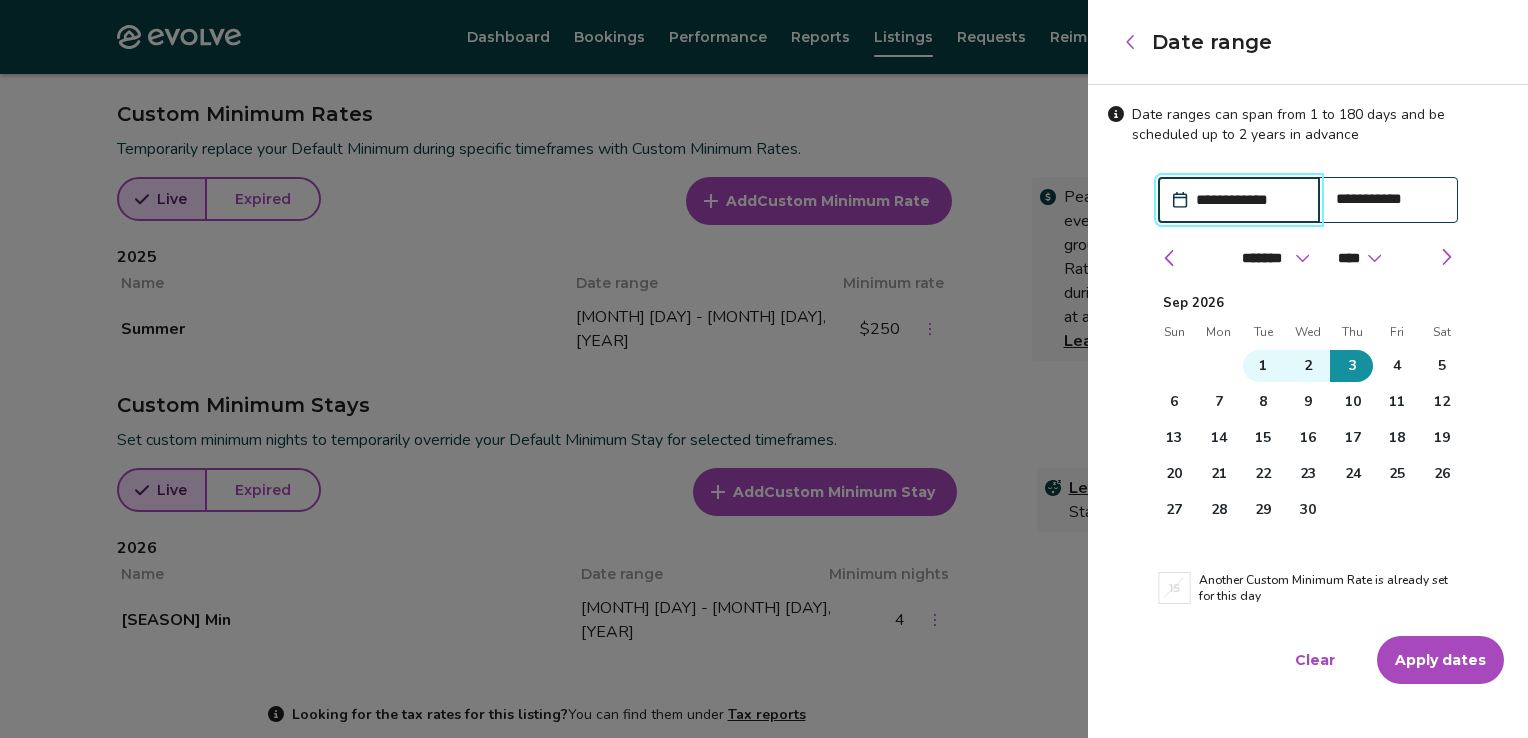 click on "Apply dates" at bounding box center (1440, 660) 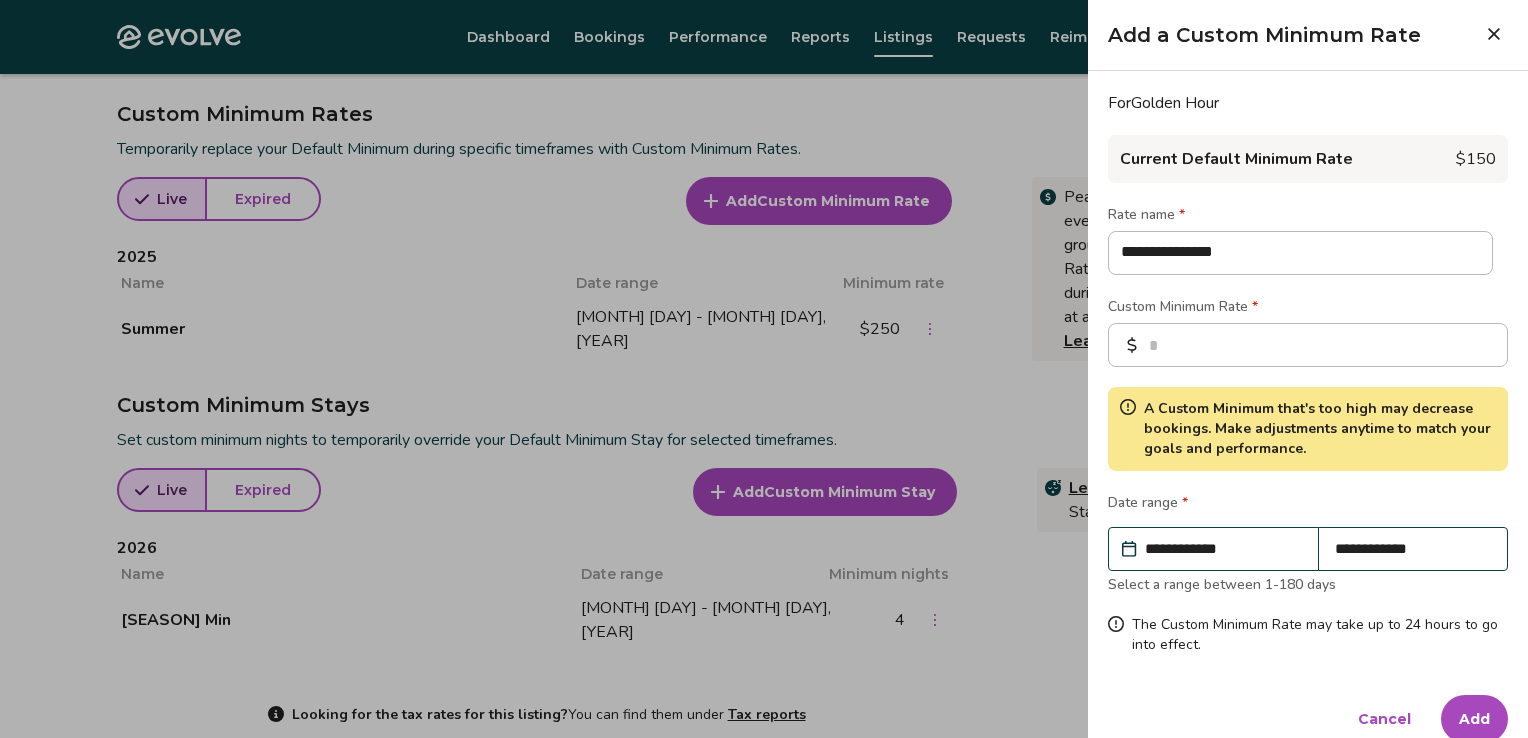 click on "Add" at bounding box center (1474, 719) 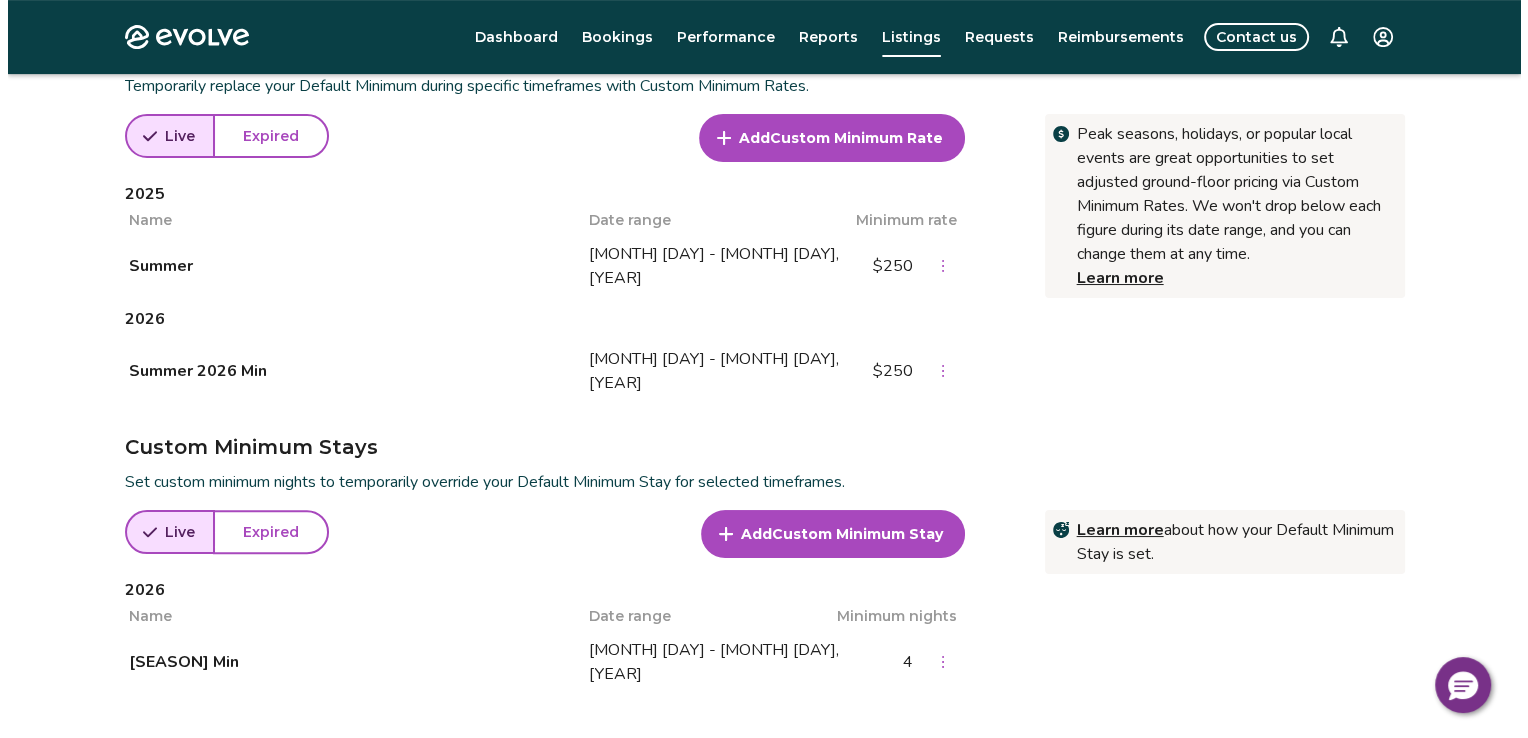 scroll, scrollTop: 716, scrollLeft: 0, axis: vertical 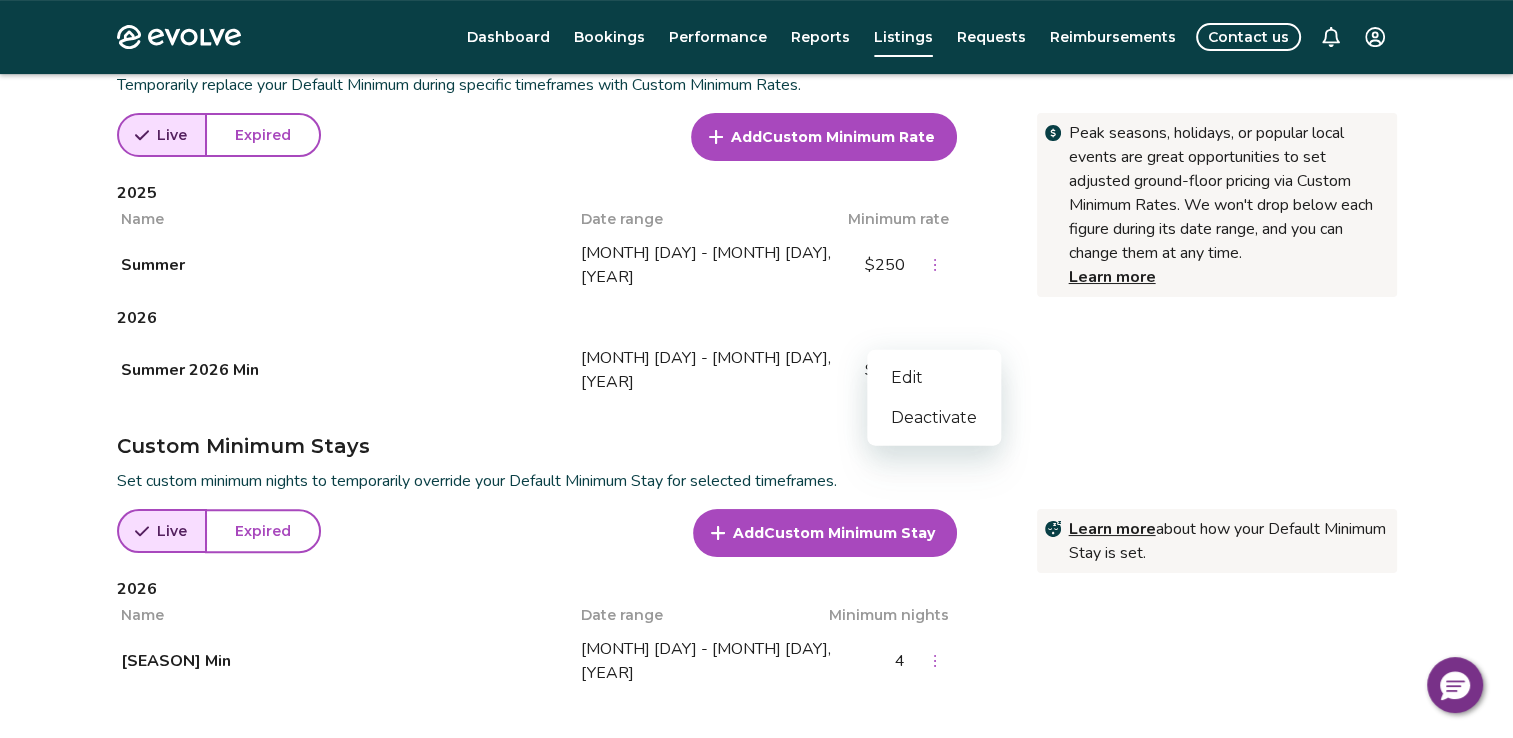 click 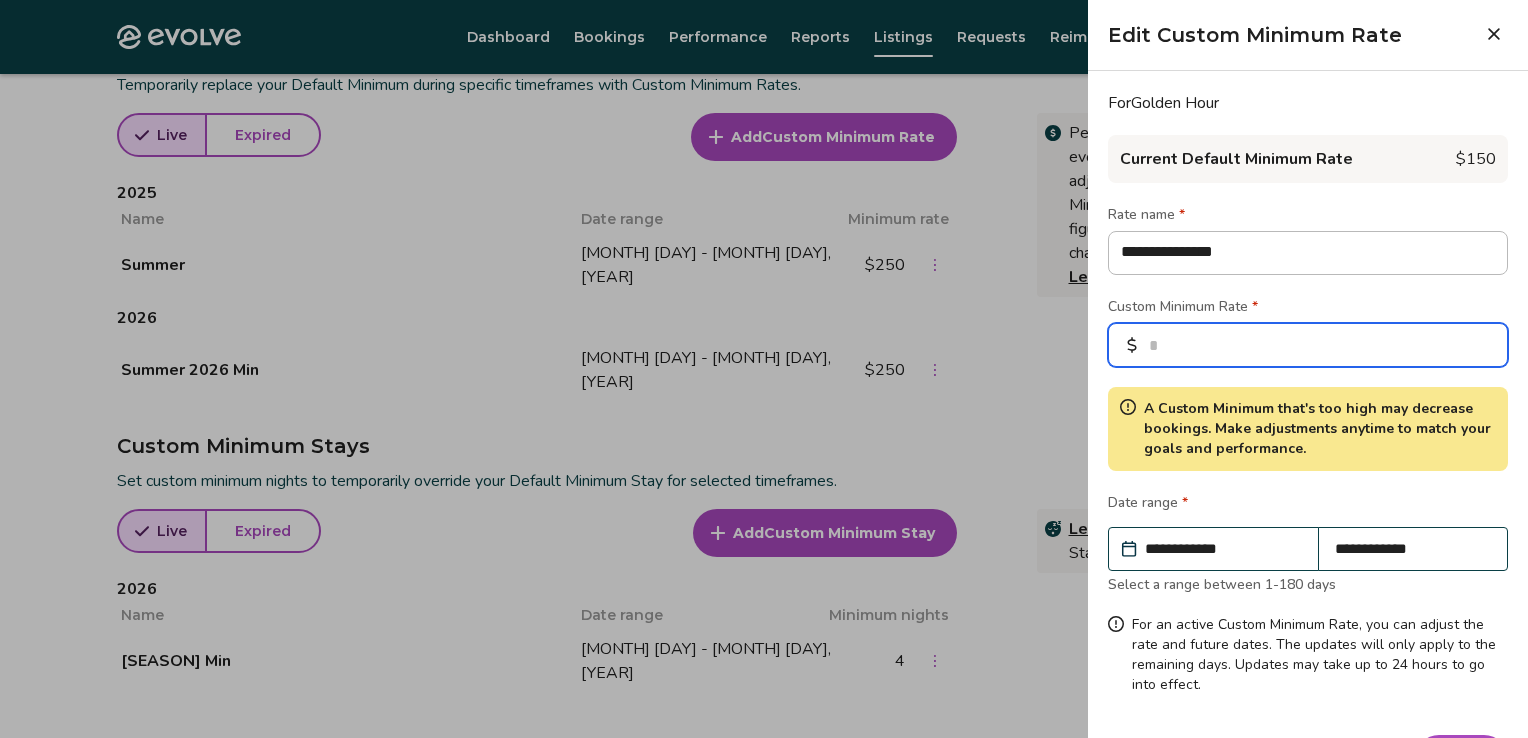 click on "***" at bounding box center [1308, 345] 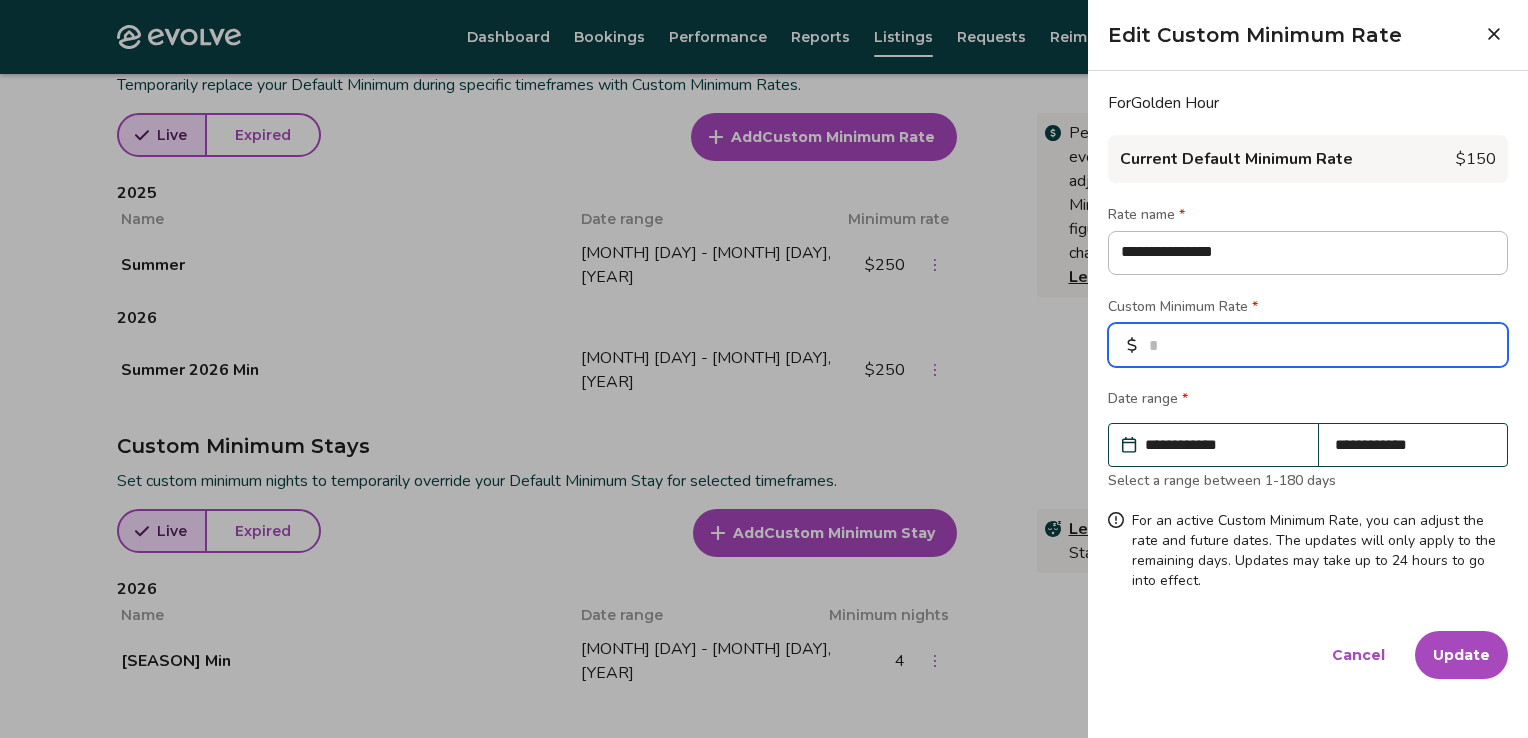 type on "*" 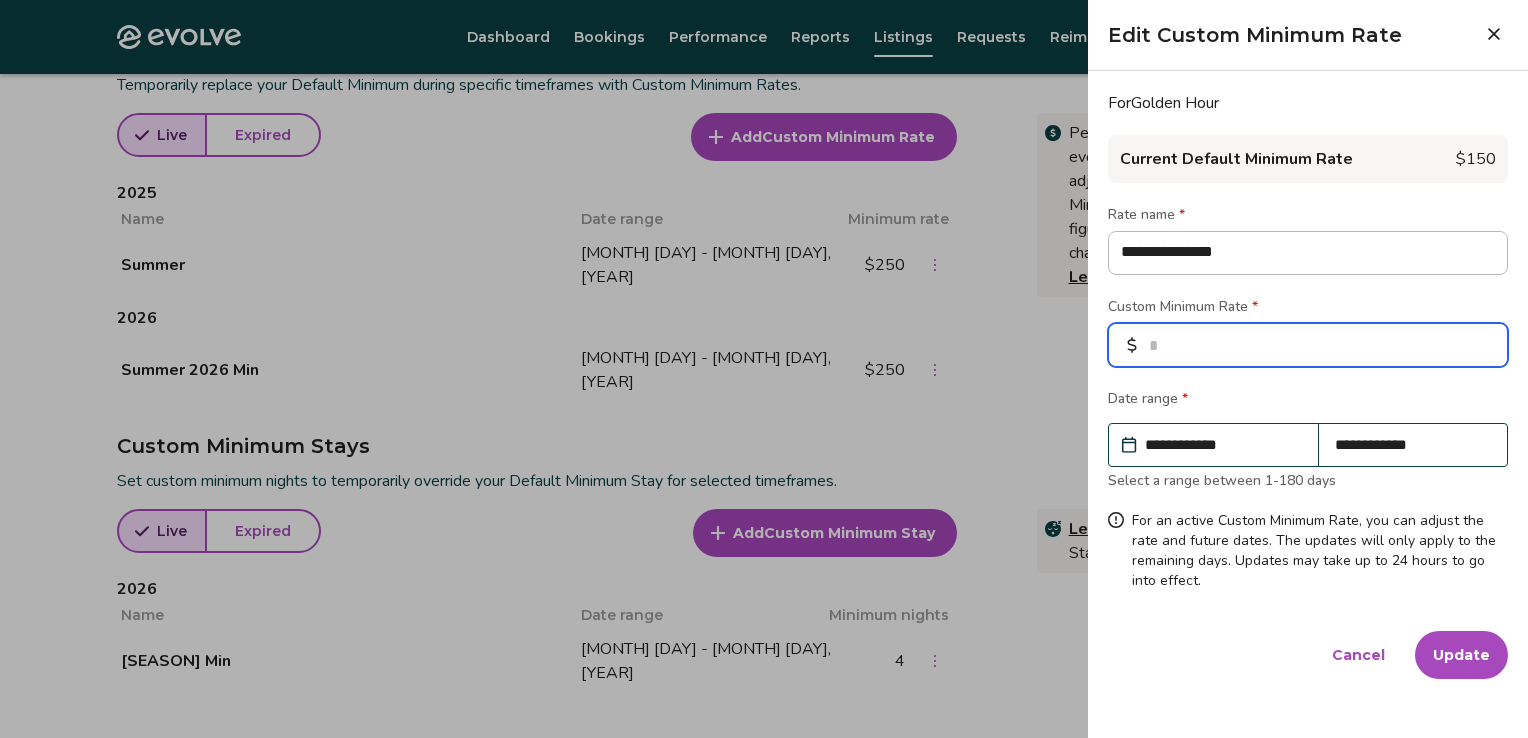 type on "*" 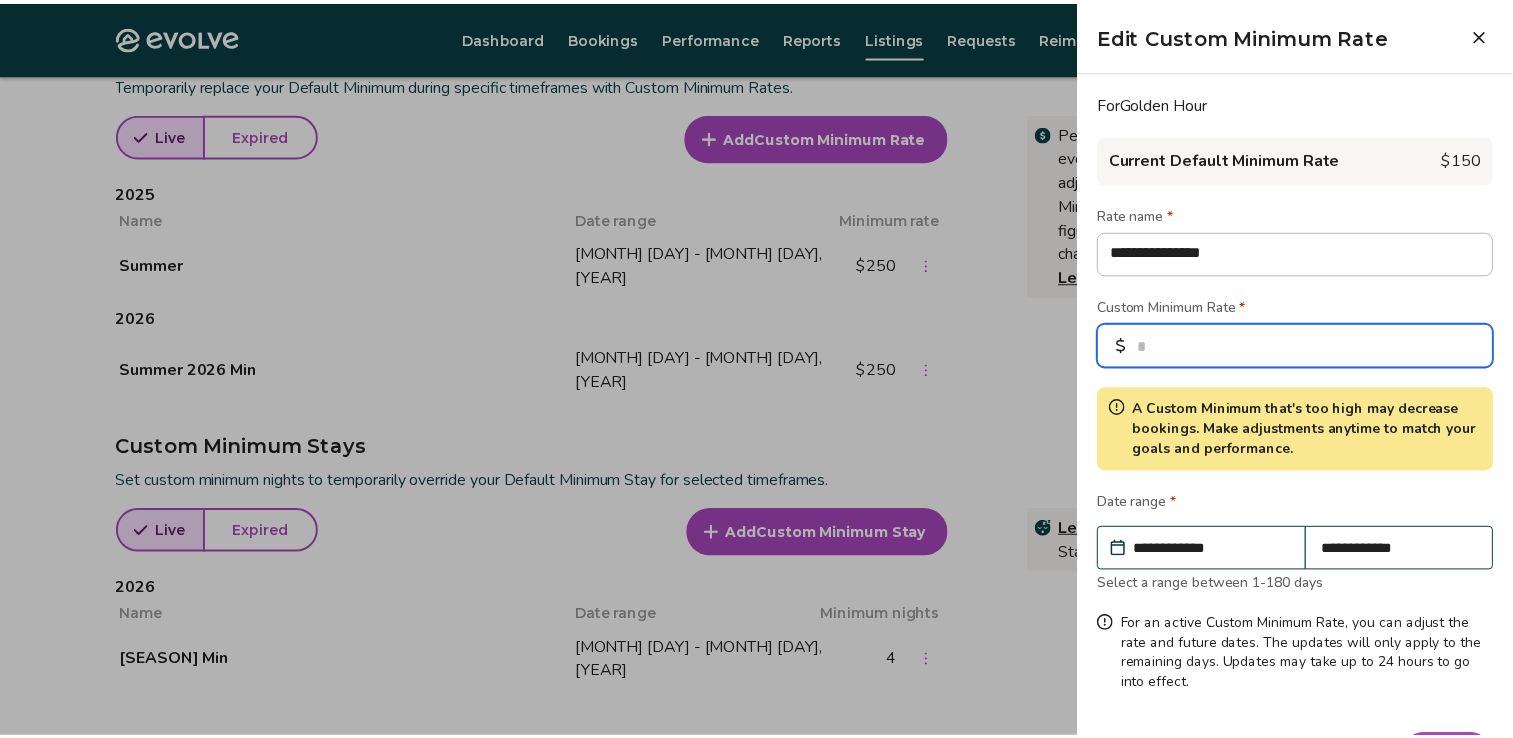 scroll, scrollTop: 63, scrollLeft: 0, axis: vertical 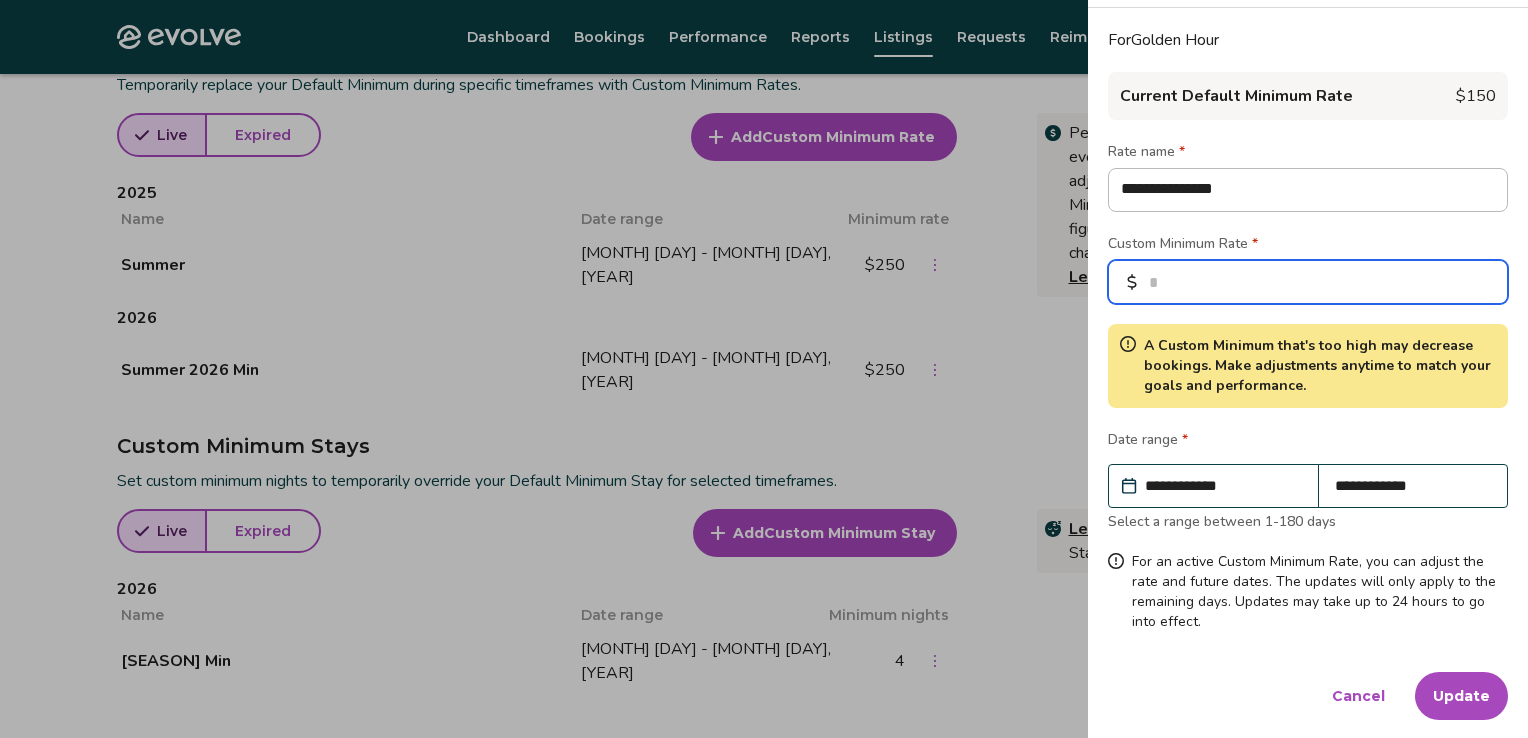 type on "***" 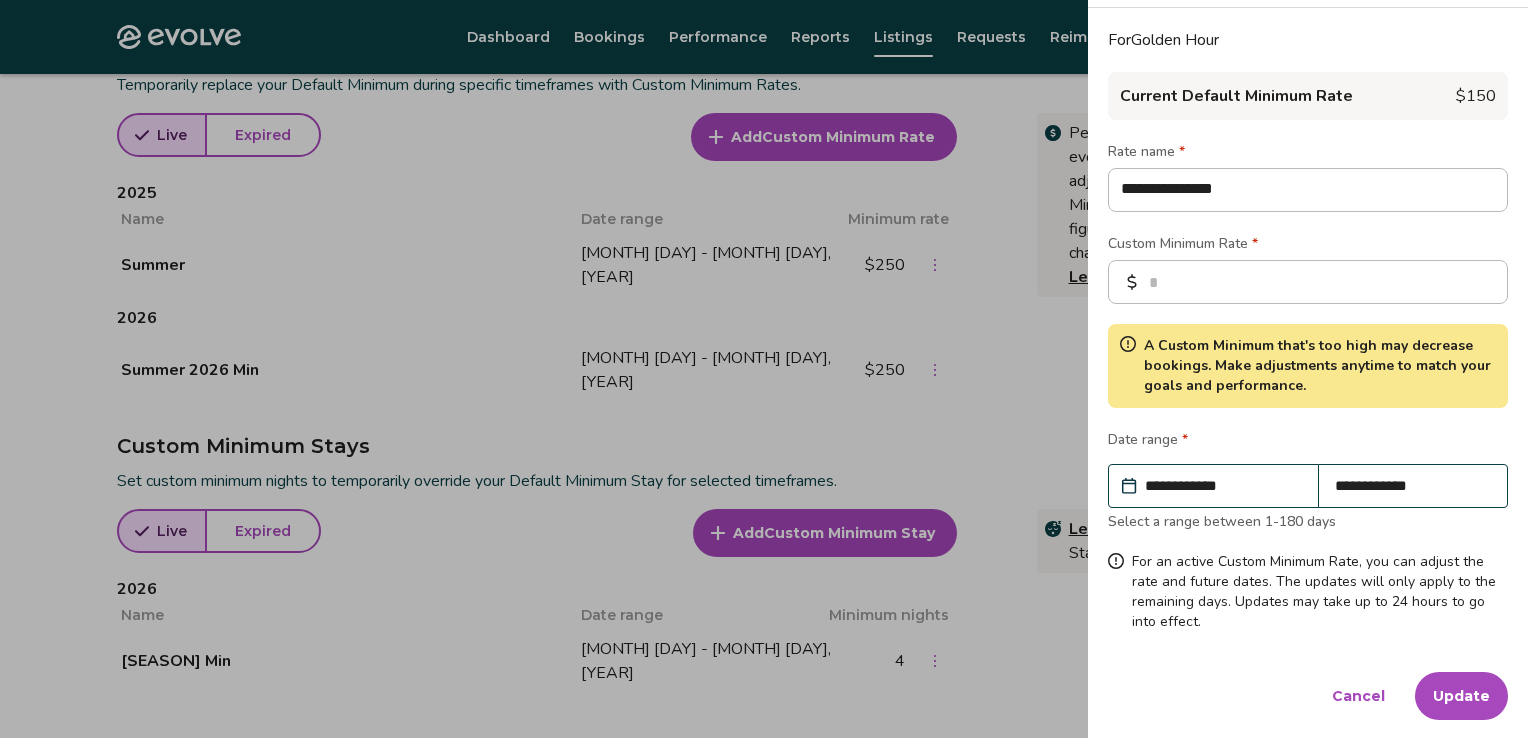 click on "Update" at bounding box center (1461, 696) 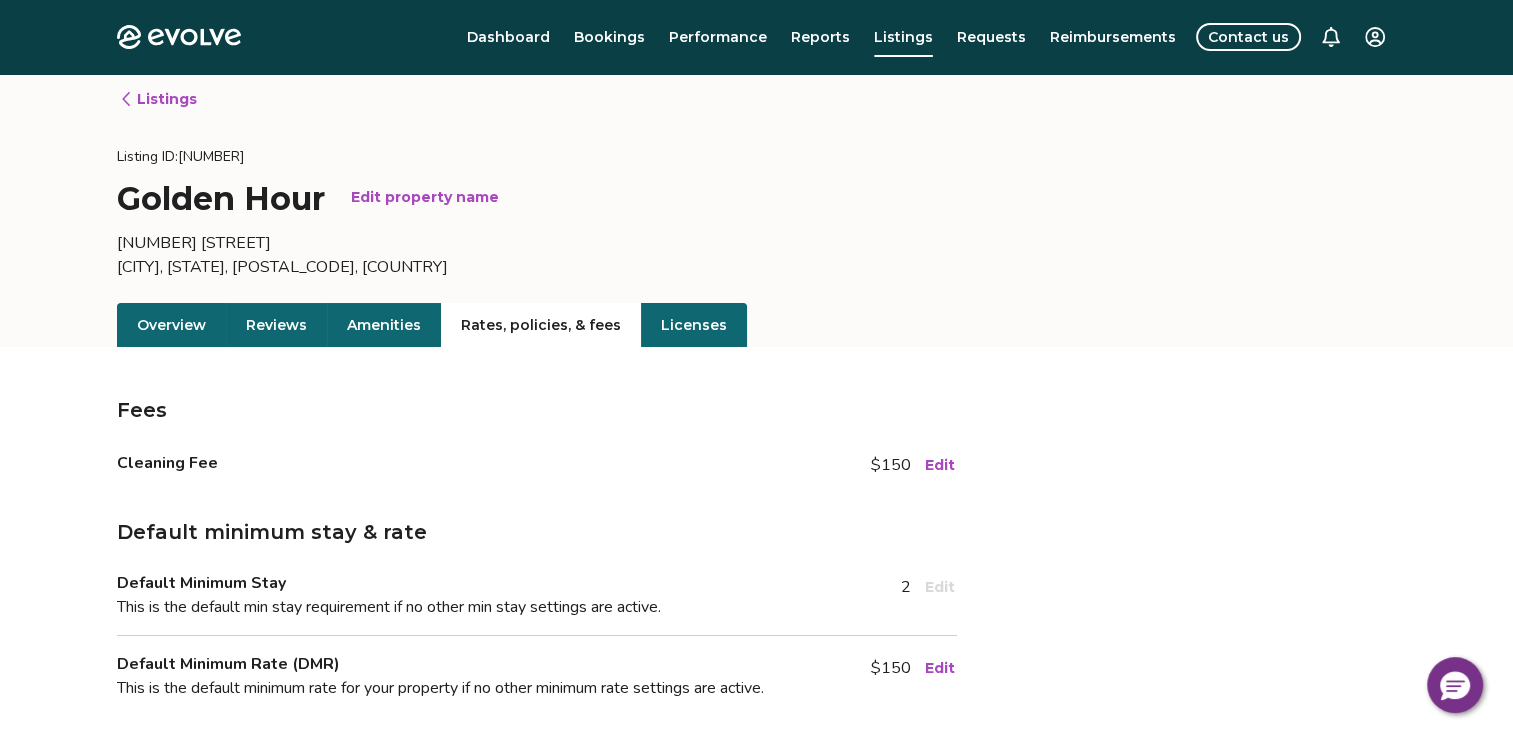 scroll, scrollTop: 0, scrollLeft: 0, axis: both 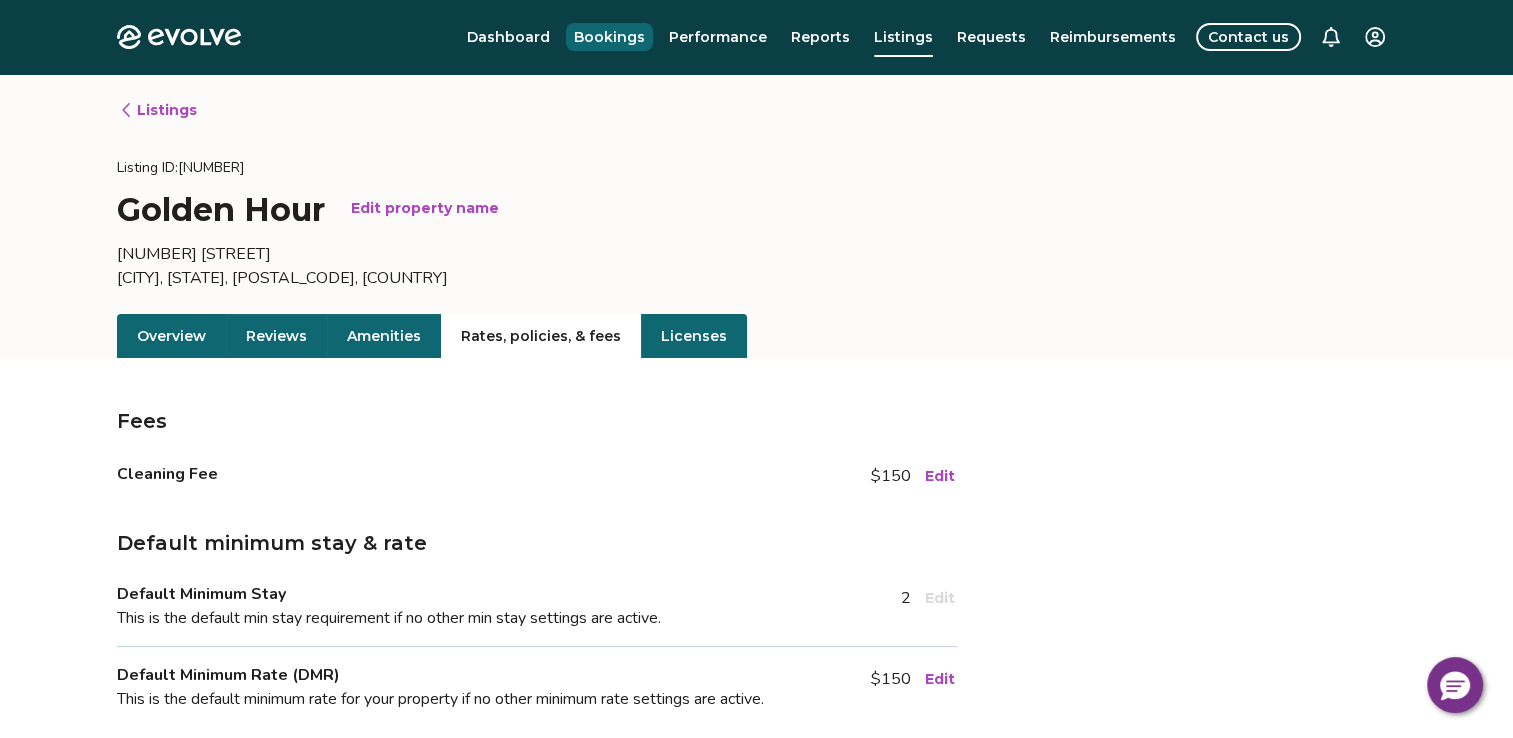click on "Bookings" at bounding box center (609, 37) 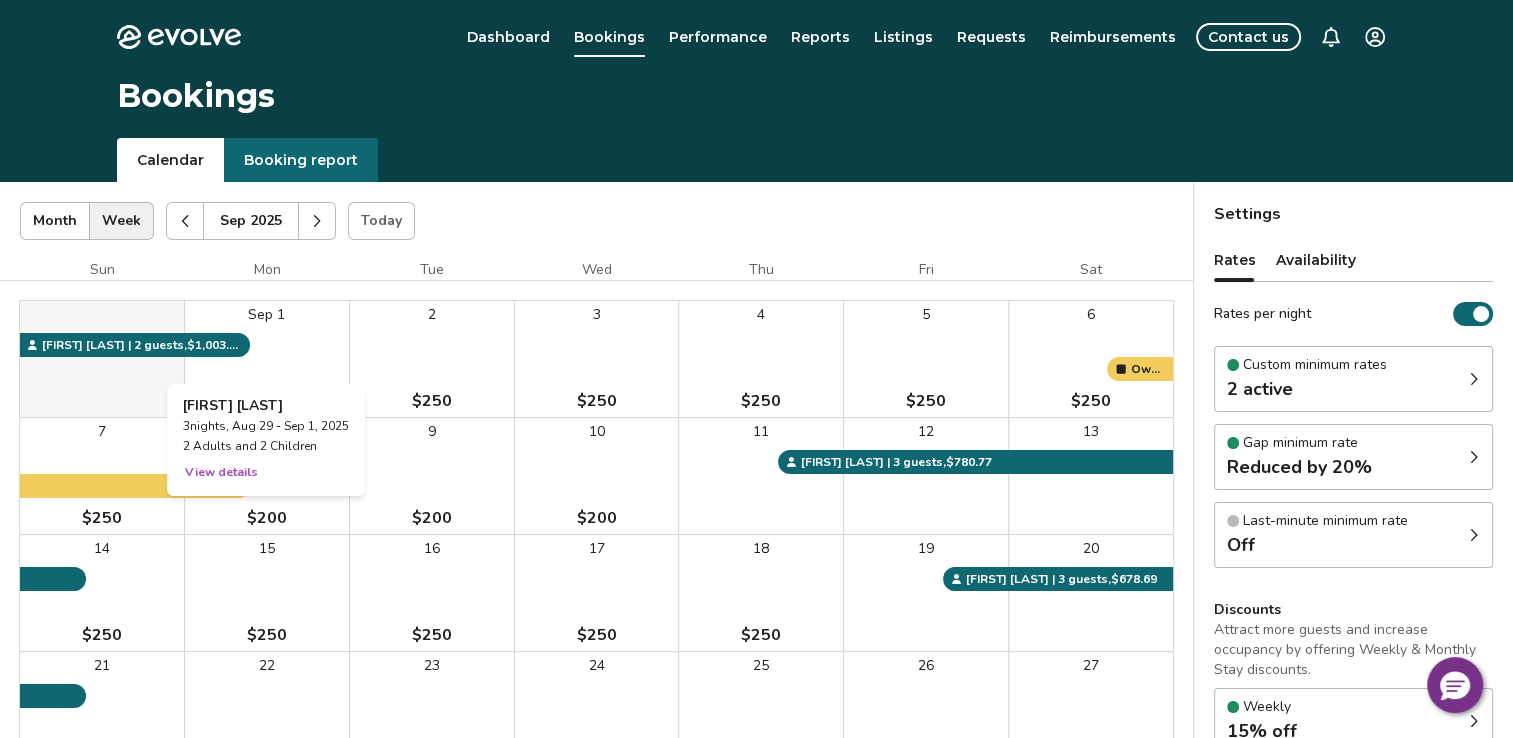 click on "[SEP] 1 [PRICE]" at bounding box center (267, 359) 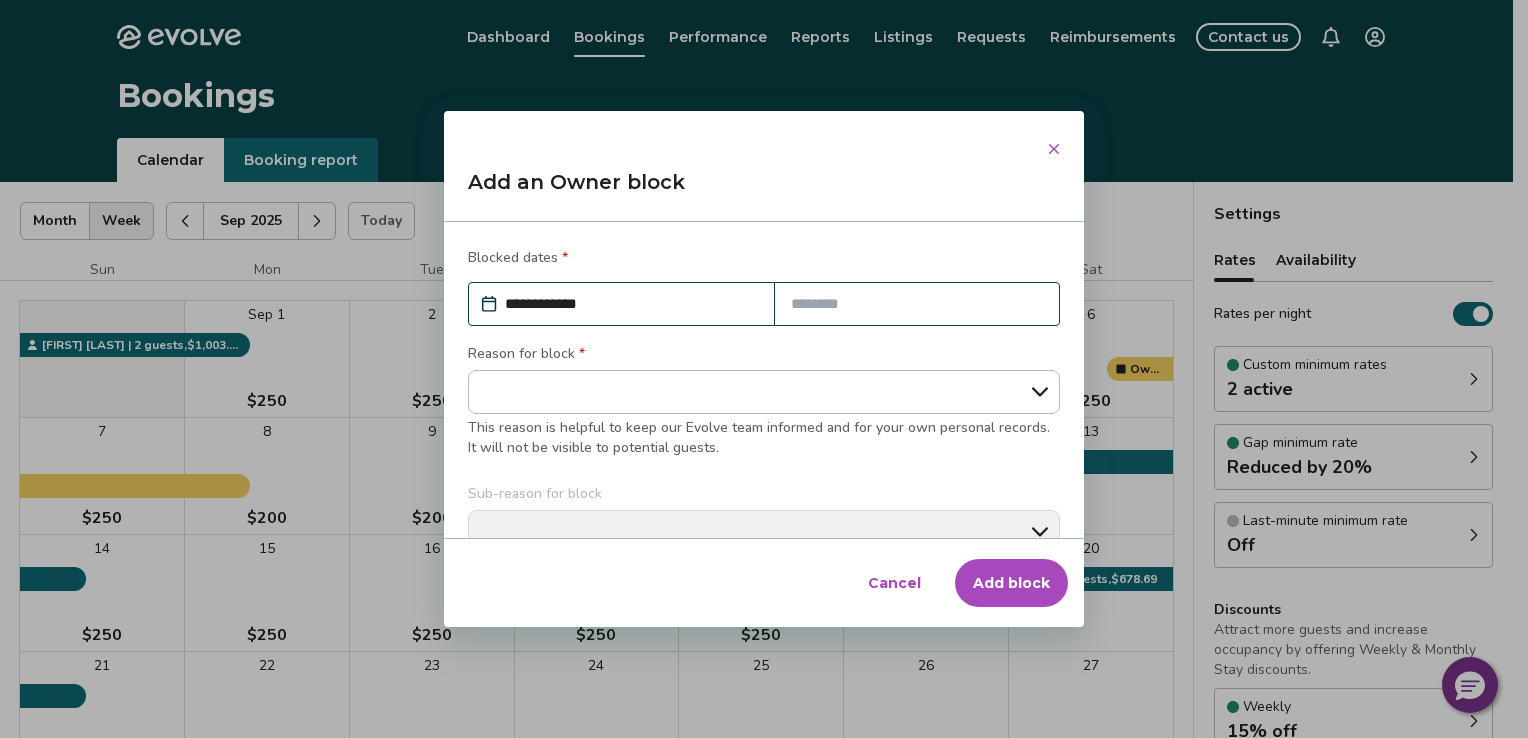 click 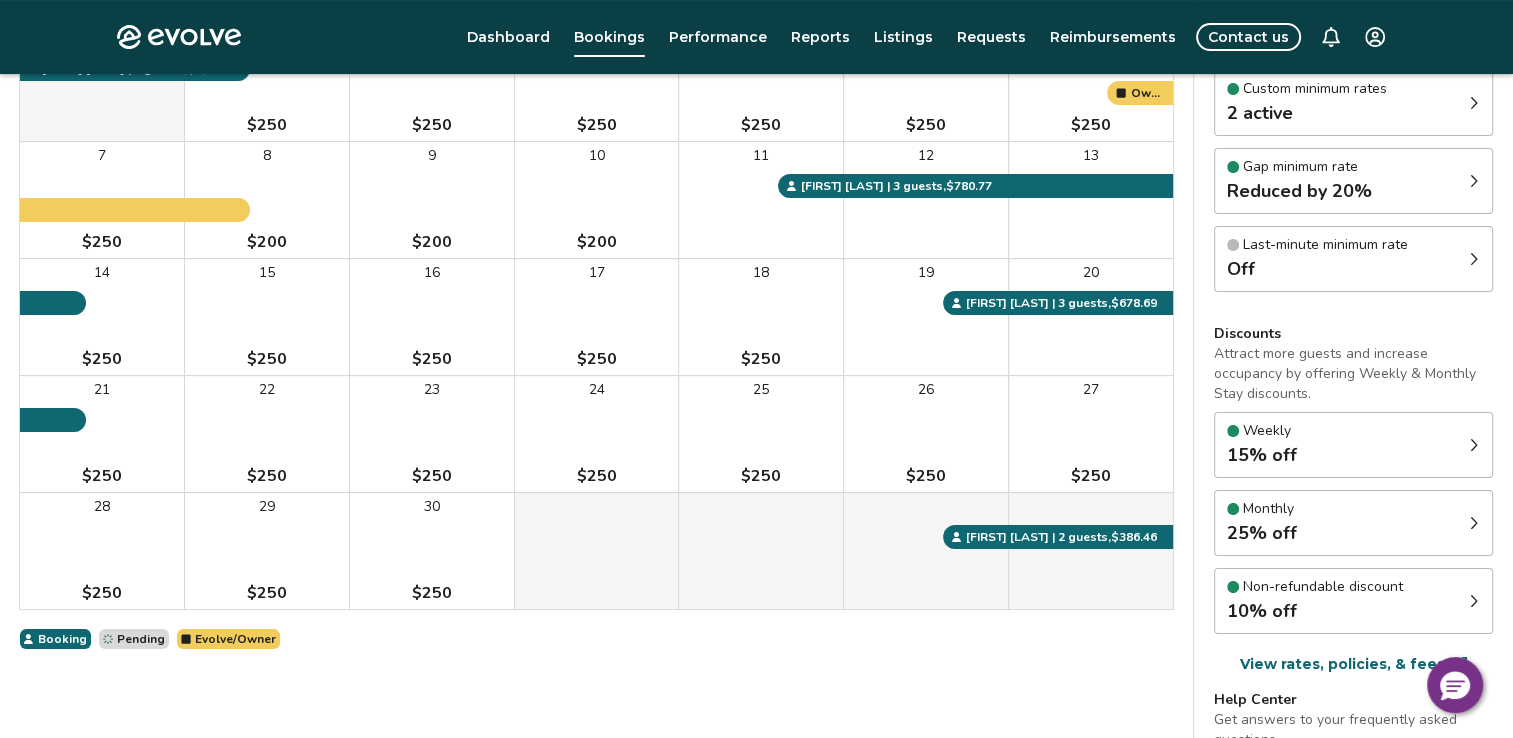 scroll, scrollTop: 459, scrollLeft: 0, axis: vertical 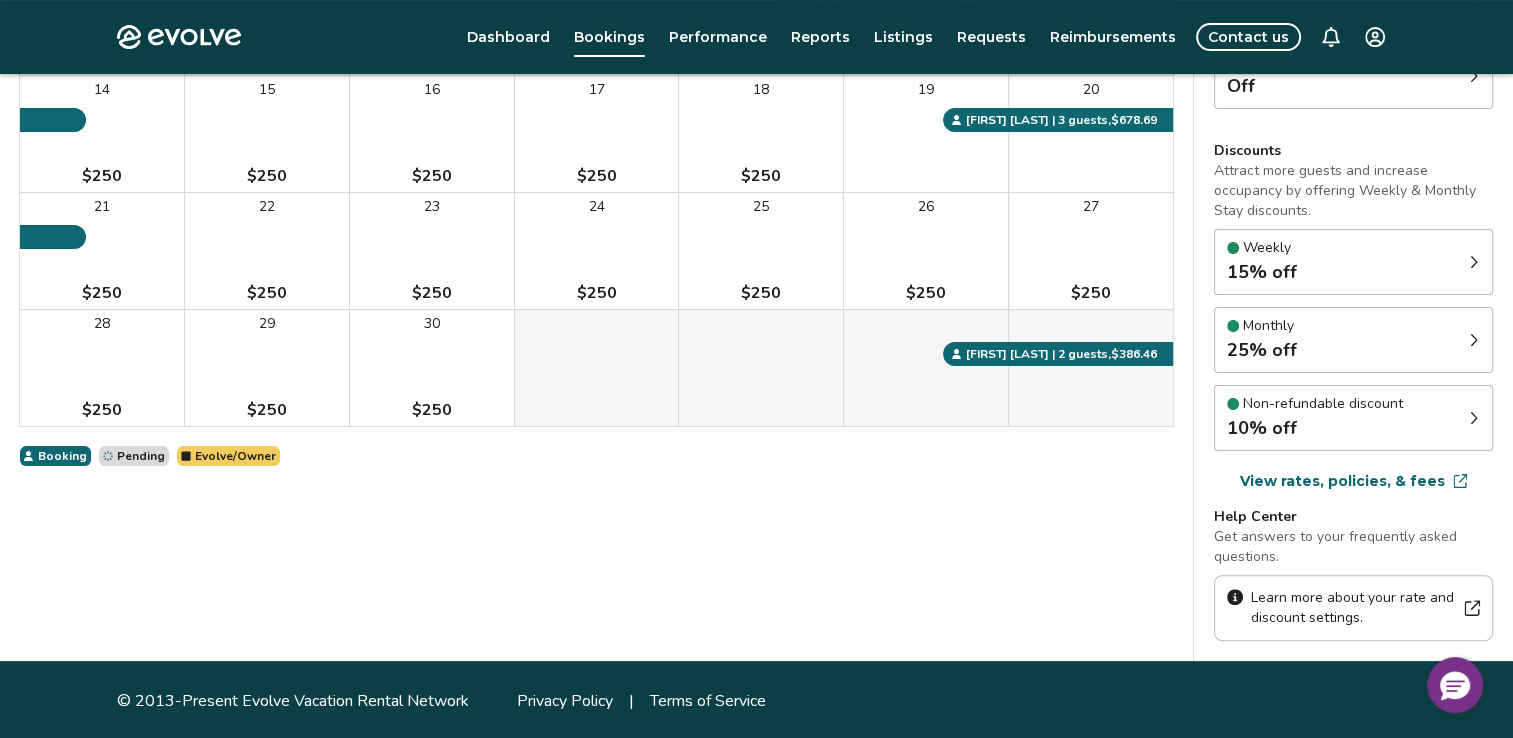 click on "View rates, policies, & fees" at bounding box center (1342, 481) 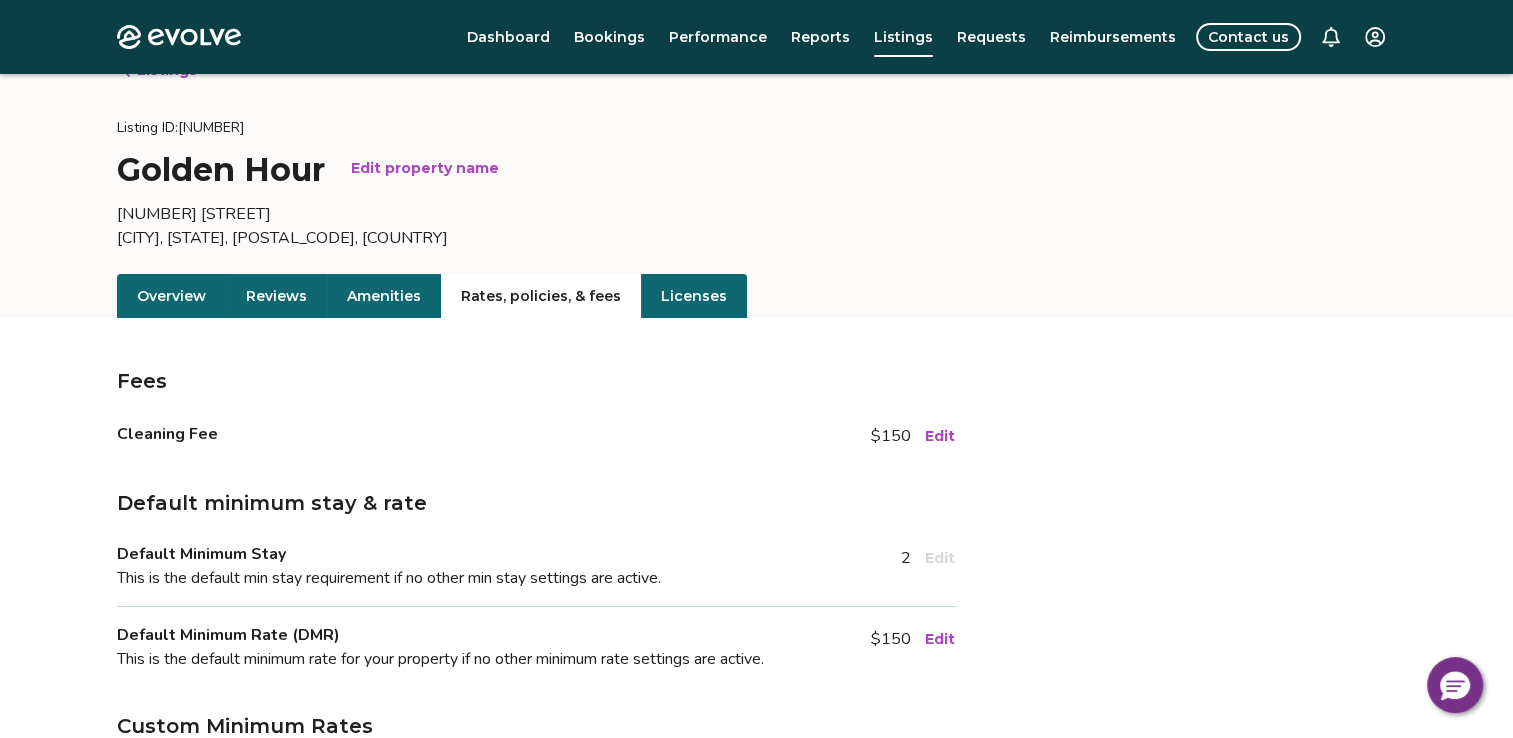 scroll, scrollTop: 34, scrollLeft: 0, axis: vertical 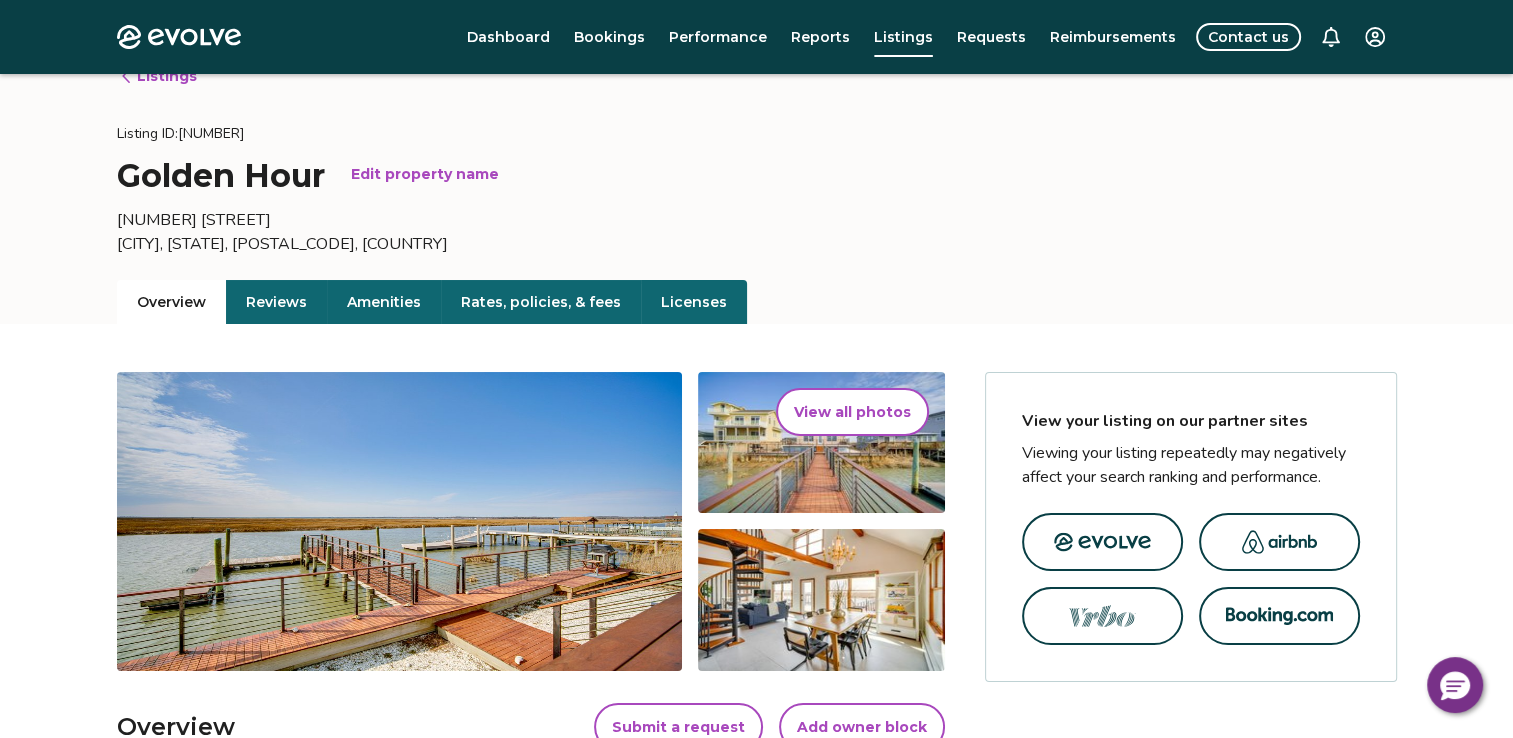 click on "Overview" at bounding box center [171, 302] 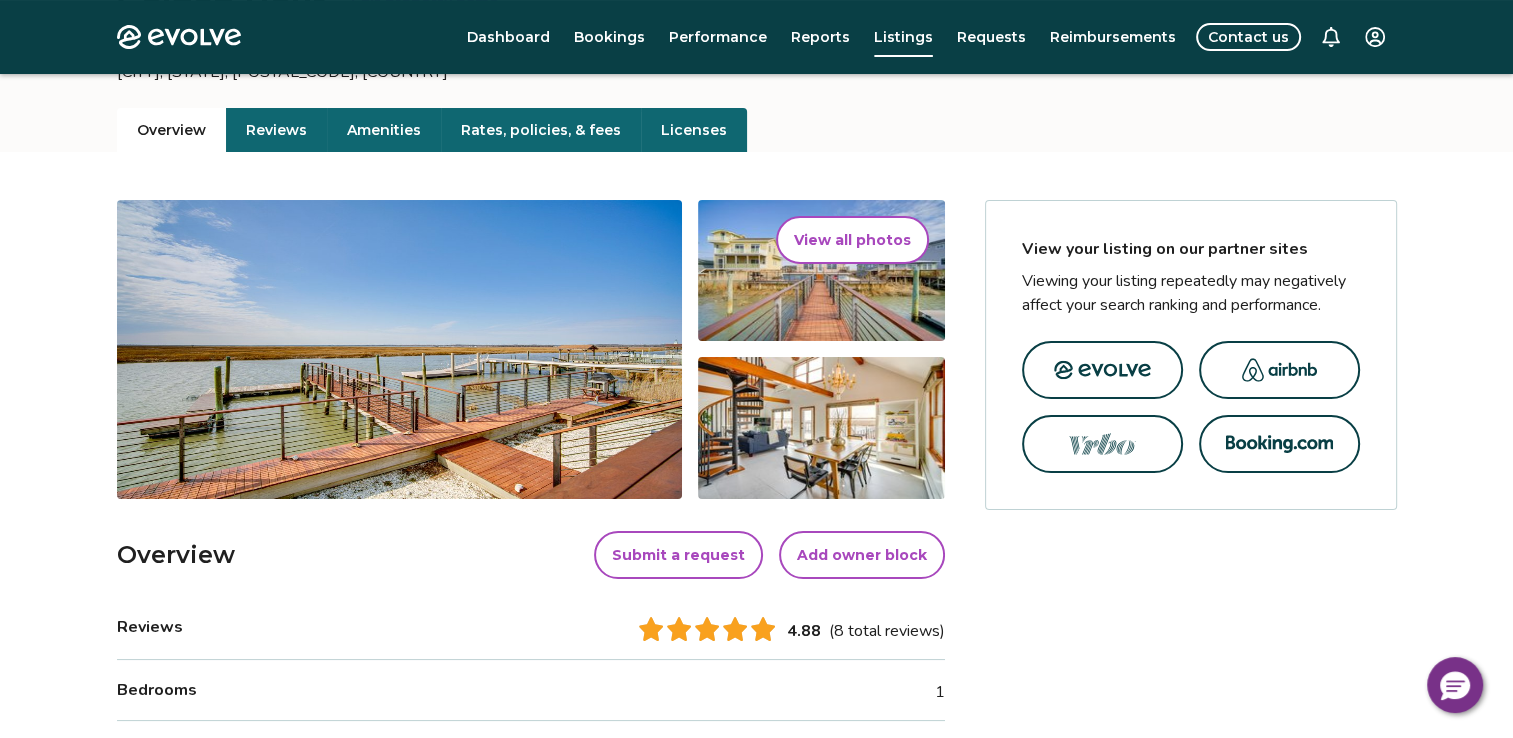 scroll, scrollTop: 0, scrollLeft: 0, axis: both 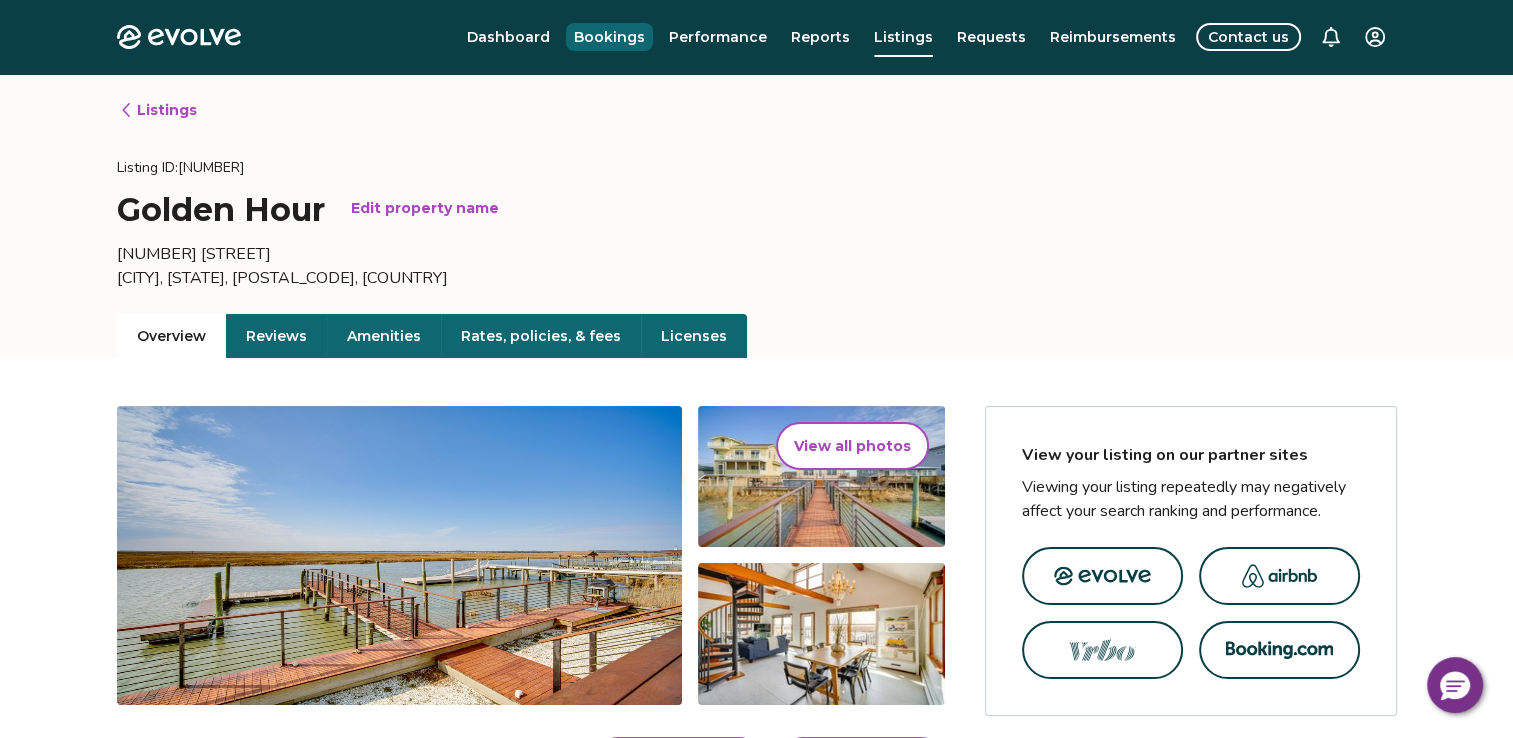 click on "Bookings" at bounding box center [609, 37] 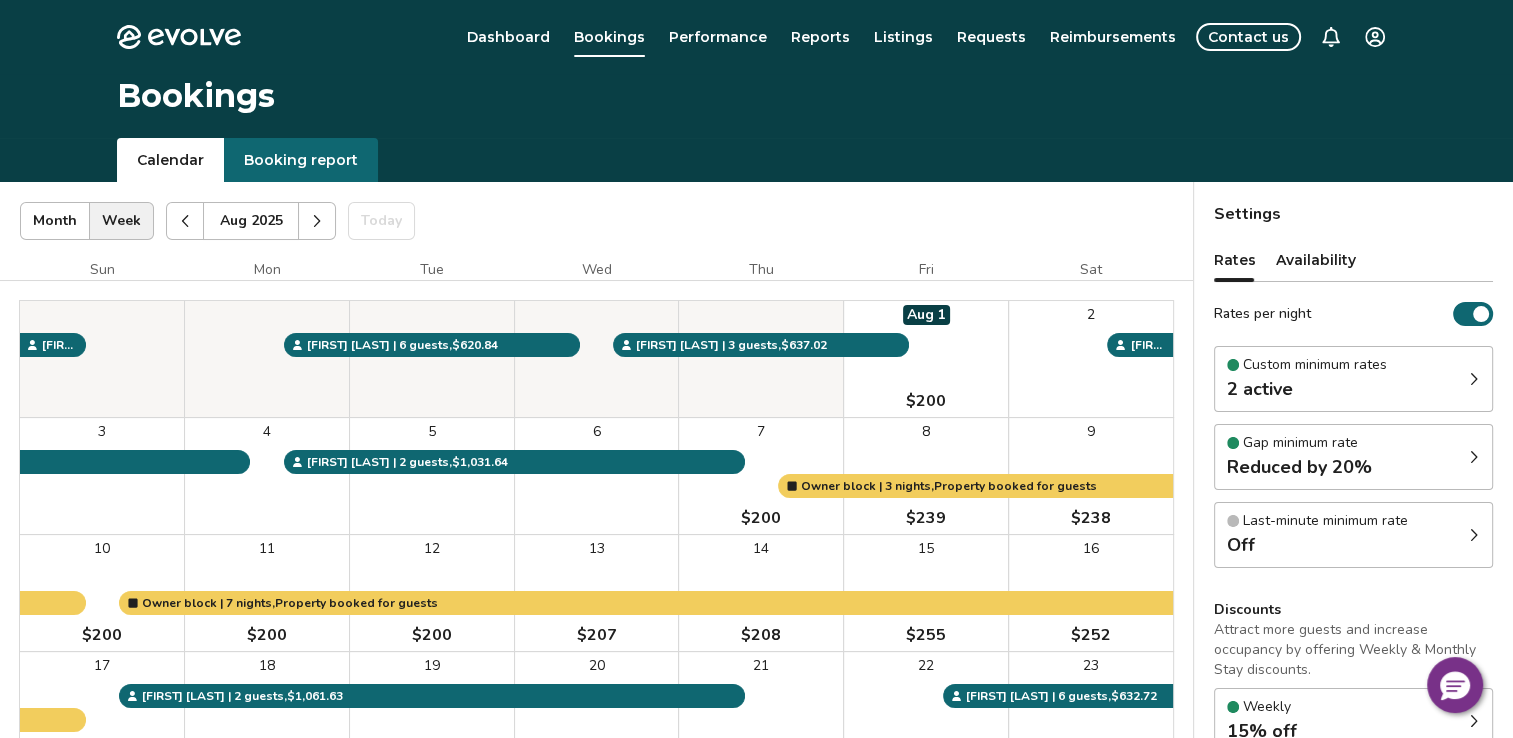 click on "Custom minimum rates 2 active" at bounding box center (1353, 379) 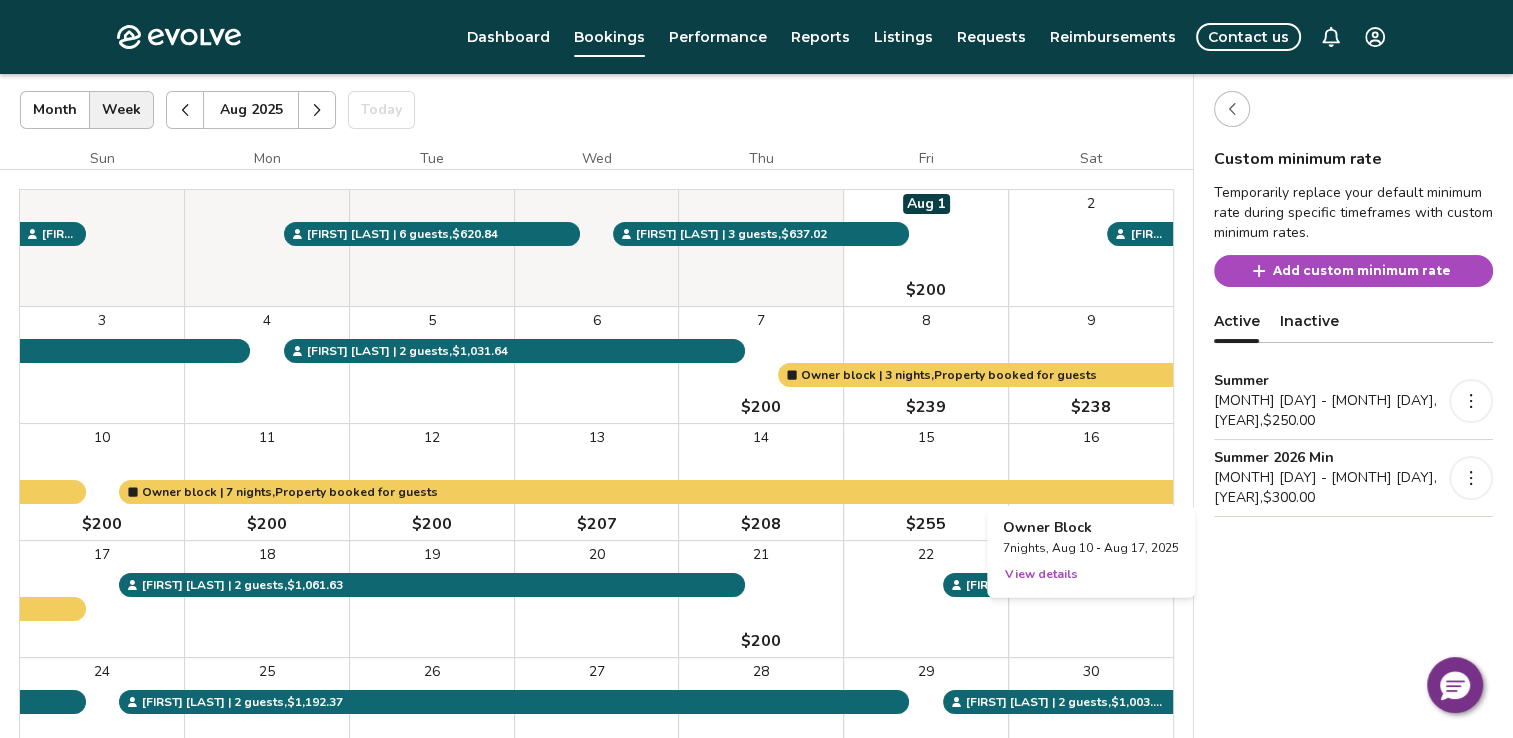 scroll, scrollTop: 112, scrollLeft: 0, axis: vertical 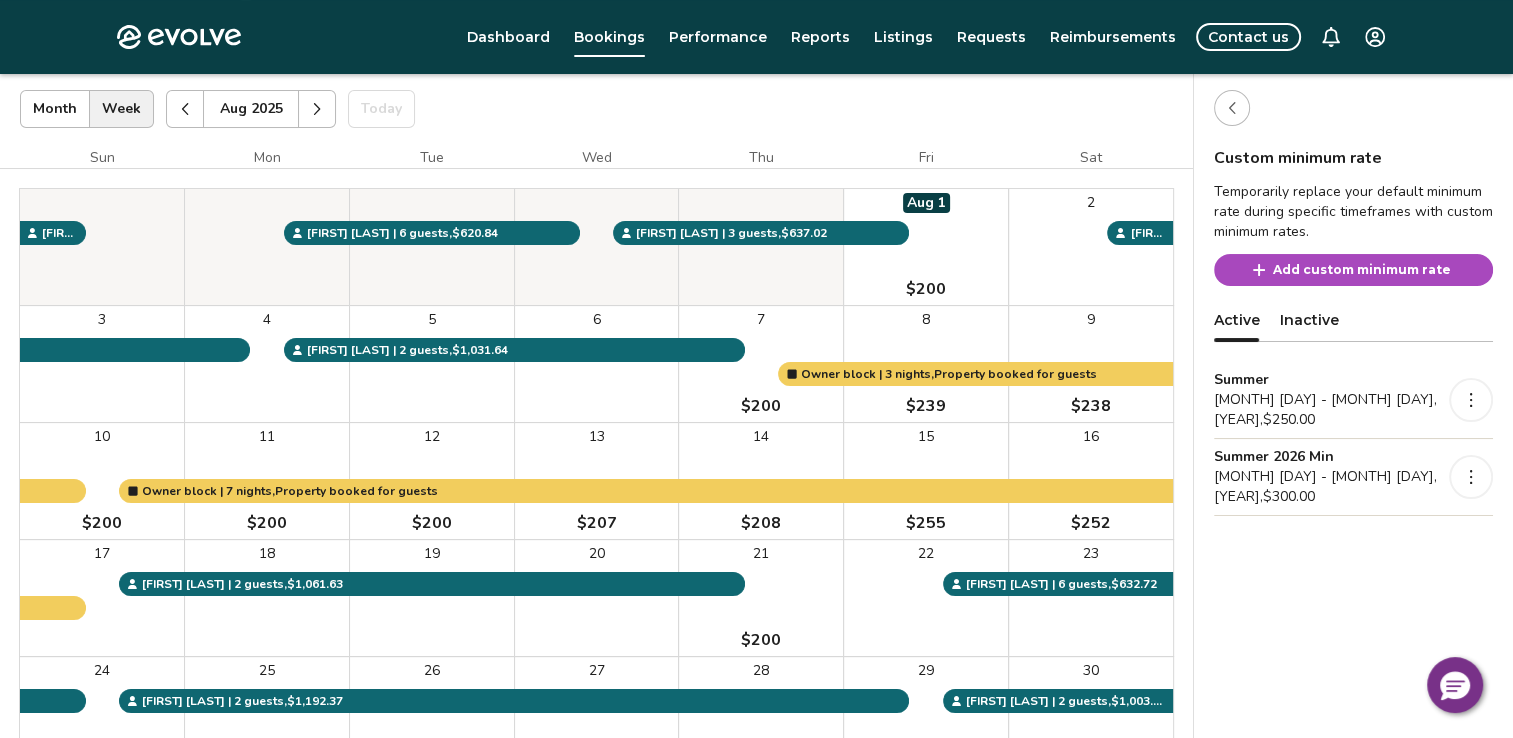 click at bounding box center (317, 109) 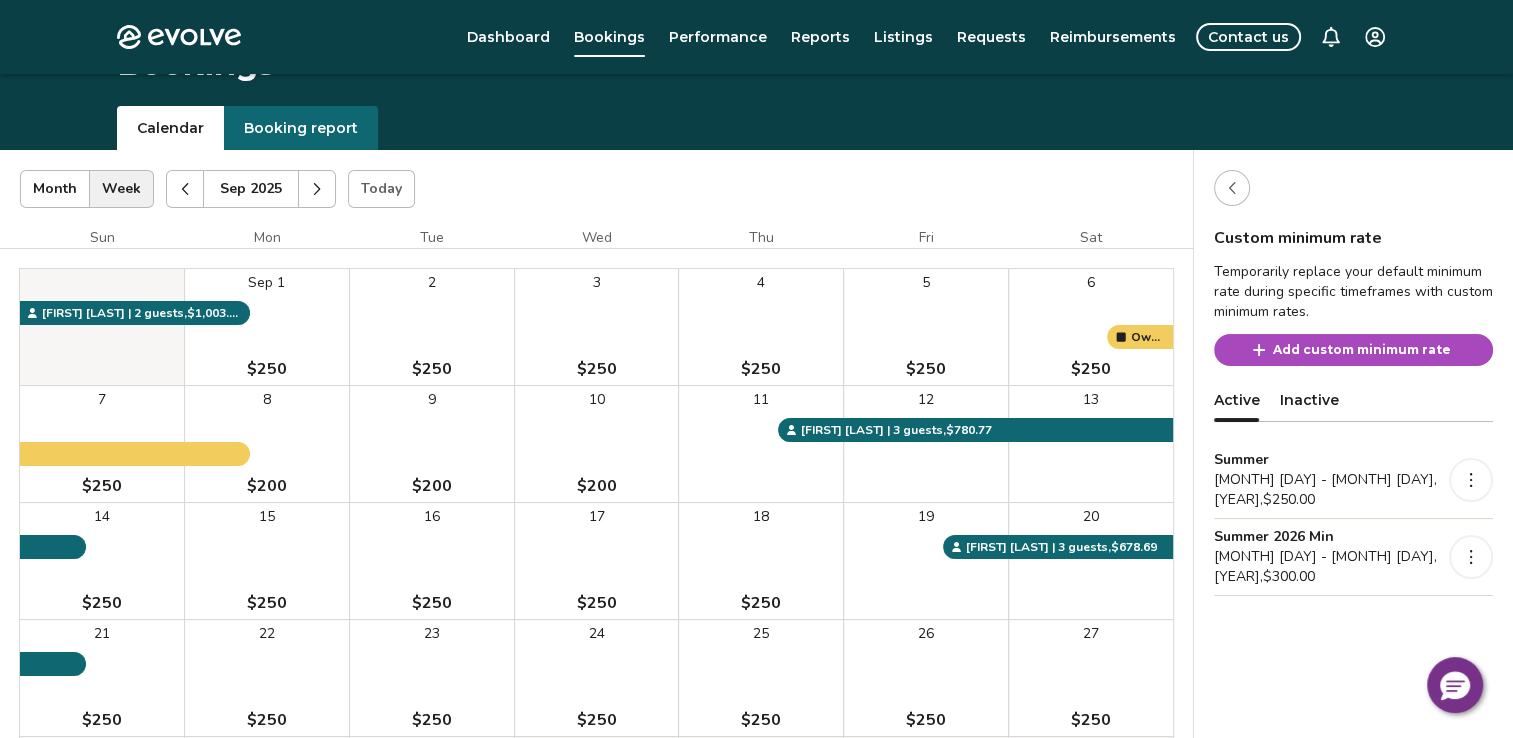 scroll, scrollTop: 16, scrollLeft: 0, axis: vertical 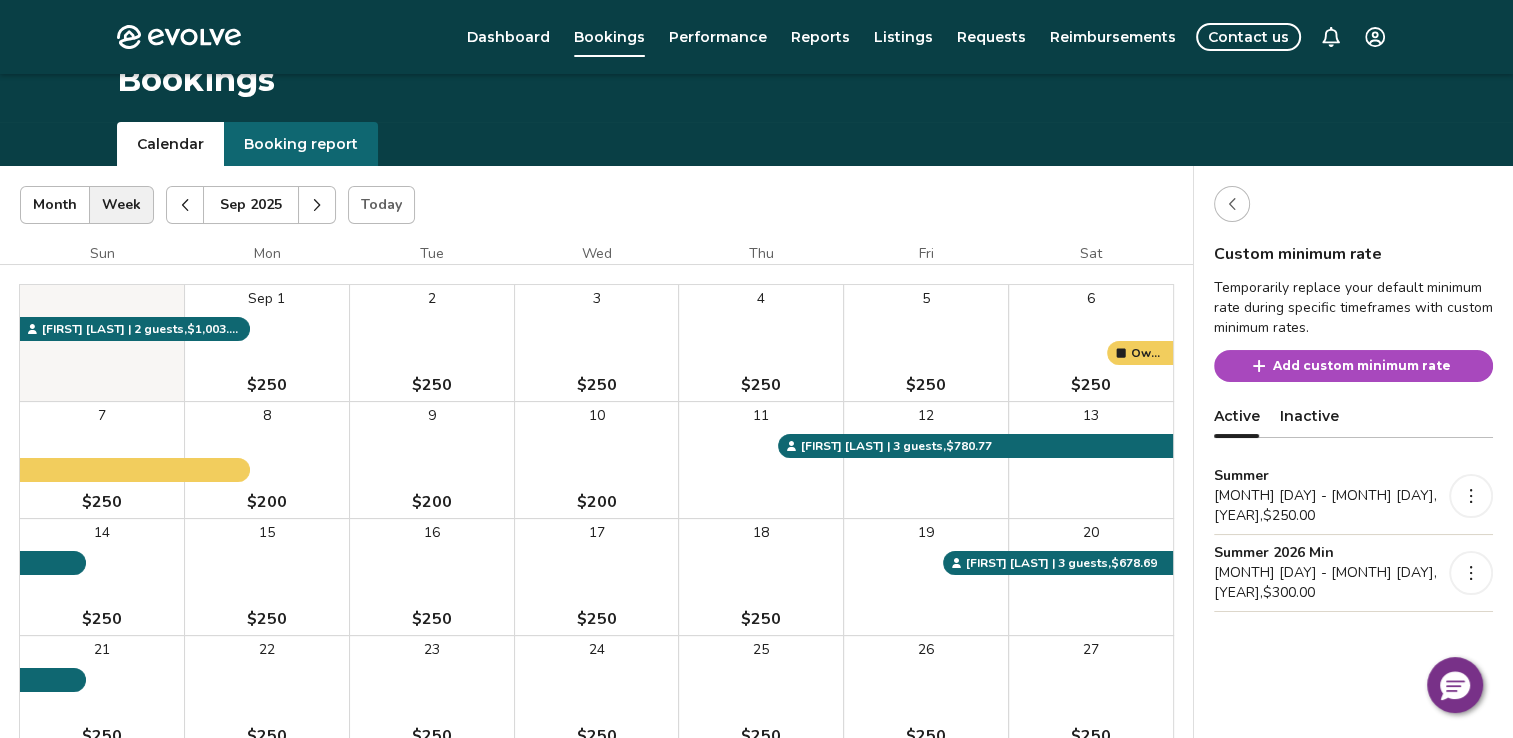 click at bounding box center (317, 205) 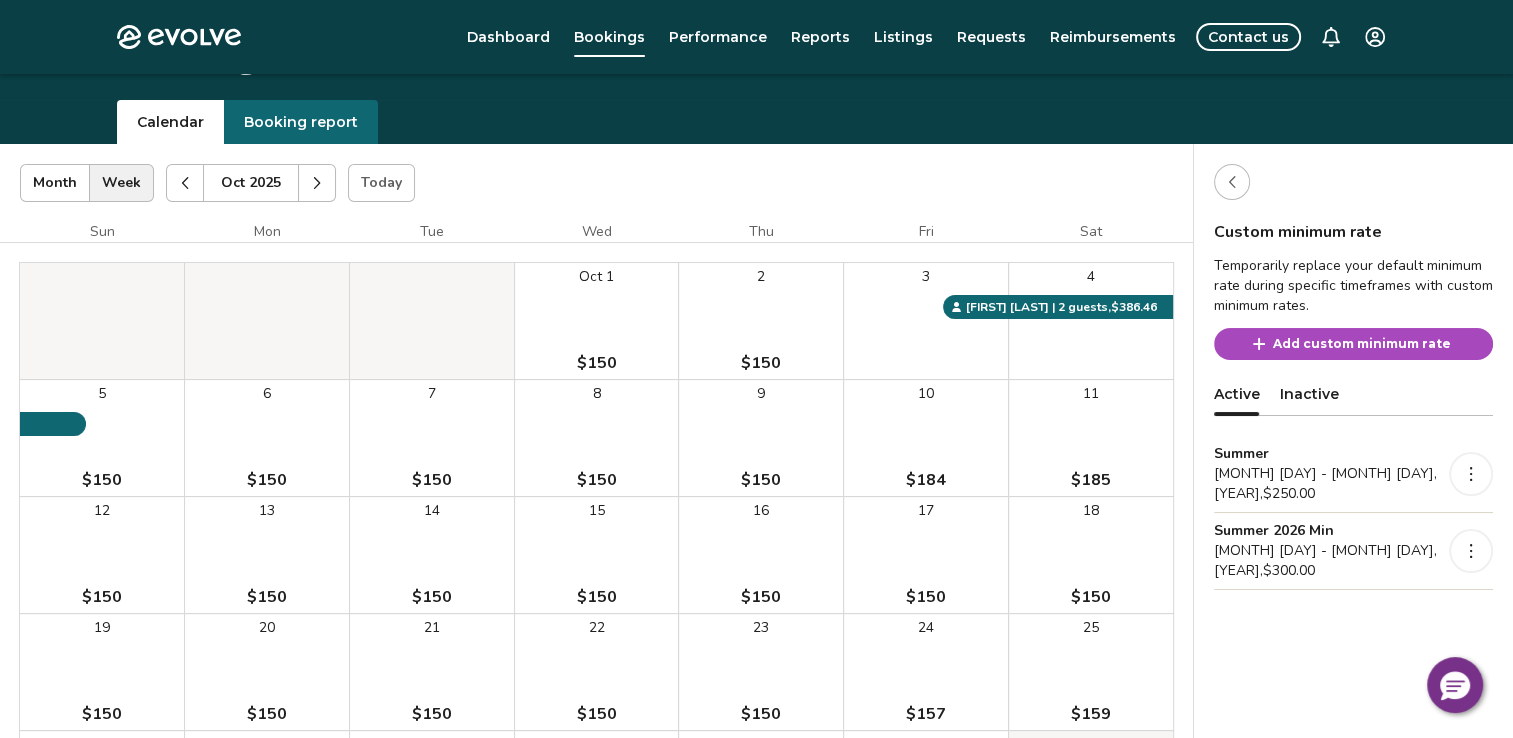 scroll, scrollTop: 31, scrollLeft: 0, axis: vertical 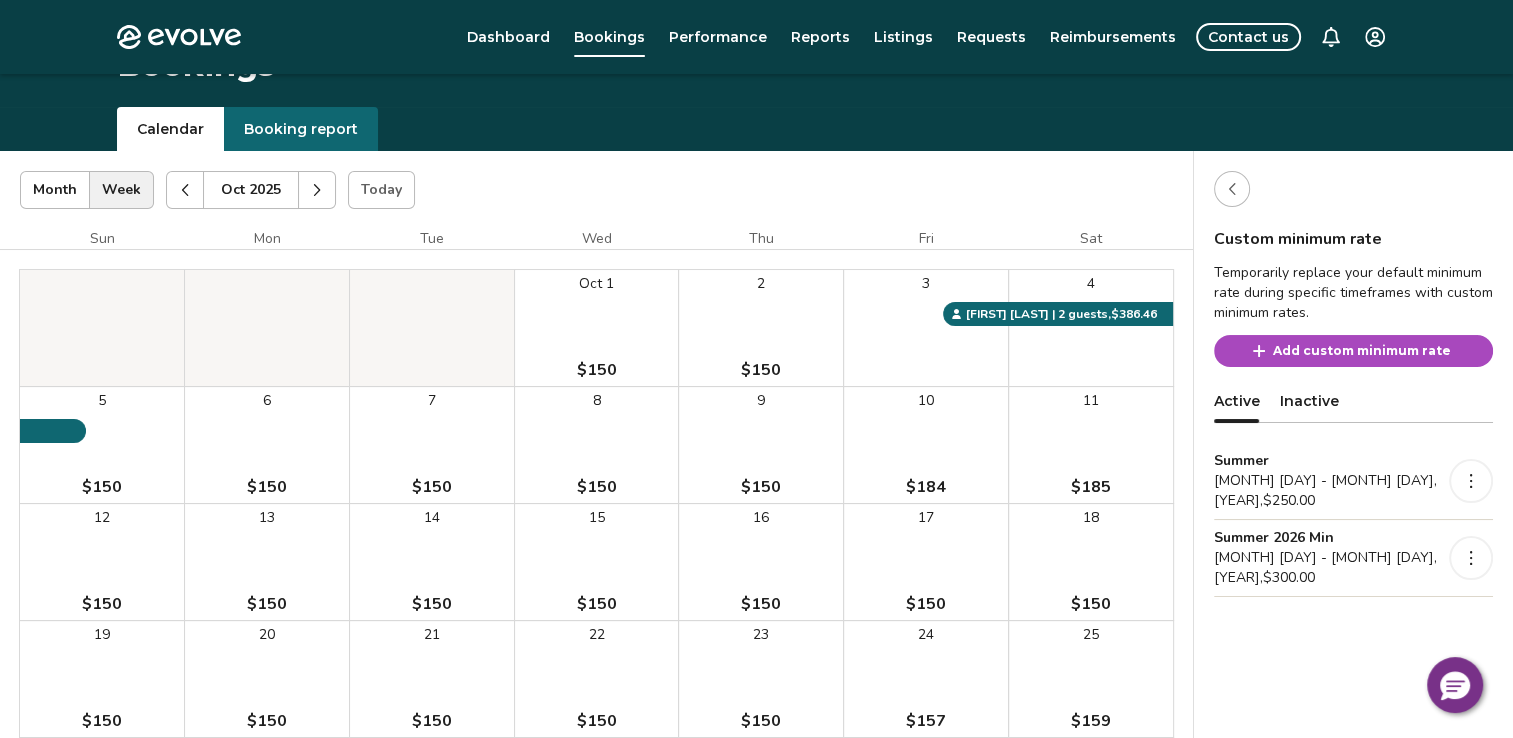 click at bounding box center (185, 190) 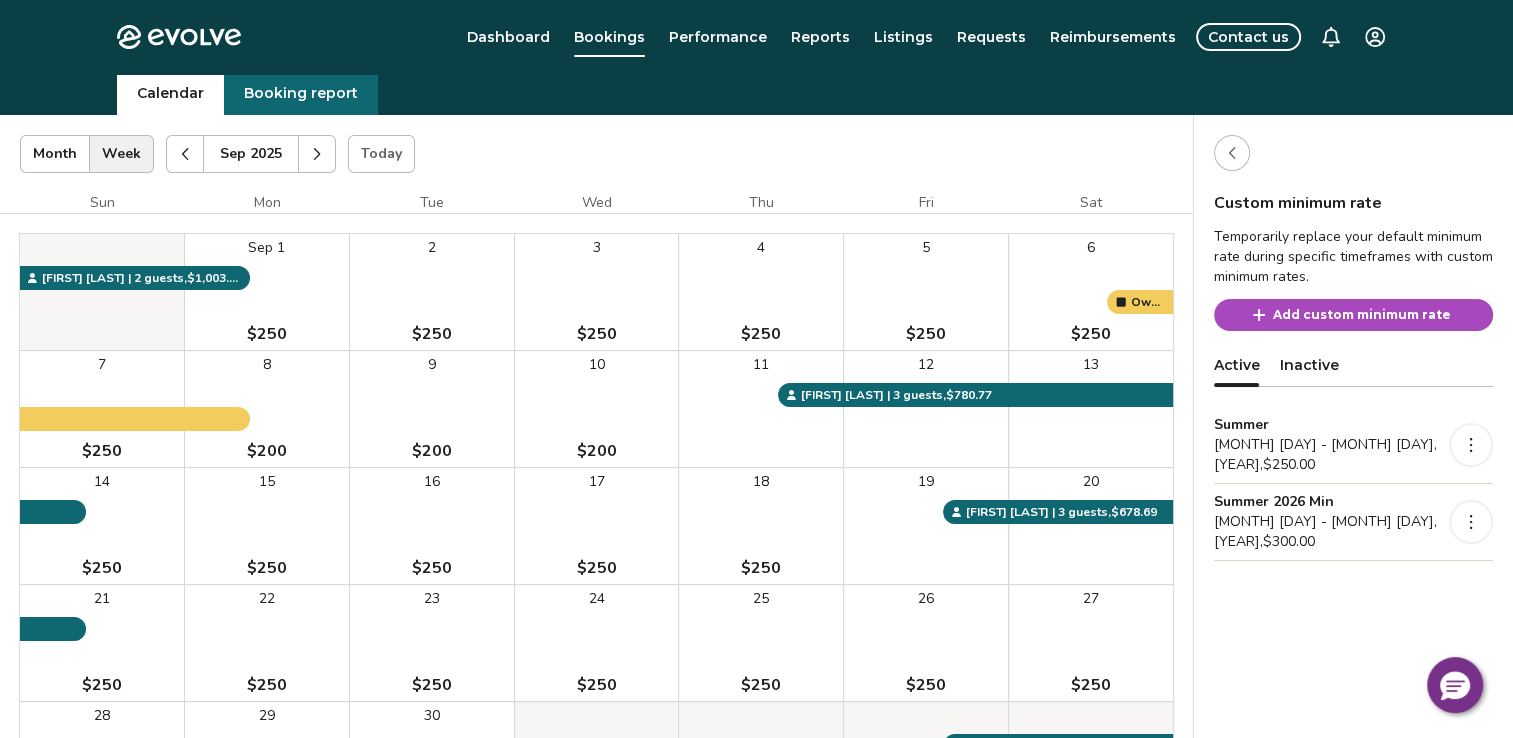 scroll, scrollTop: 0, scrollLeft: 0, axis: both 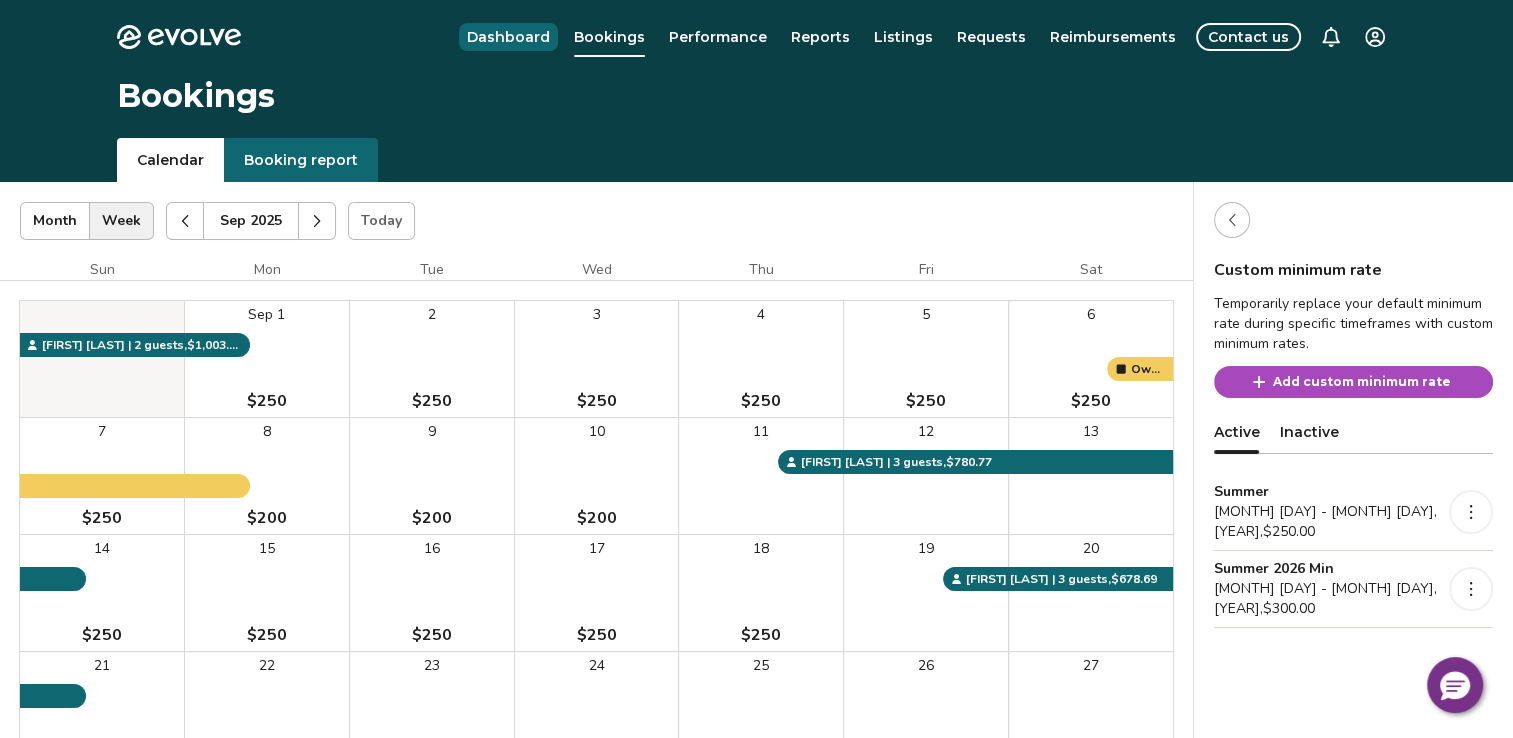 click on "Dashboard" at bounding box center [508, 37] 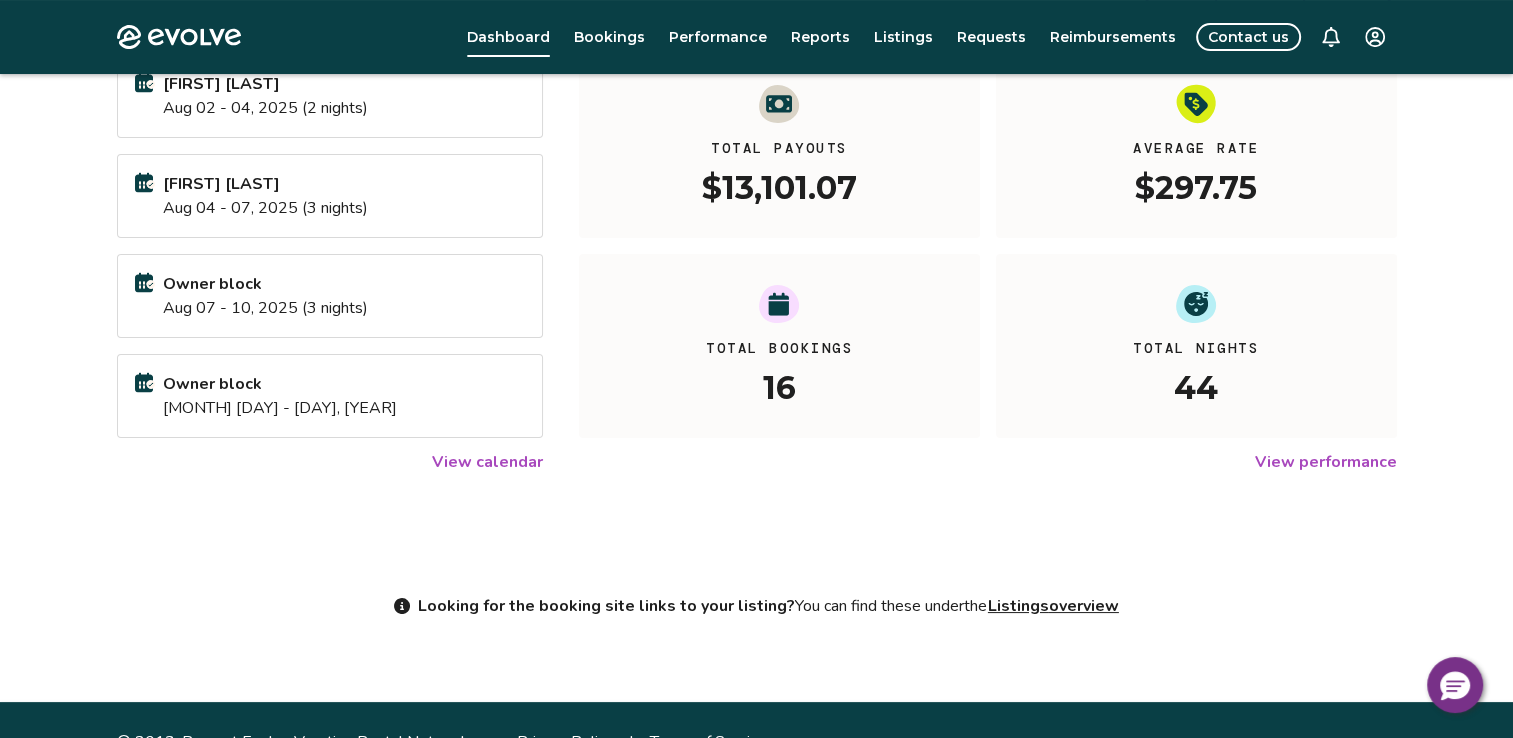 scroll, scrollTop: 296, scrollLeft: 0, axis: vertical 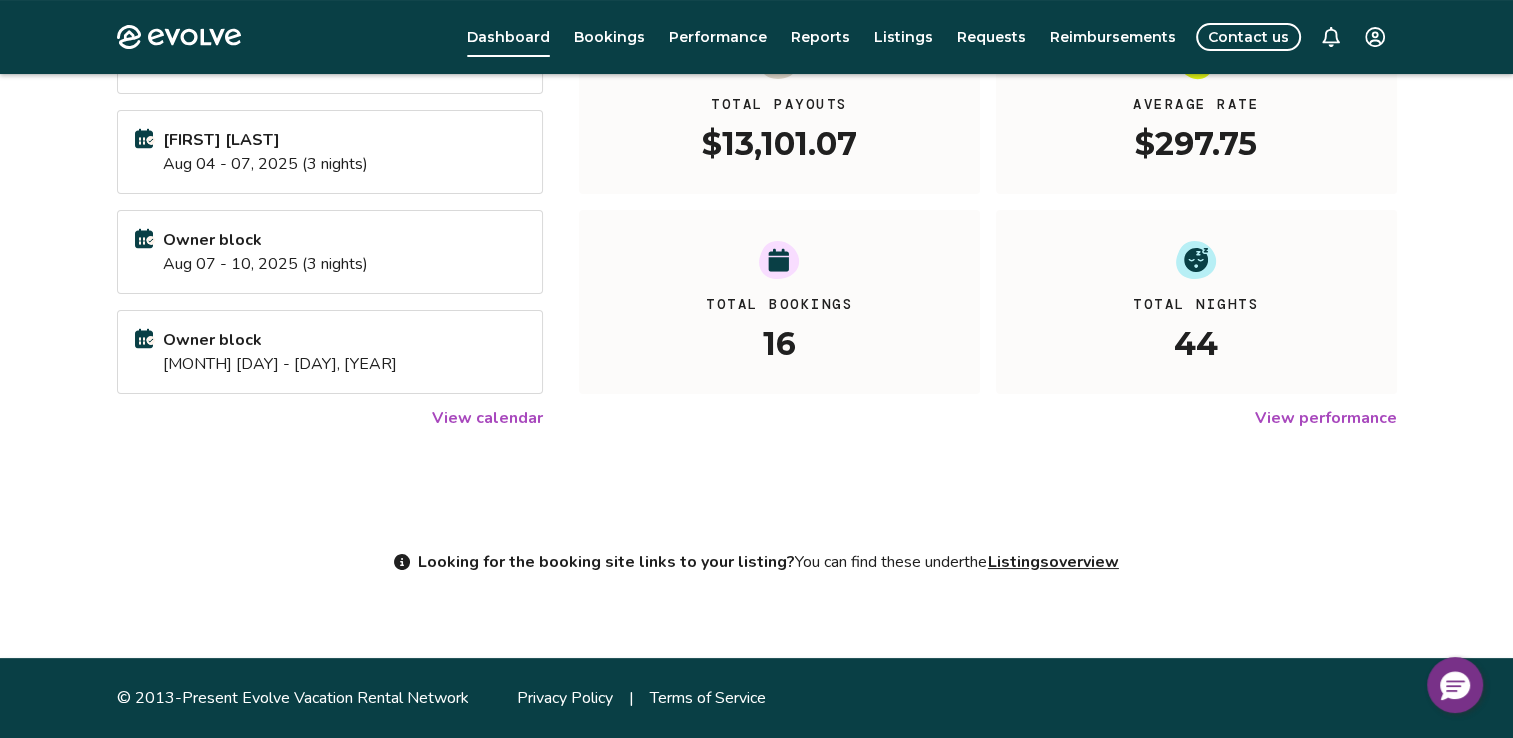 click on "View performance" at bounding box center (1326, 418) 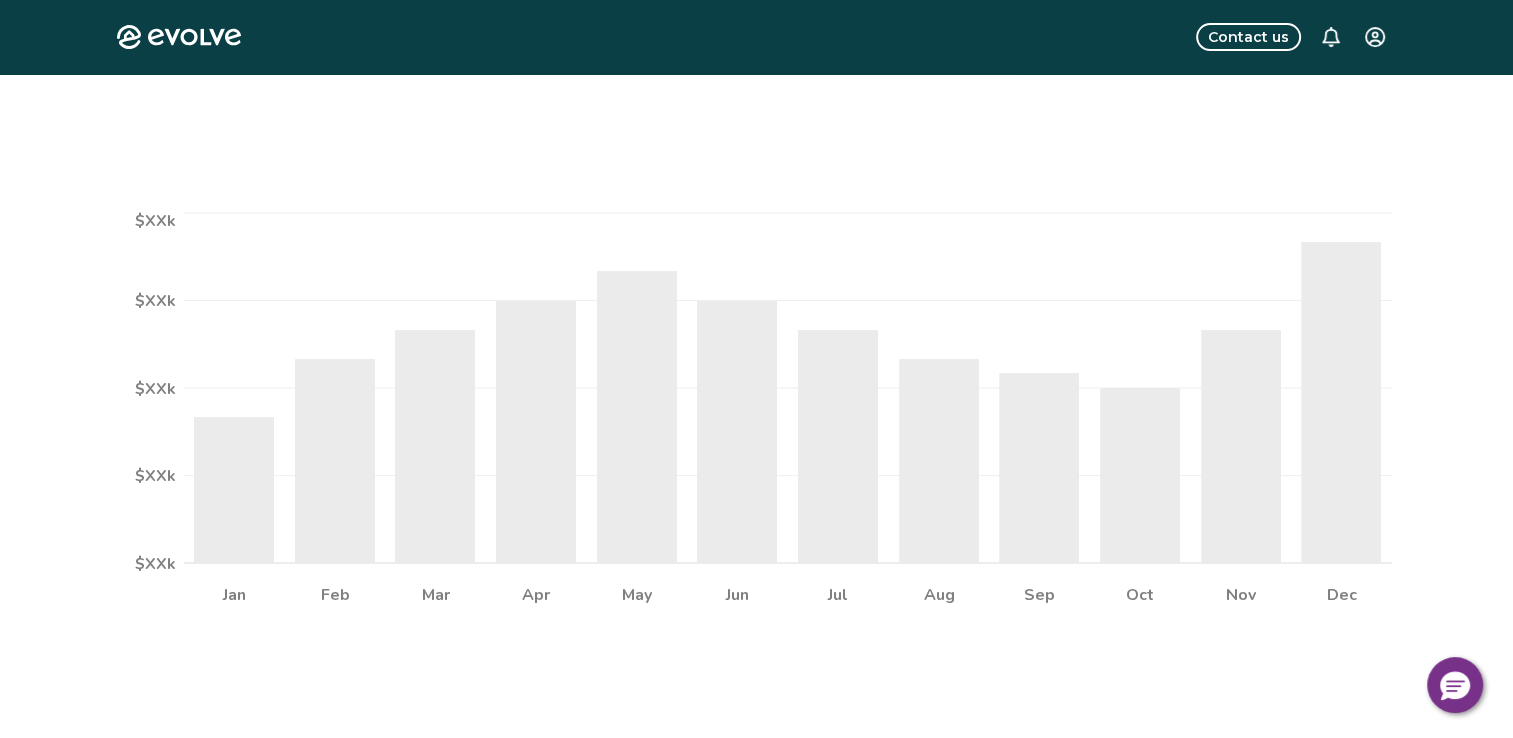scroll, scrollTop: 0, scrollLeft: 0, axis: both 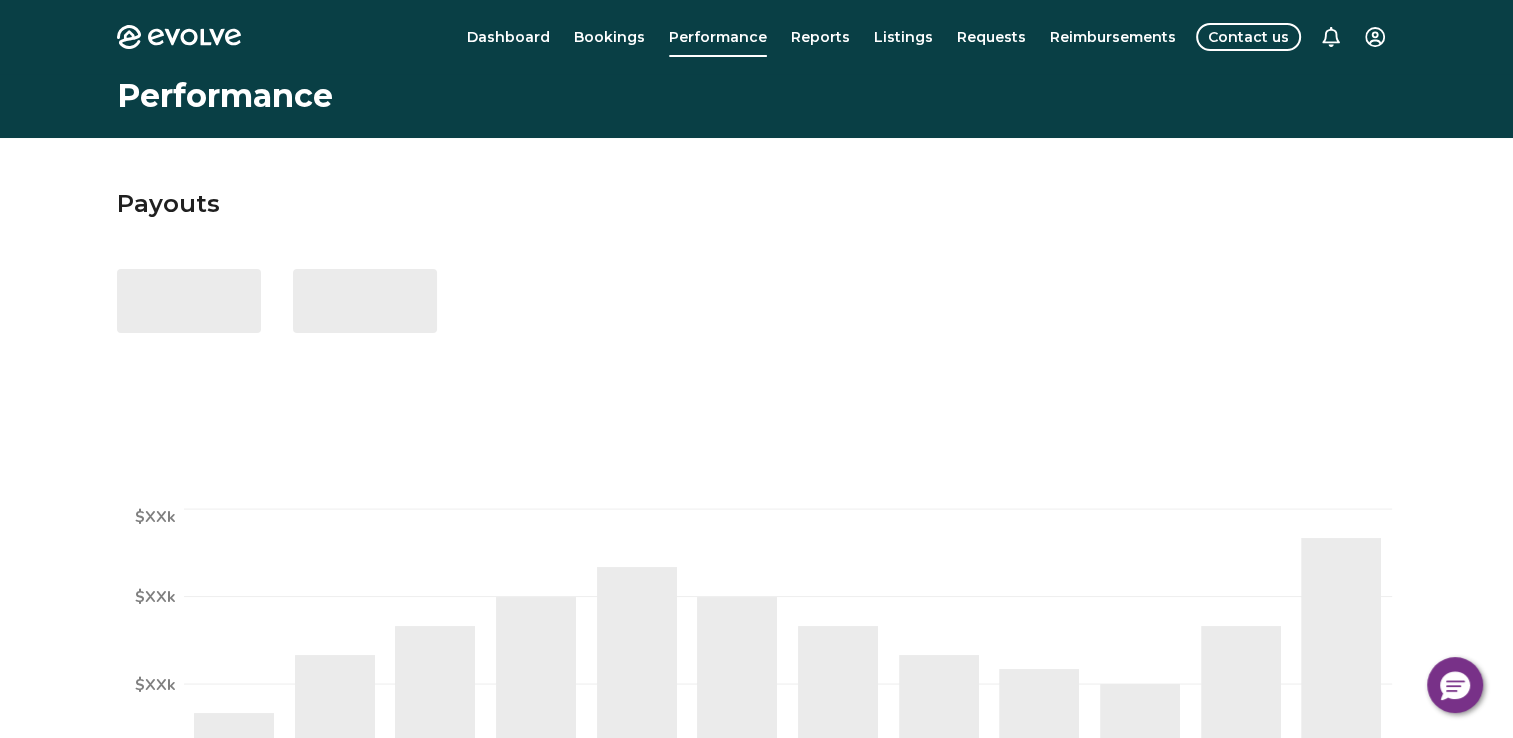 select on "****" 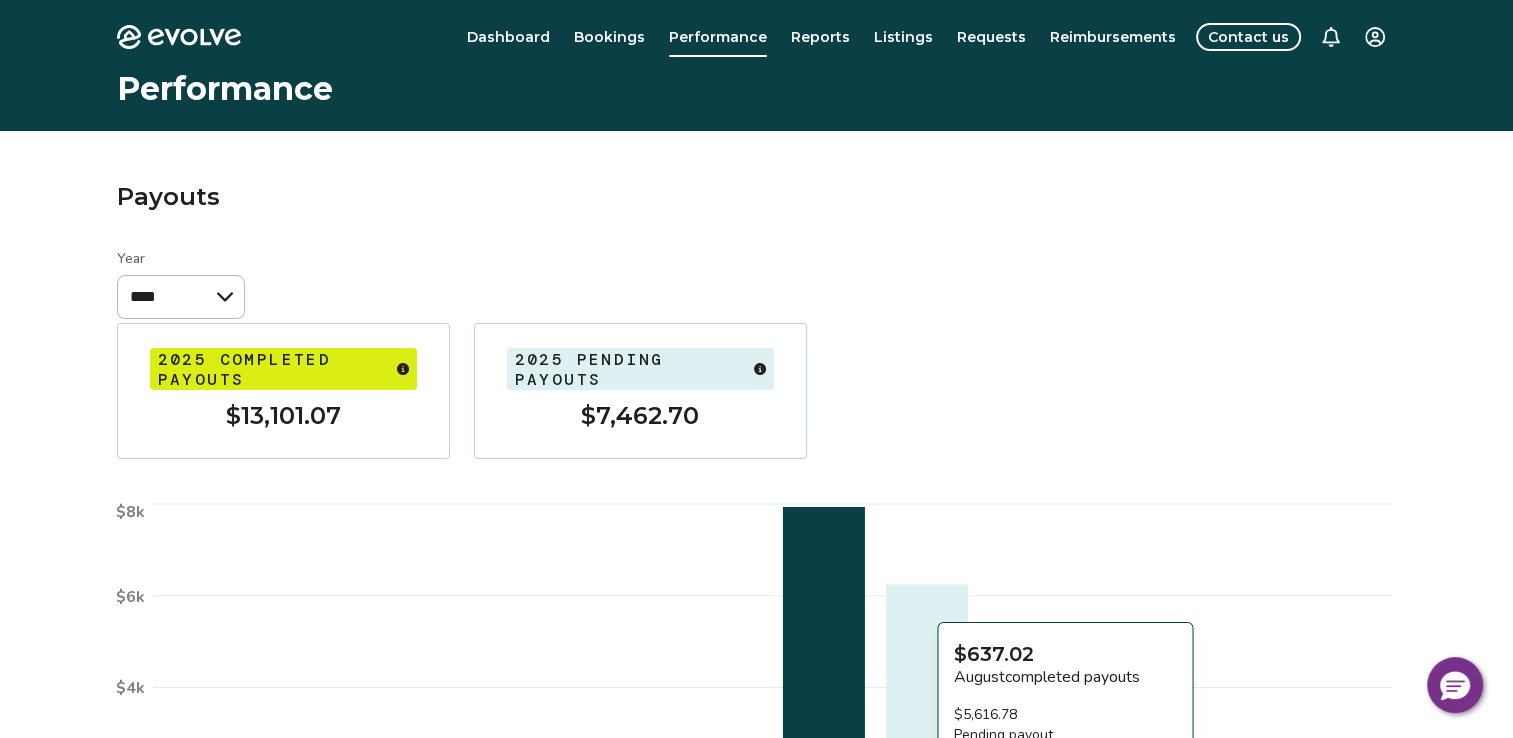 scroll, scrollTop: 0, scrollLeft: 0, axis: both 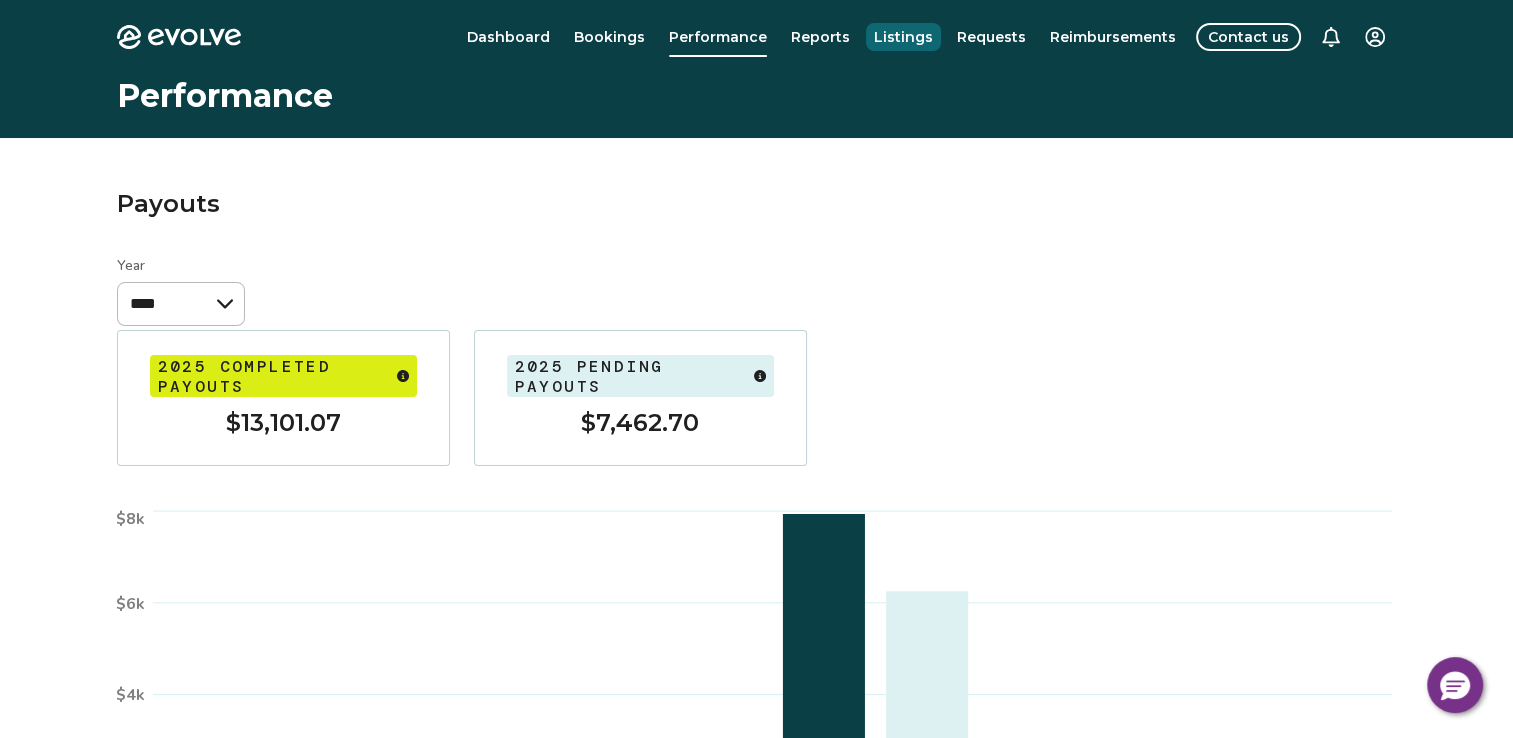 click on "Listings" at bounding box center [903, 37] 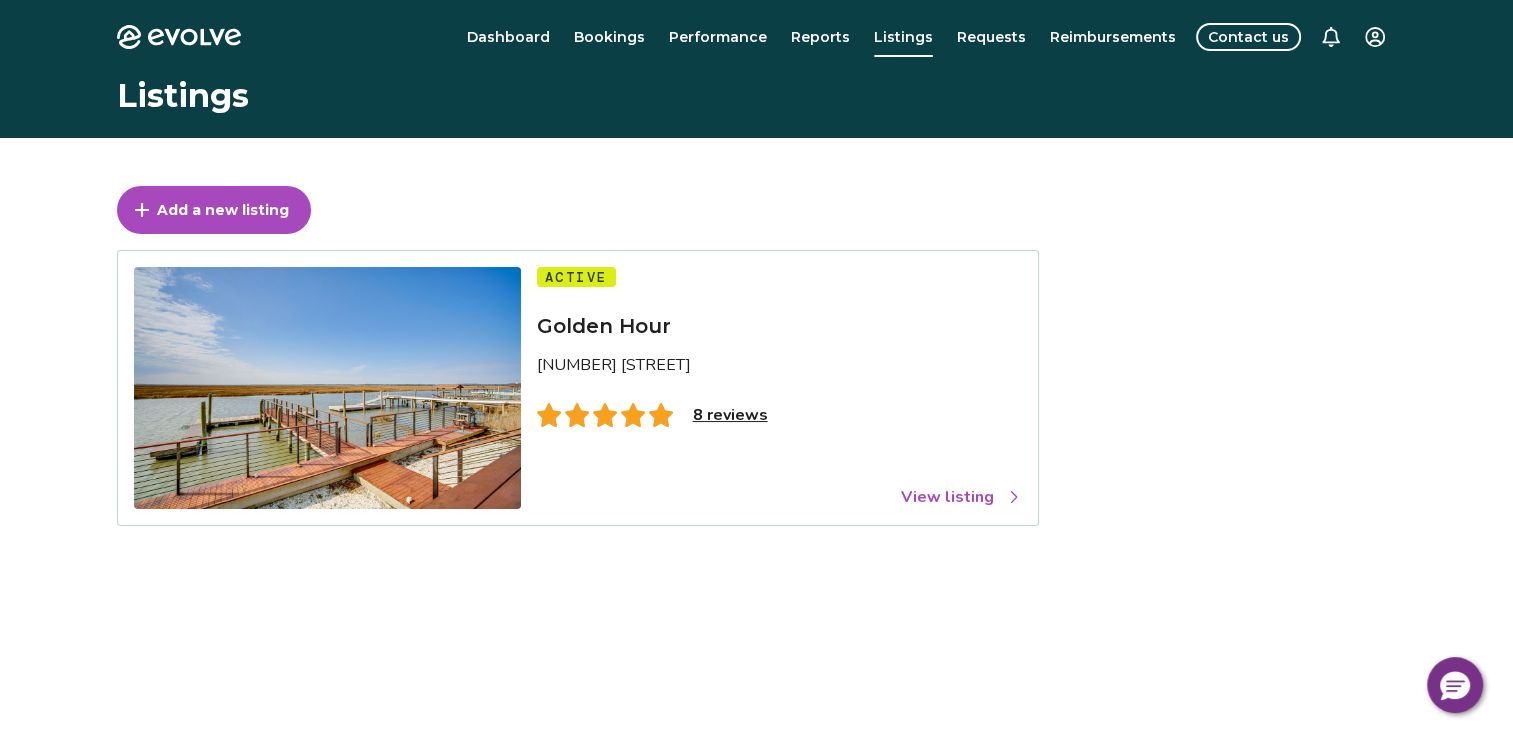 click on "8 reviews" at bounding box center [730, 415] 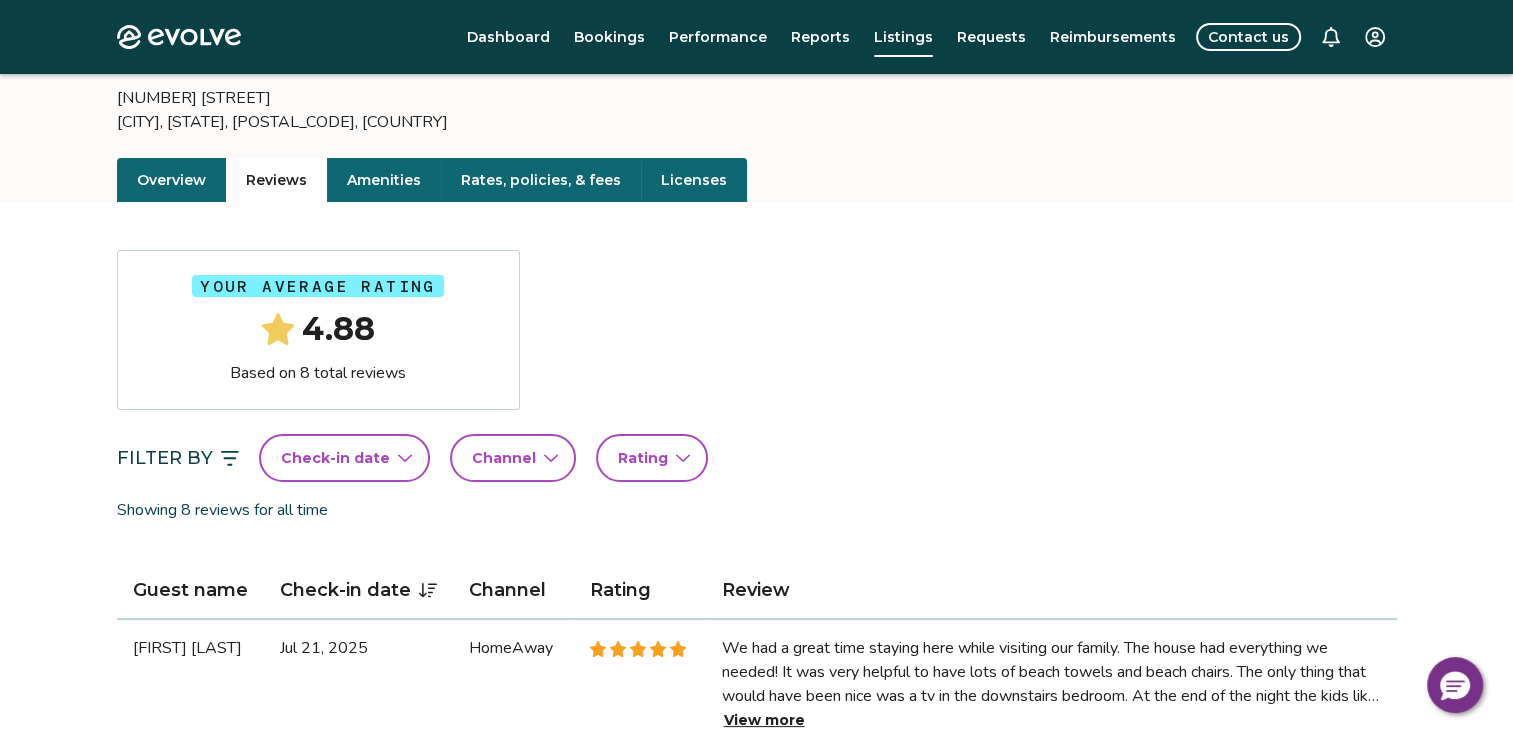 scroll, scrollTop: 152, scrollLeft: 0, axis: vertical 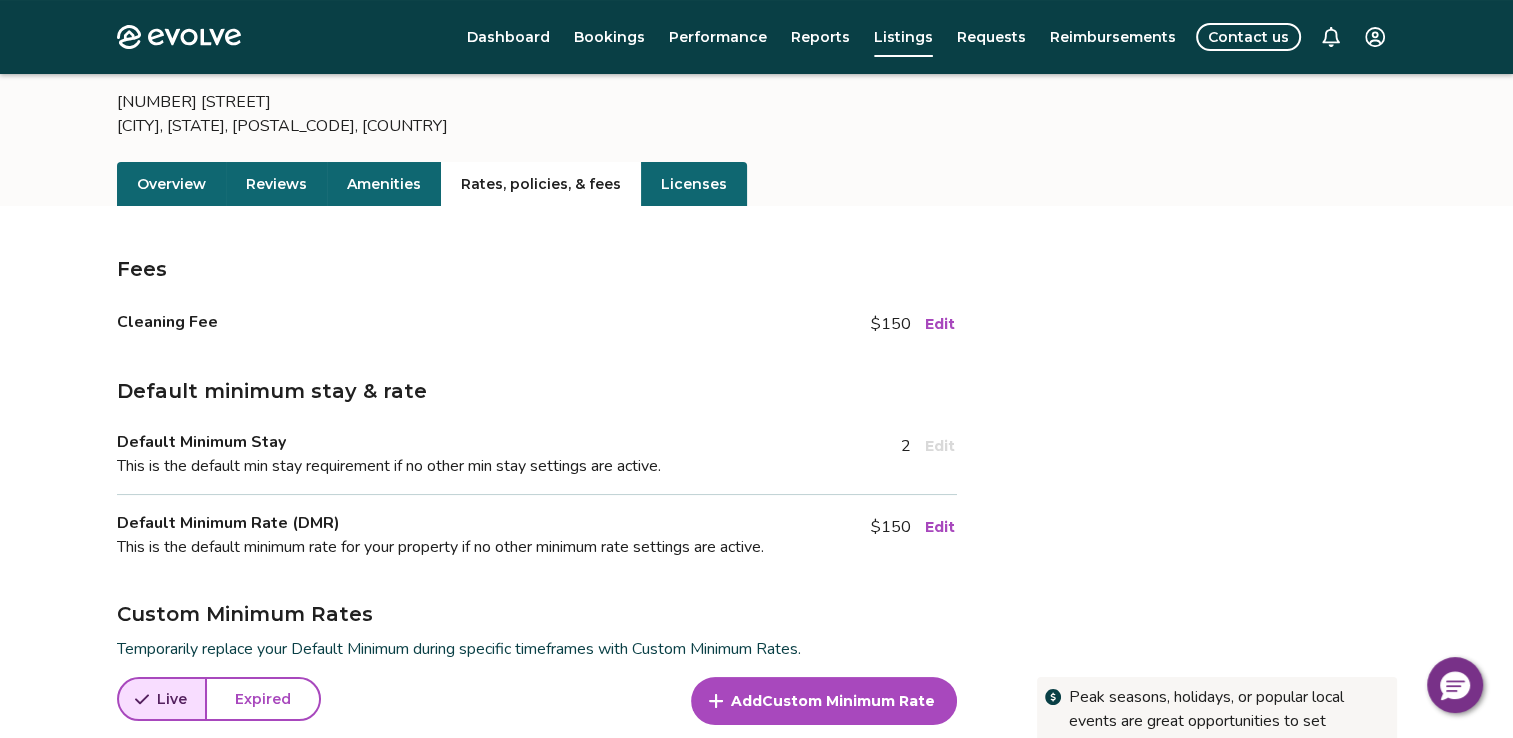 click on "Rates, policies, & fees" at bounding box center [541, 184] 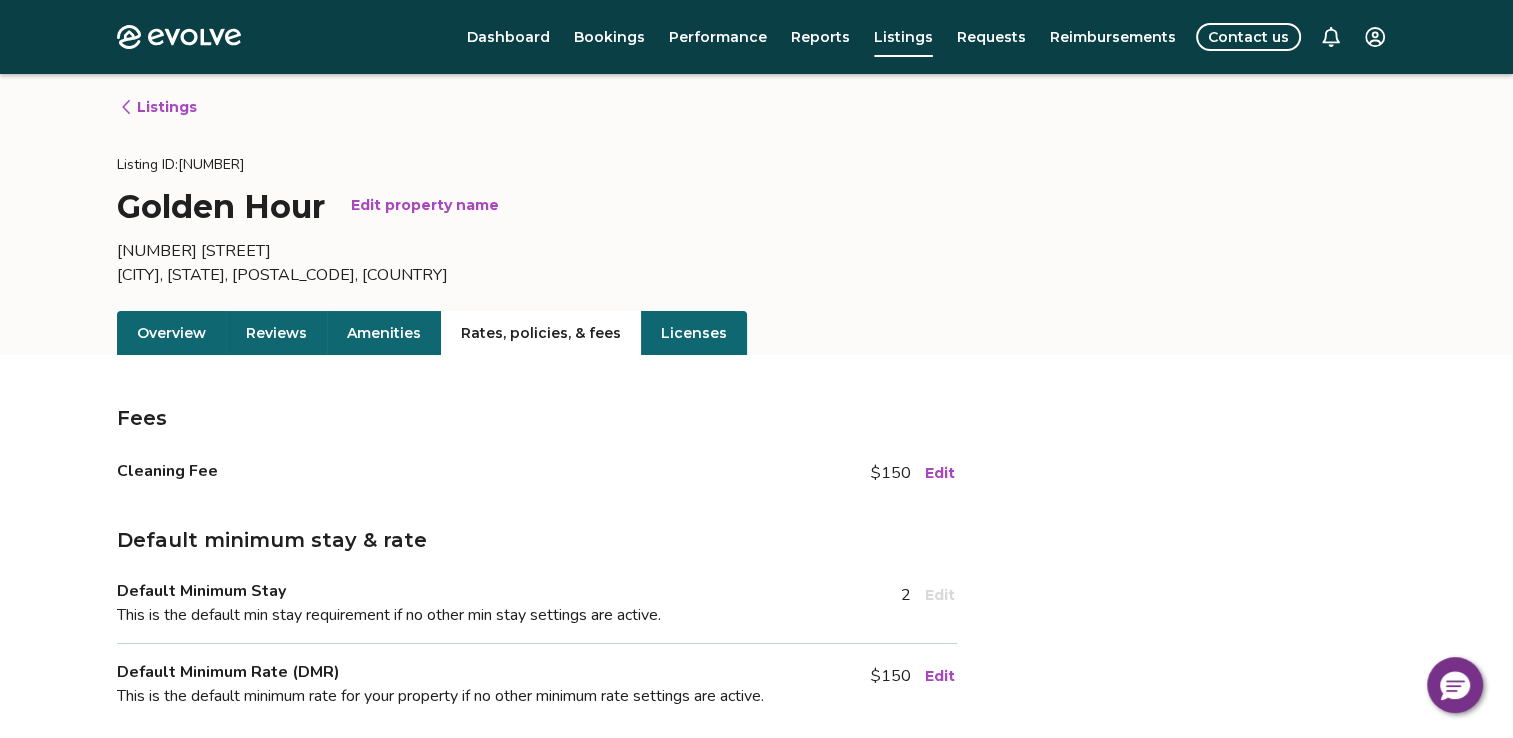 scroll, scrollTop: 0, scrollLeft: 0, axis: both 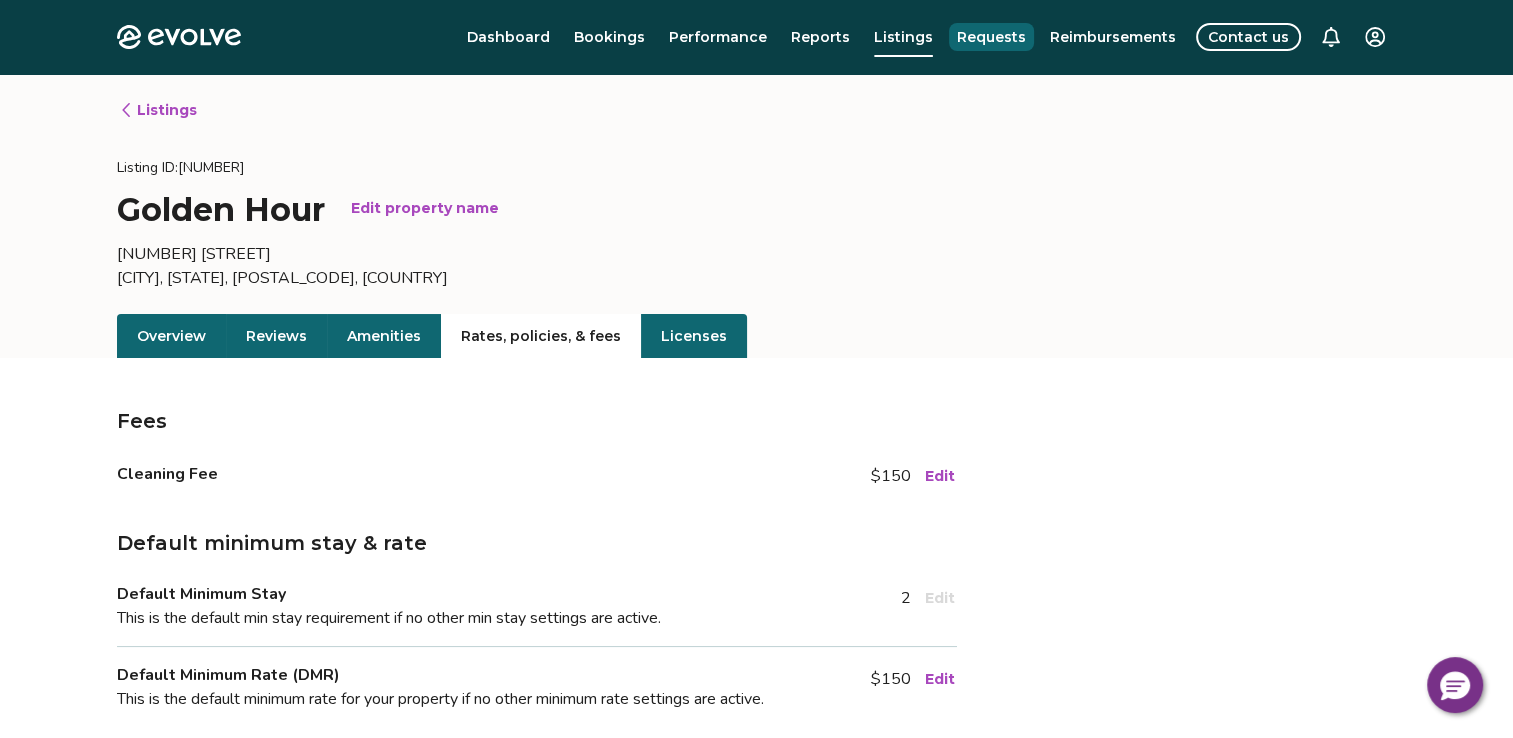 click on "Requests" at bounding box center (991, 37) 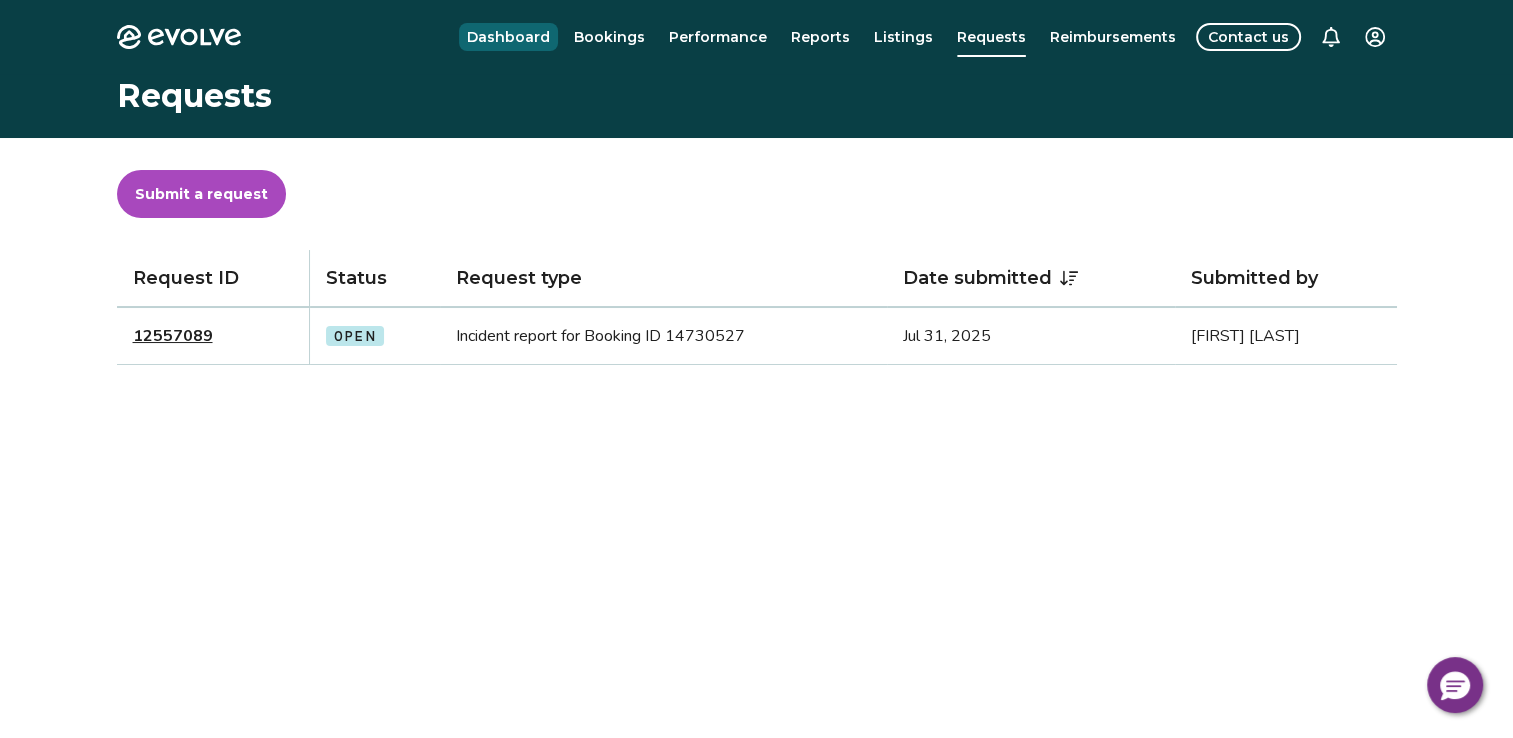 click on "Dashboard" at bounding box center (508, 37) 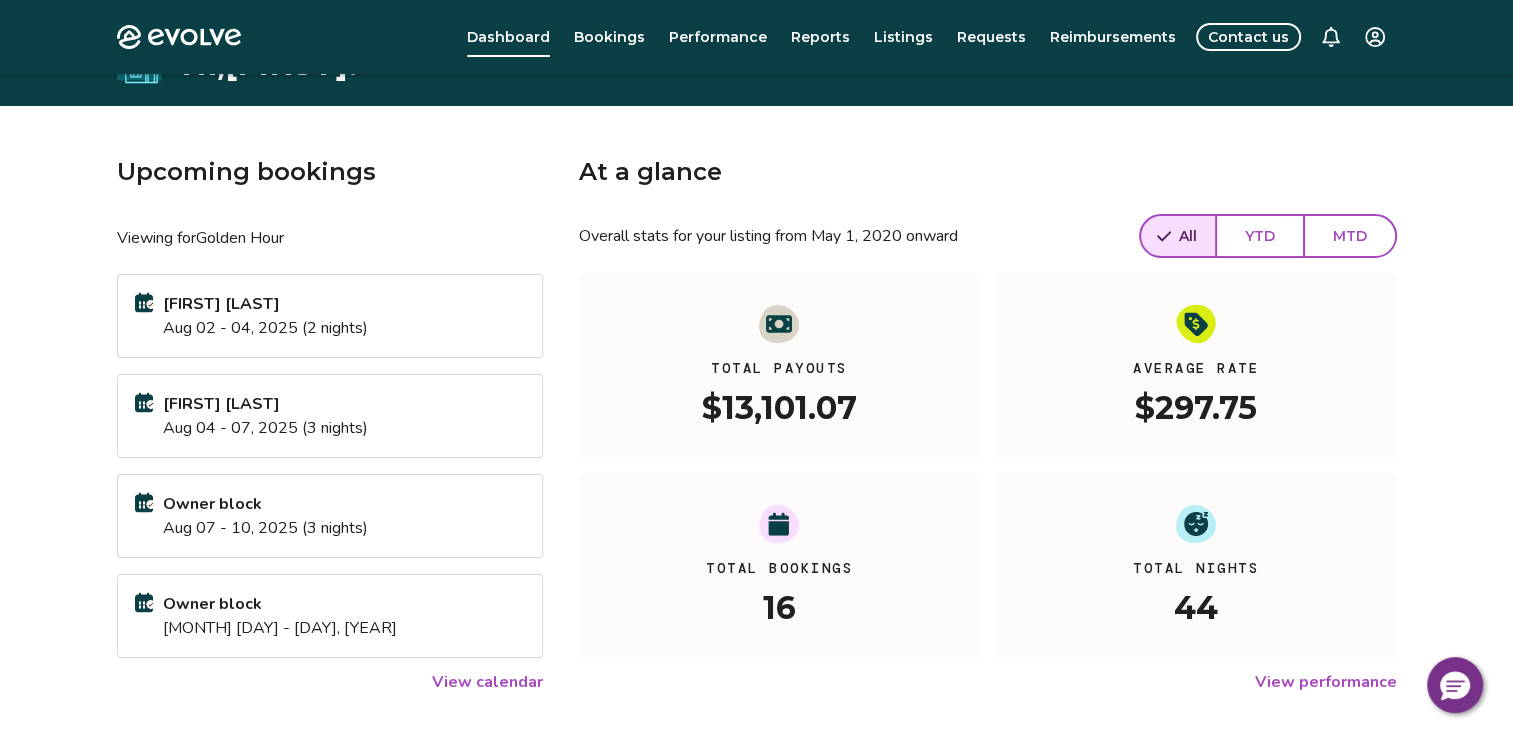 scroll, scrollTop: 0, scrollLeft: 0, axis: both 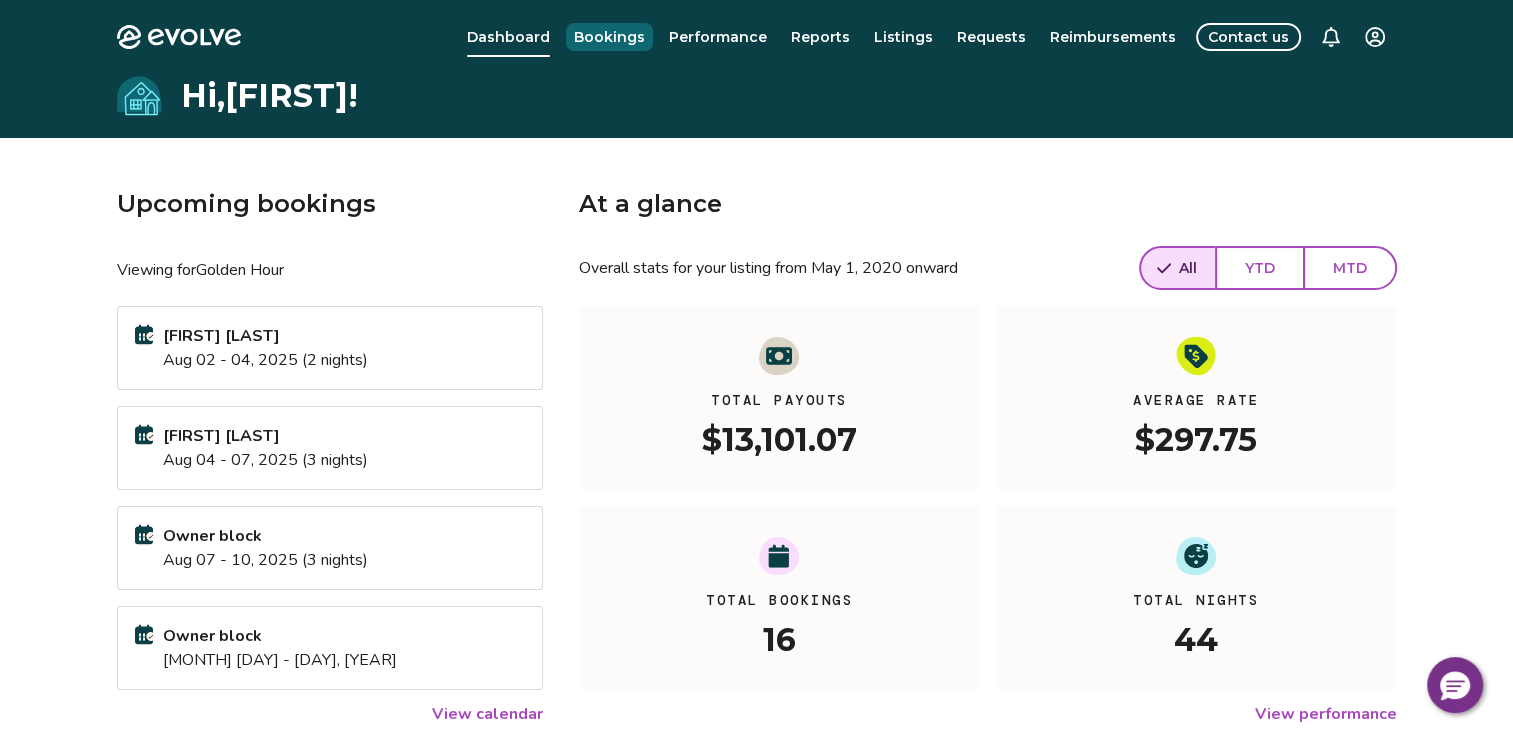 click on "Bookings" at bounding box center (609, 37) 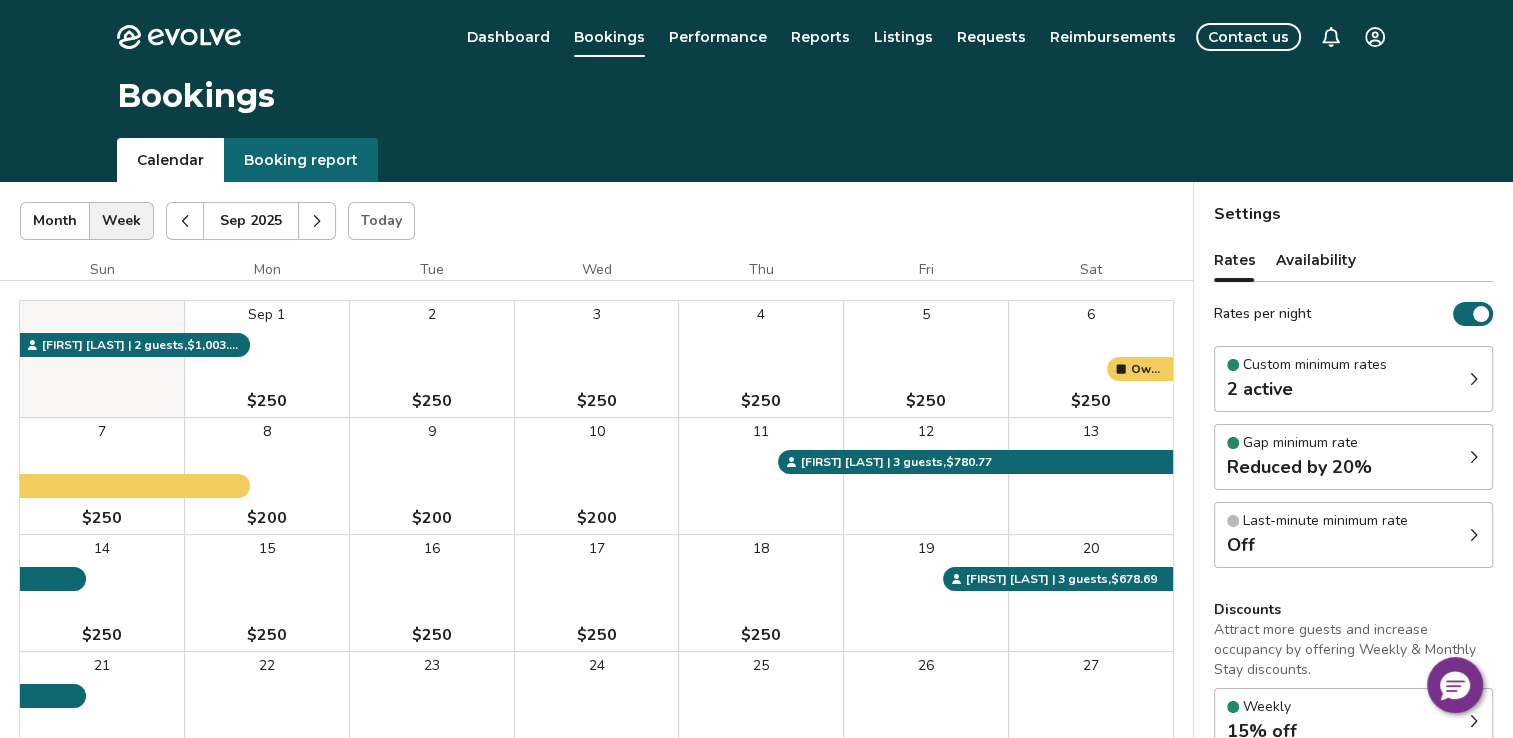 click on "Gap minimum rate Reduced by 20%" at bounding box center (1353, 457) 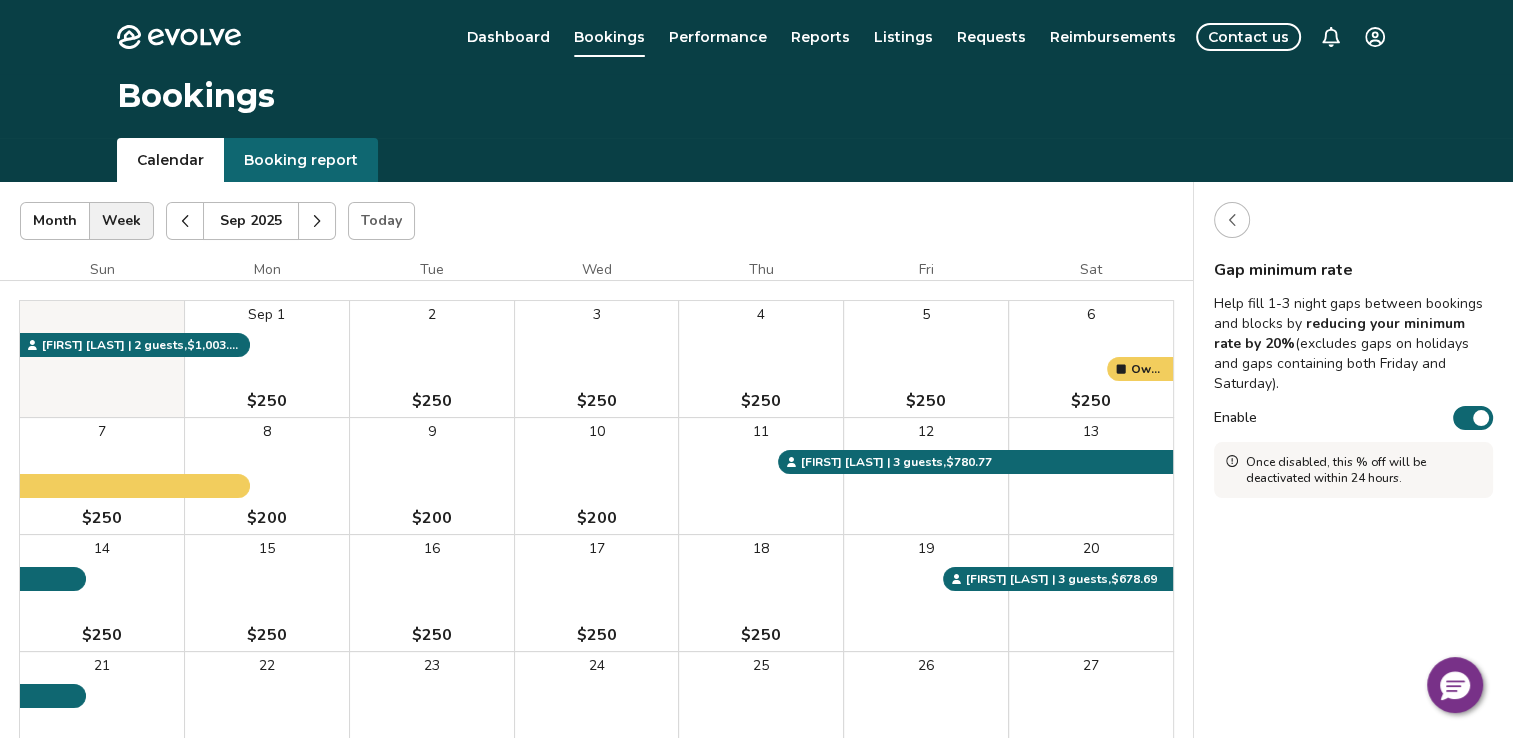 click 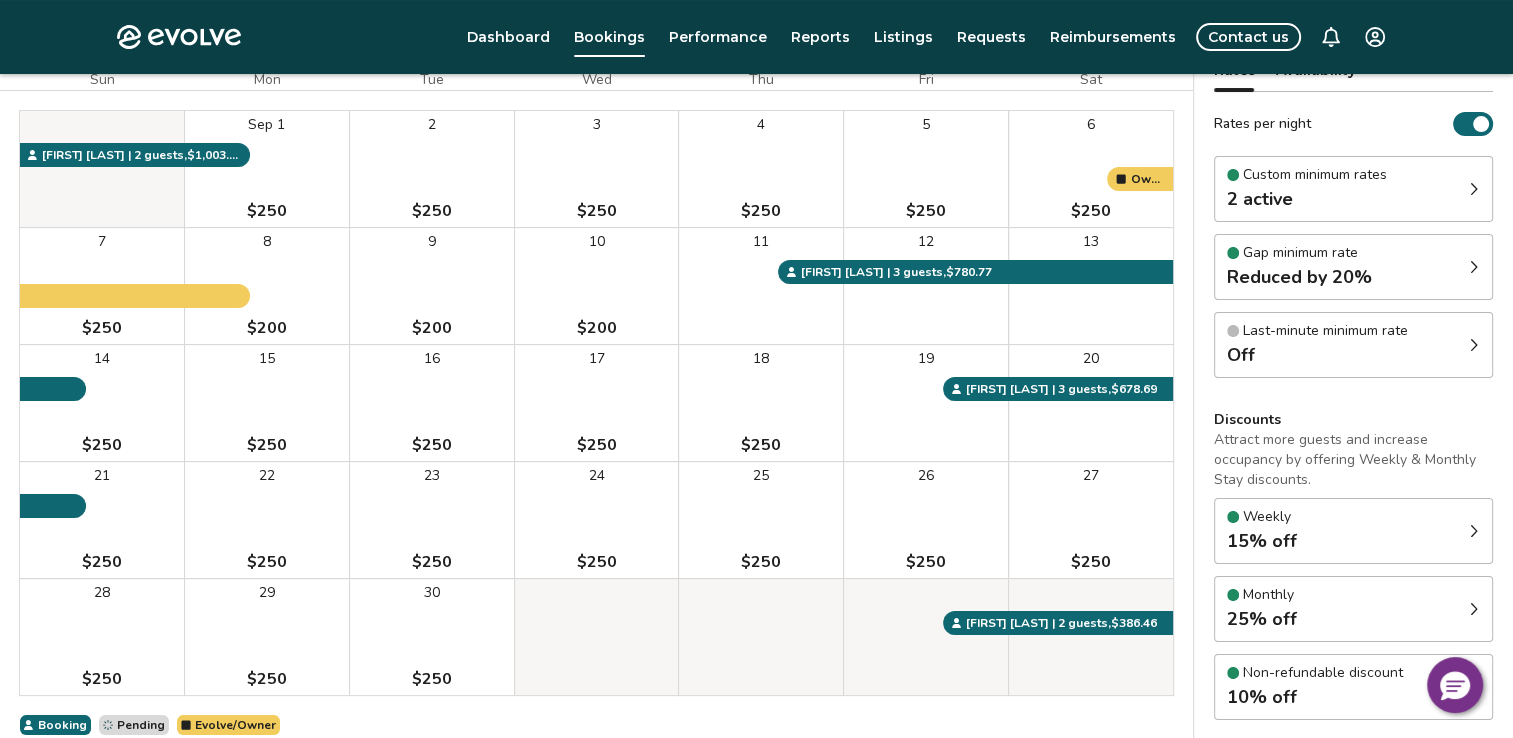 scroll, scrollTop: 208, scrollLeft: 0, axis: vertical 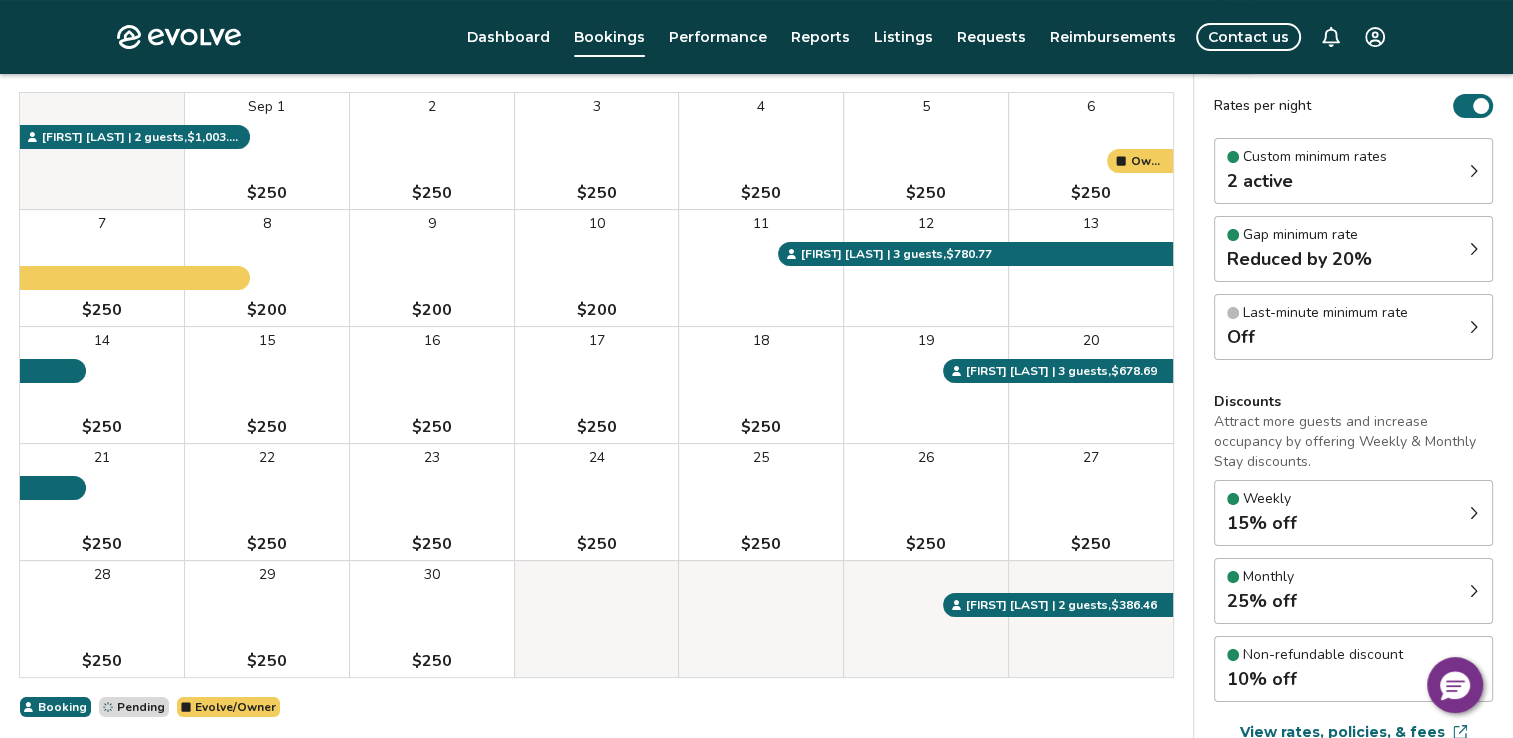 click on "15% off" at bounding box center (1262, 523) 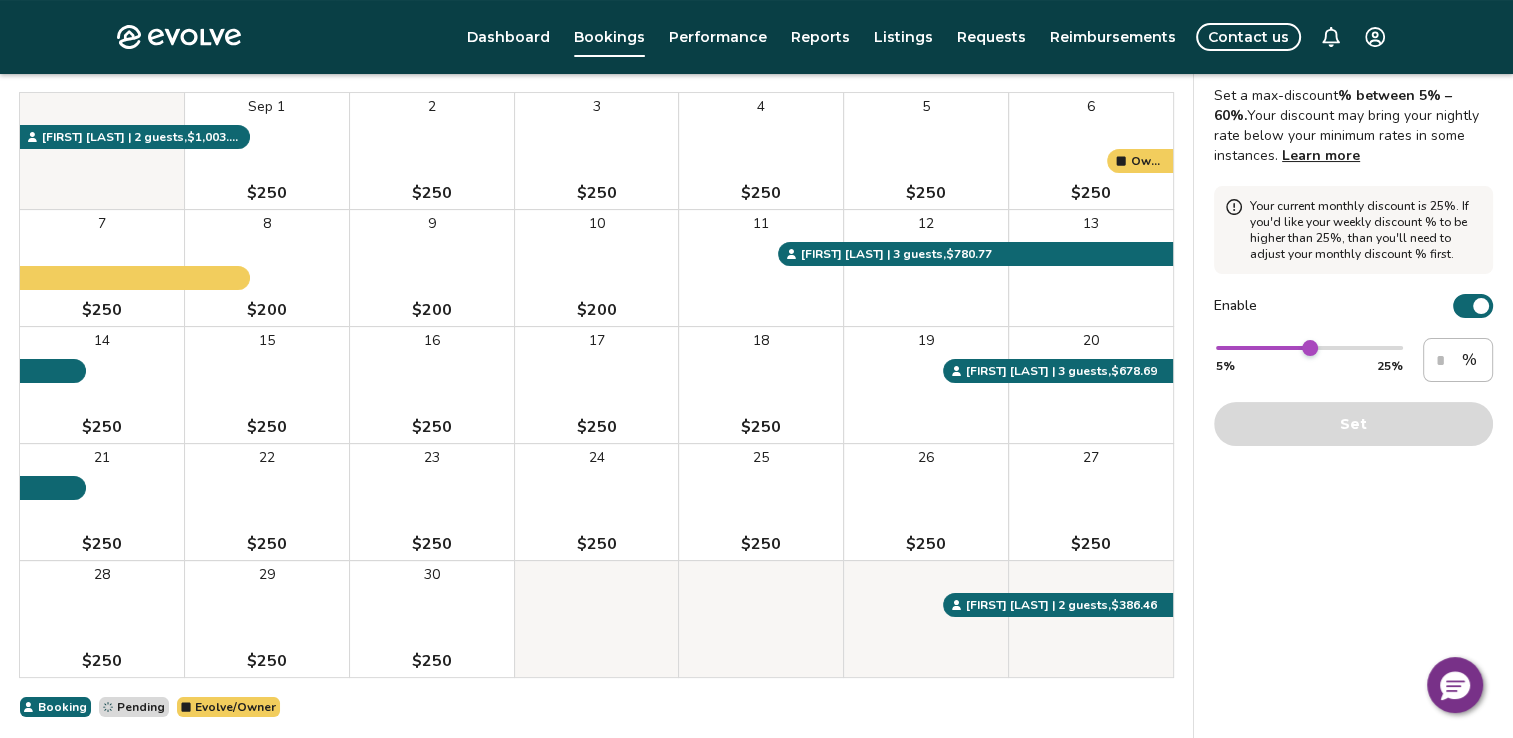 click on "Booking Pending Evolve/Owner" at bounding box center (596, 707) 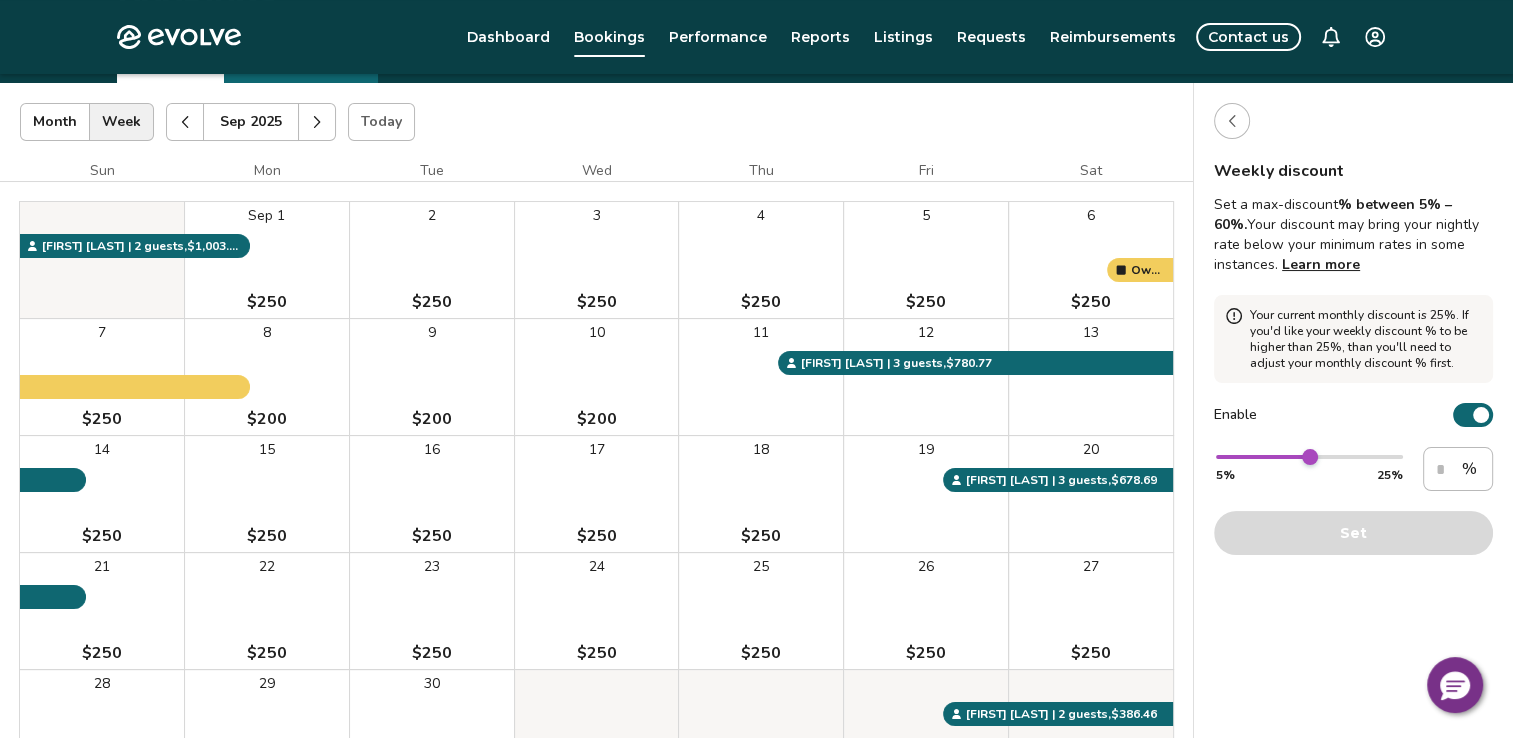 scroll, scrollTop: 0, scrollLeft: 0, axis: both 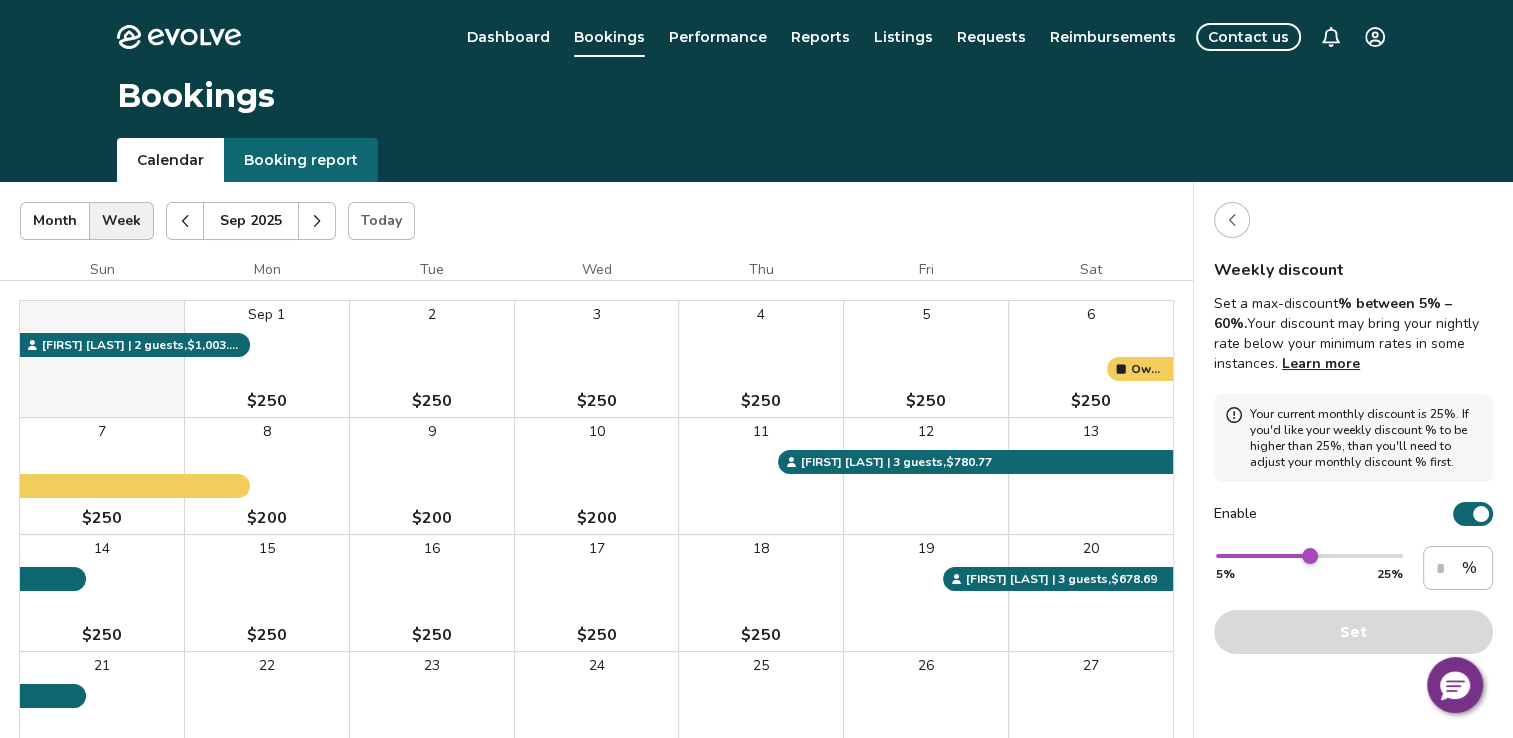 click at bounding box center (1232, 220) 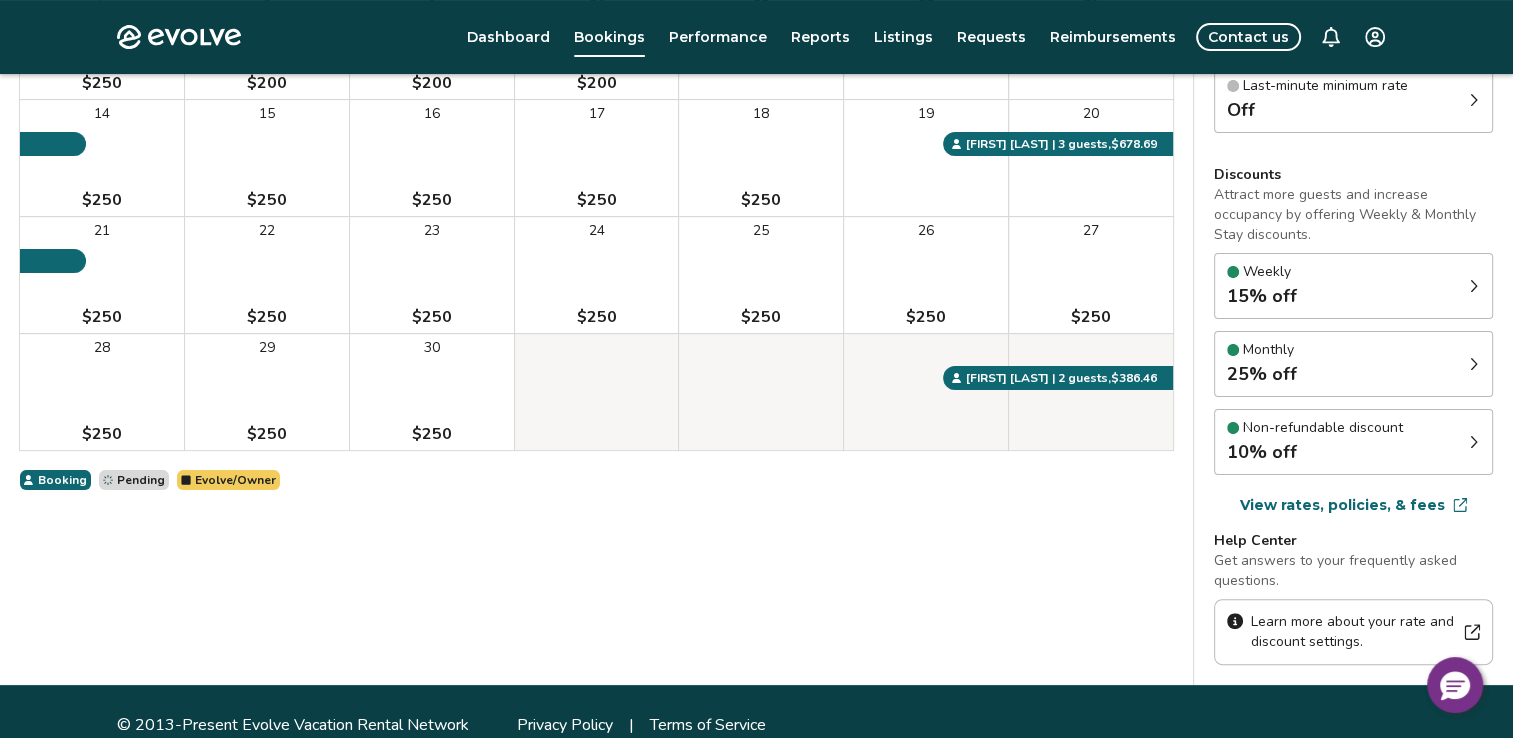 scroll, scrollTop: 438, scrollLeft: 0, axis: vertical 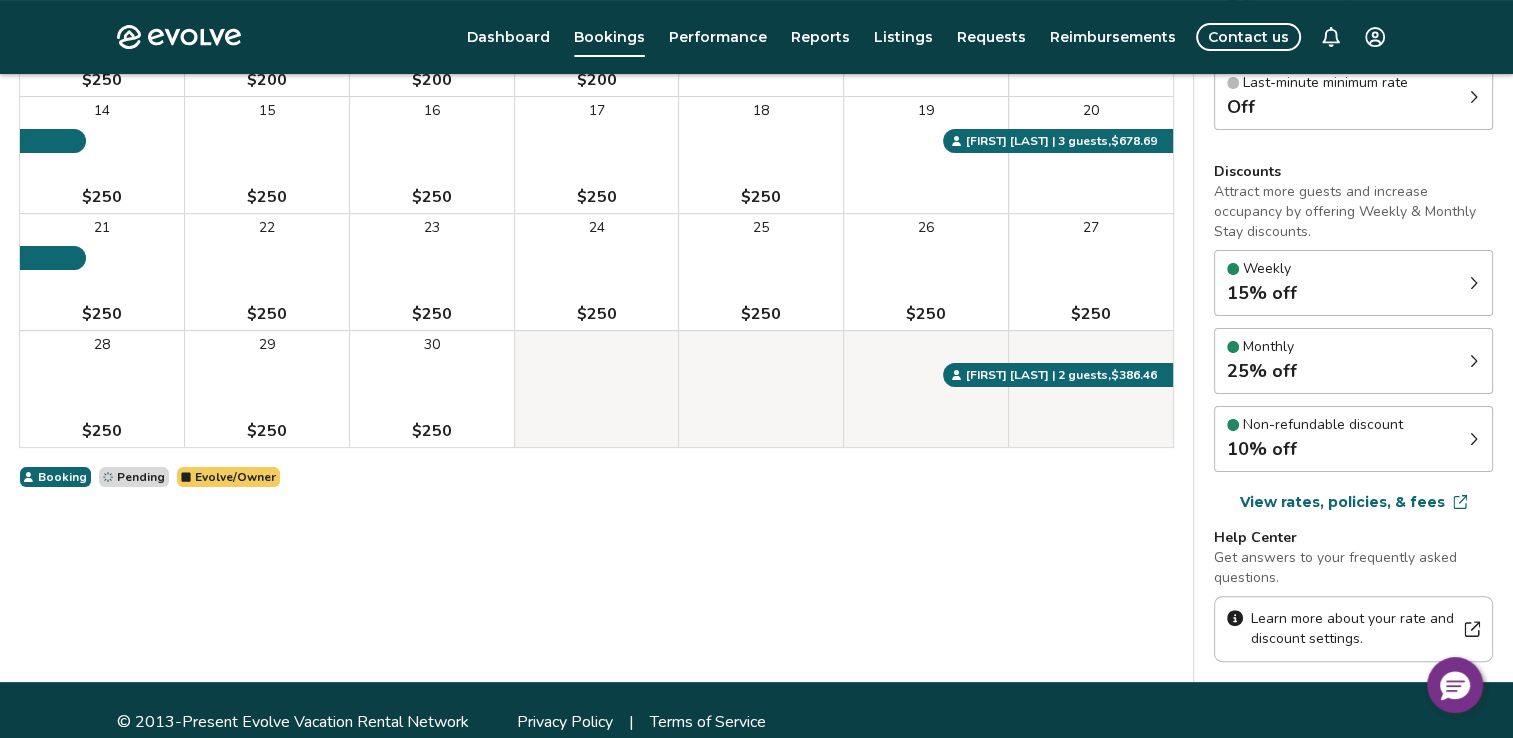 click on "View rates, policies, & fees" at bounding box center (1342, 502) 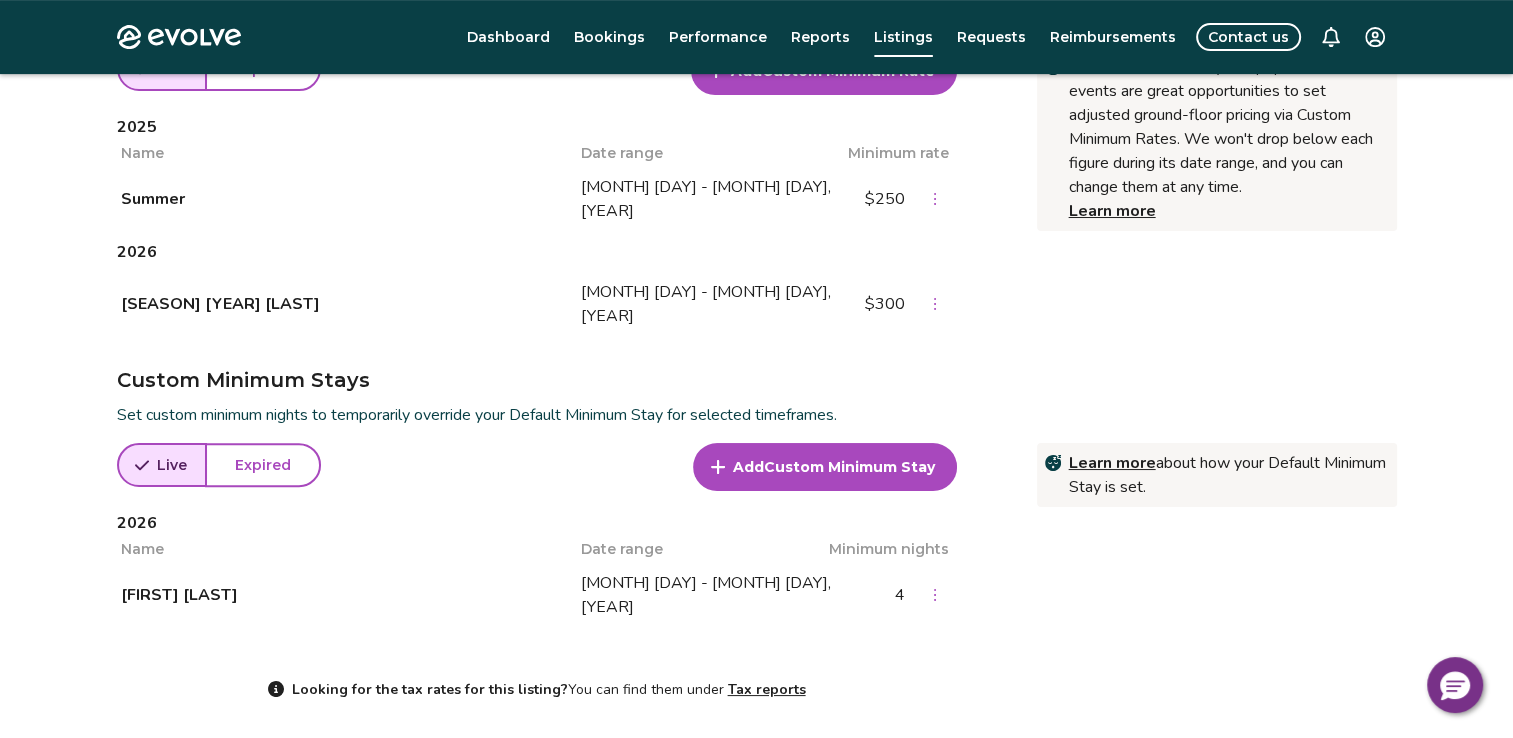scroll, scrollTop: 828, scrollLeft: 0, axis: vertical 